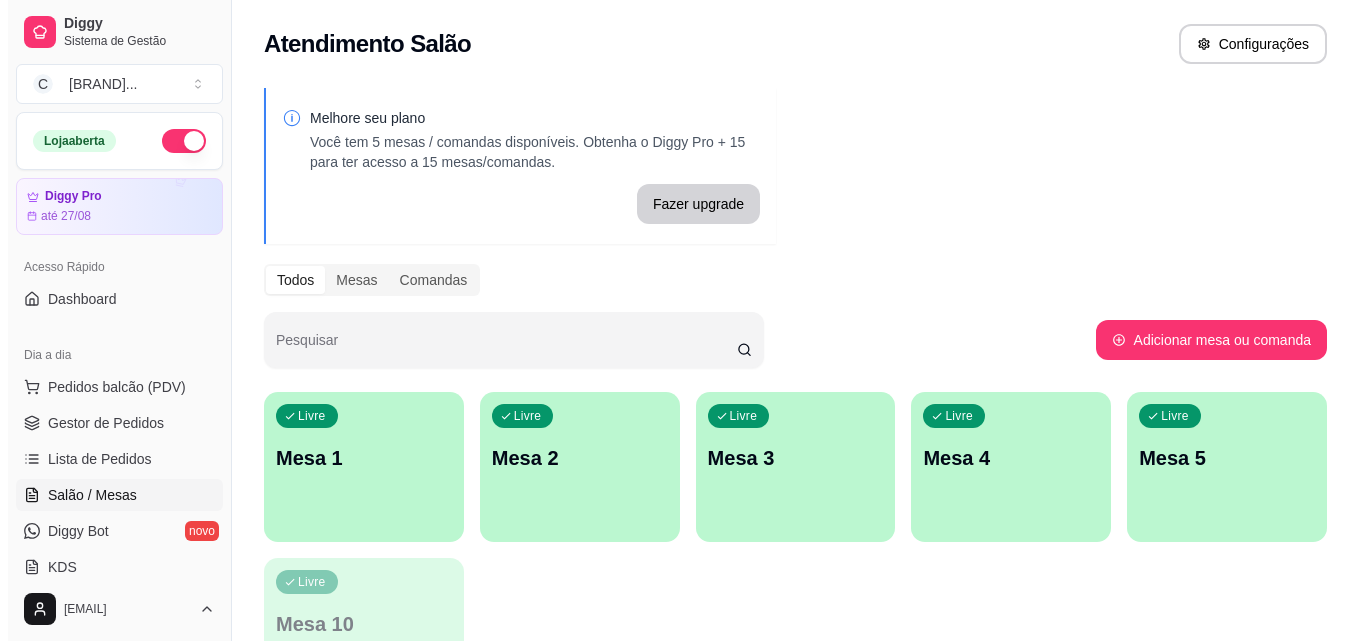 scroll, scrollTop: 0, scrollLeft: 0, axis: both 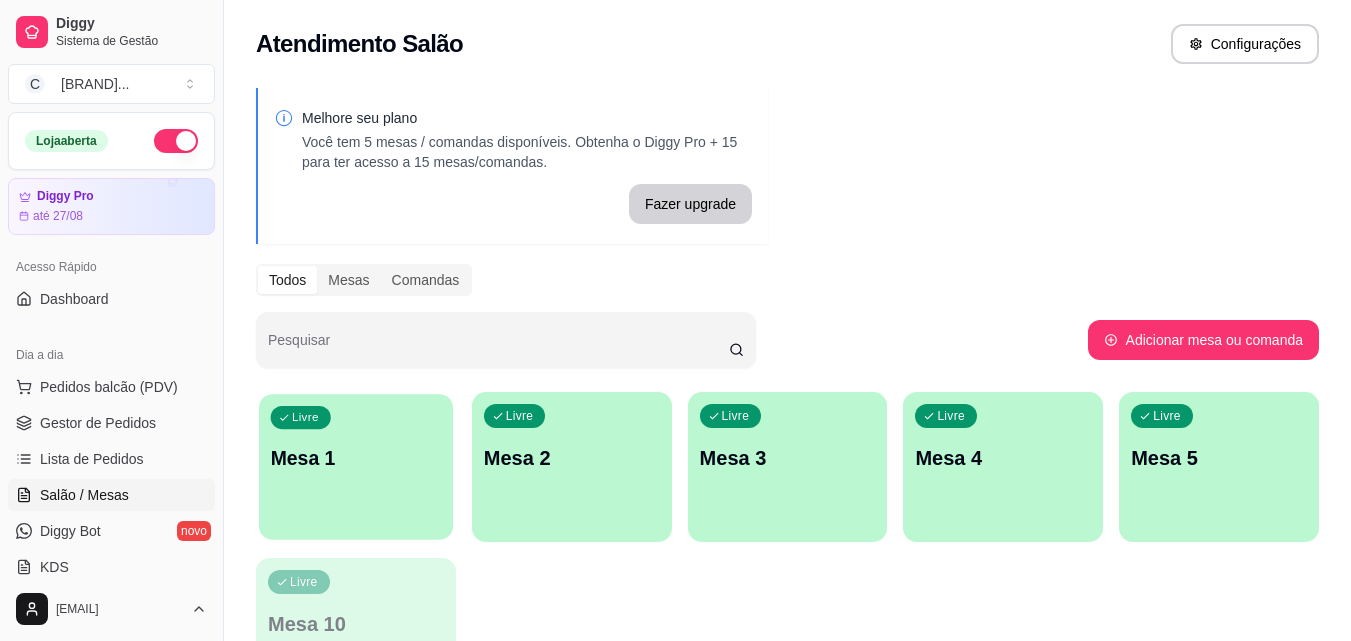 click on "Livre Mesa 1" at bounding box center (356, 455) 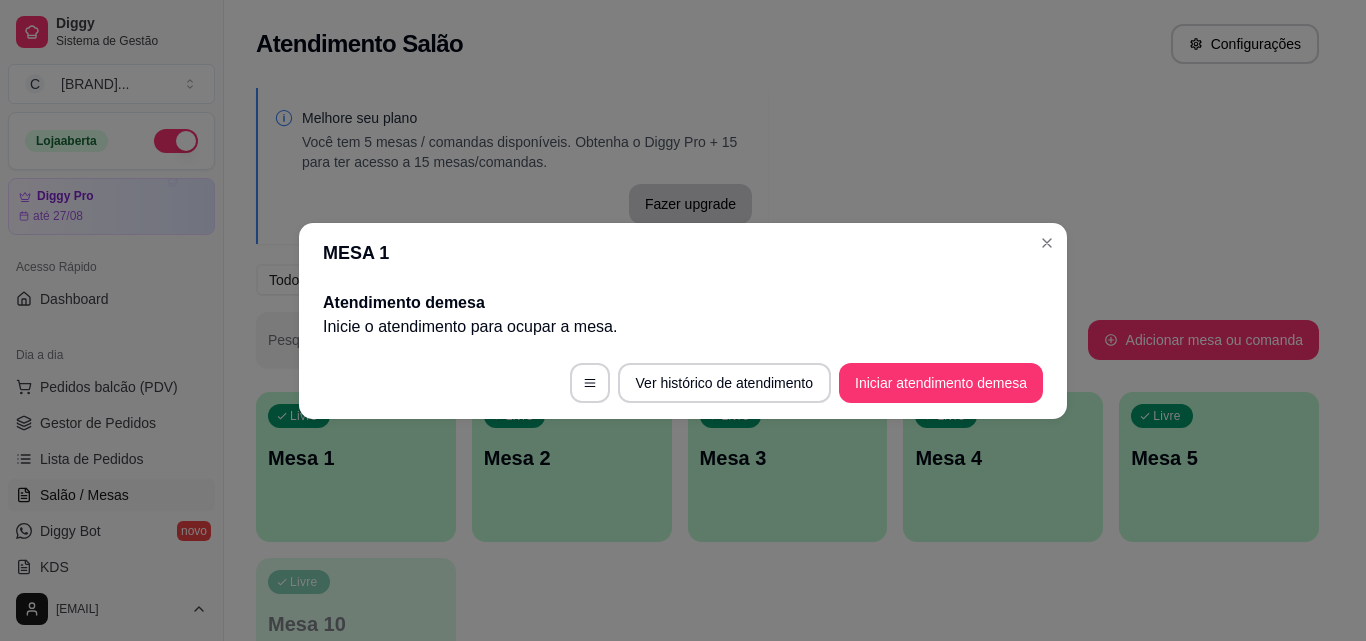 click on "Ver histórico de atendimento Iniciar atendimento de  mesa" at bounding box center (683, 383) 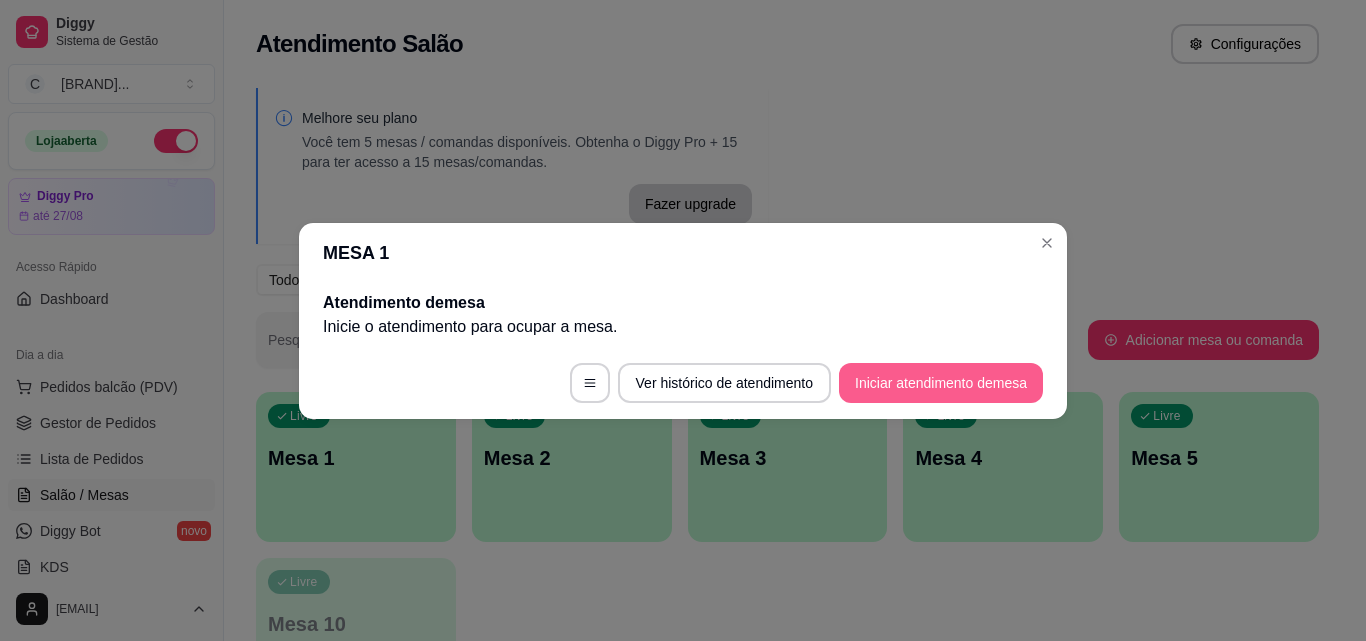 click on "Iniciar atendimento de  mesa" at bounding box center (941, 383) 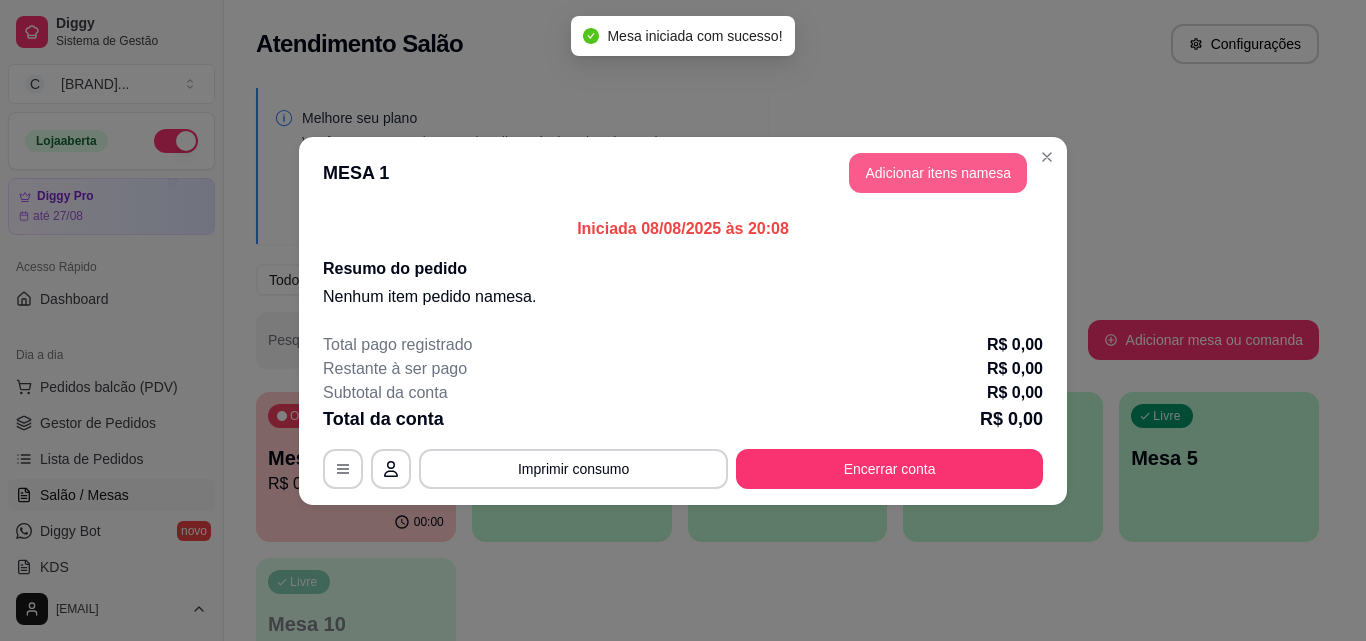 click on "Adicionar itens na  mesa" at bounding box center [938, 173] 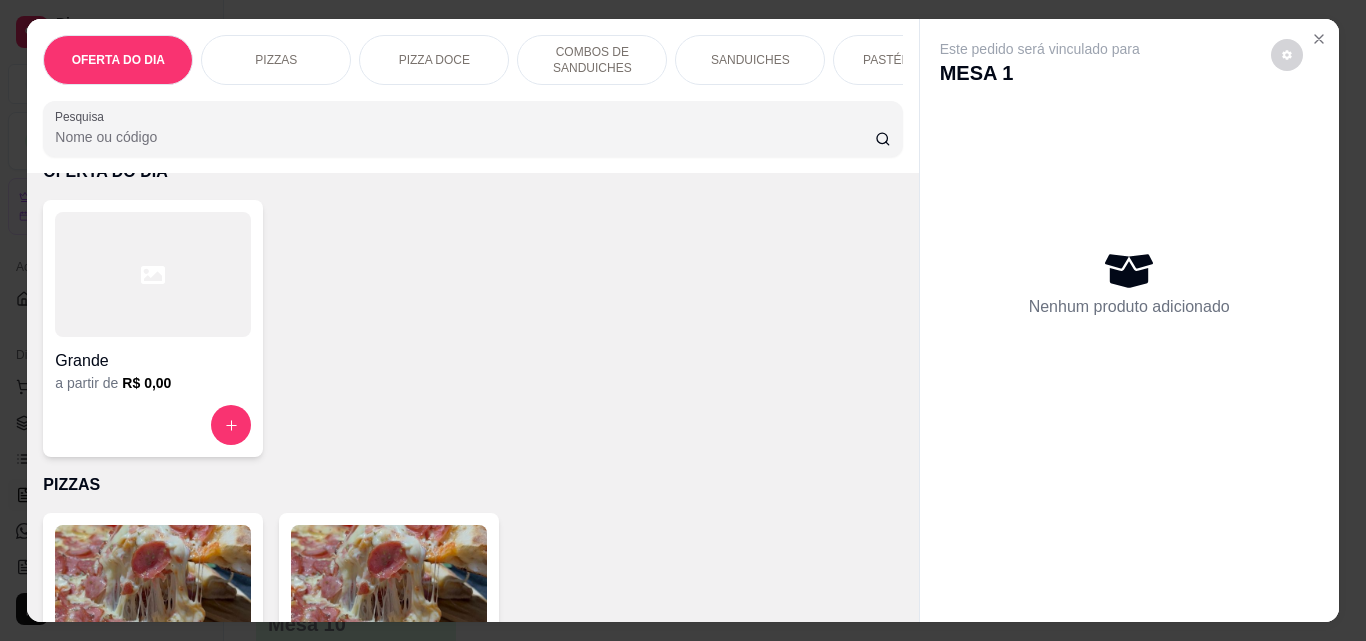 scroll, scrollTop: 100, scrollLeft: 0, axis: vertical 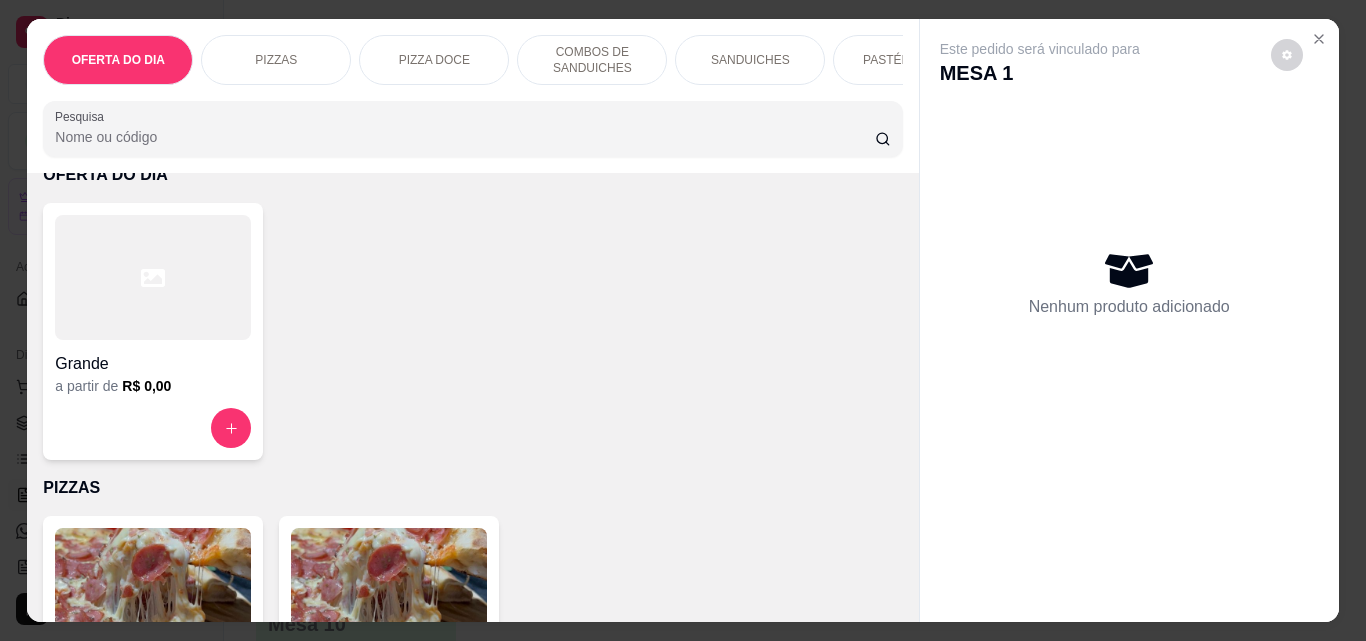 click on "COMBOS DE SANDUICHES" at bounding box center (592, 60) 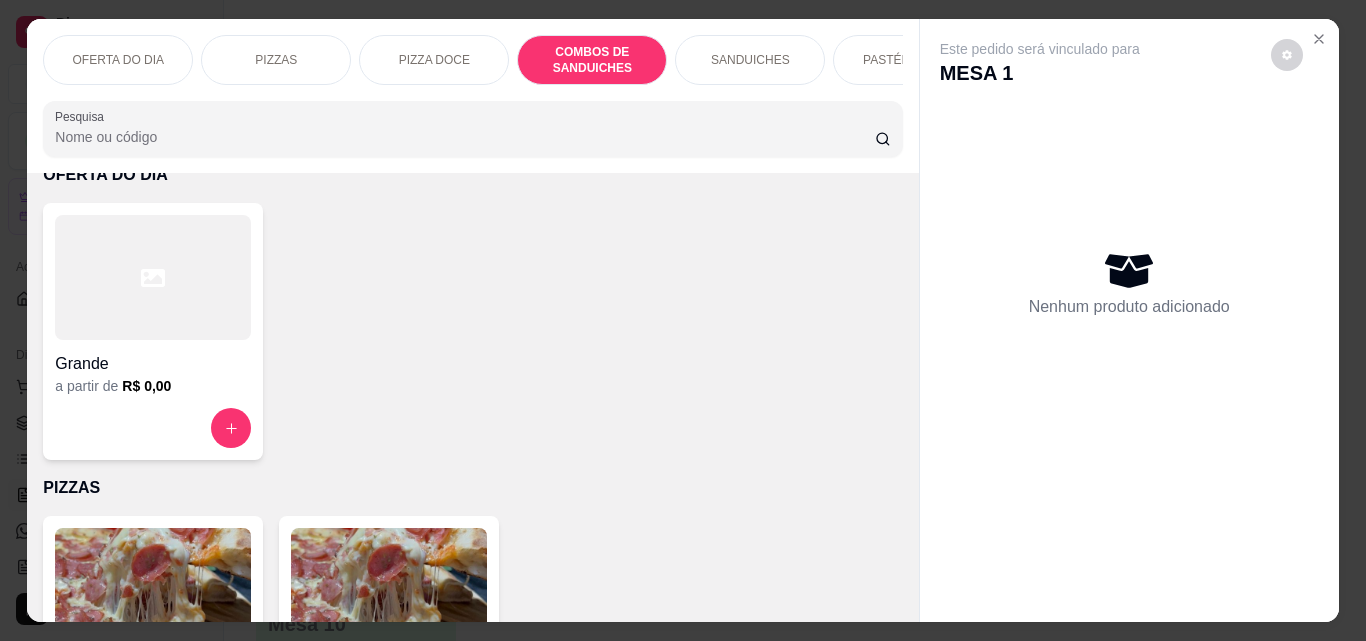 scroll, scrollTop: 1029, scrollLeft: 0, axis: vertical 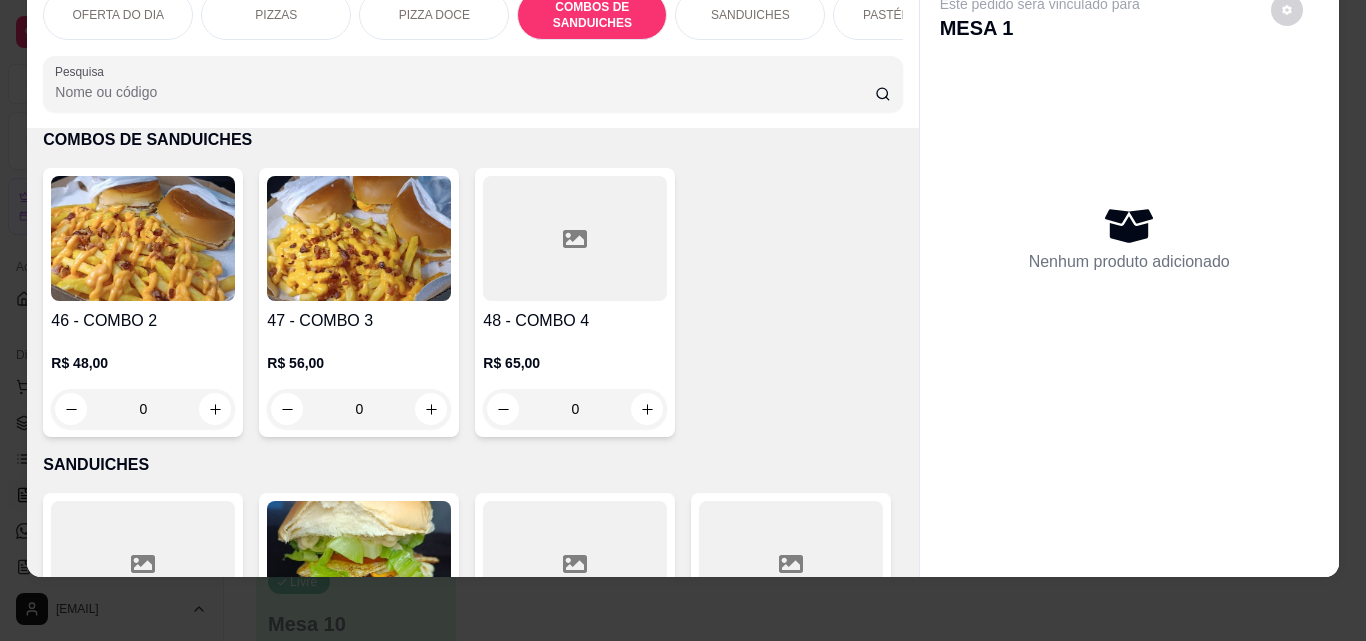 click on "0" at bounding box center (143, 409) 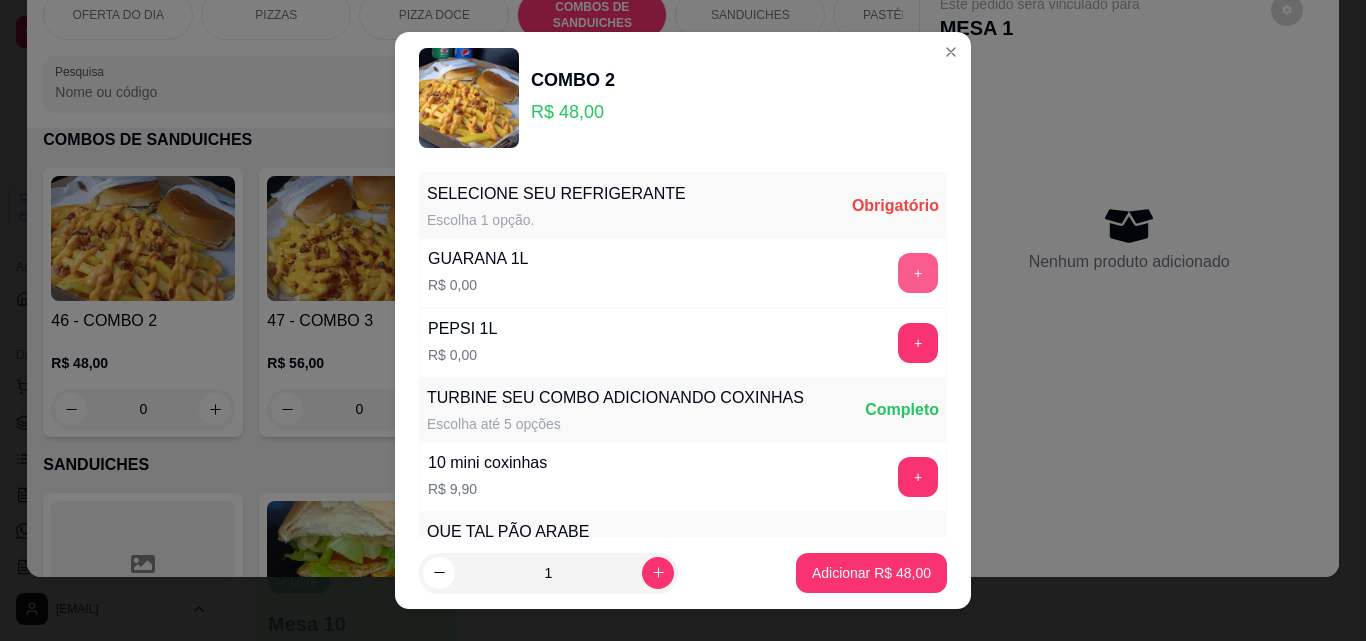 click on "+" at bounding box center (918, 273) 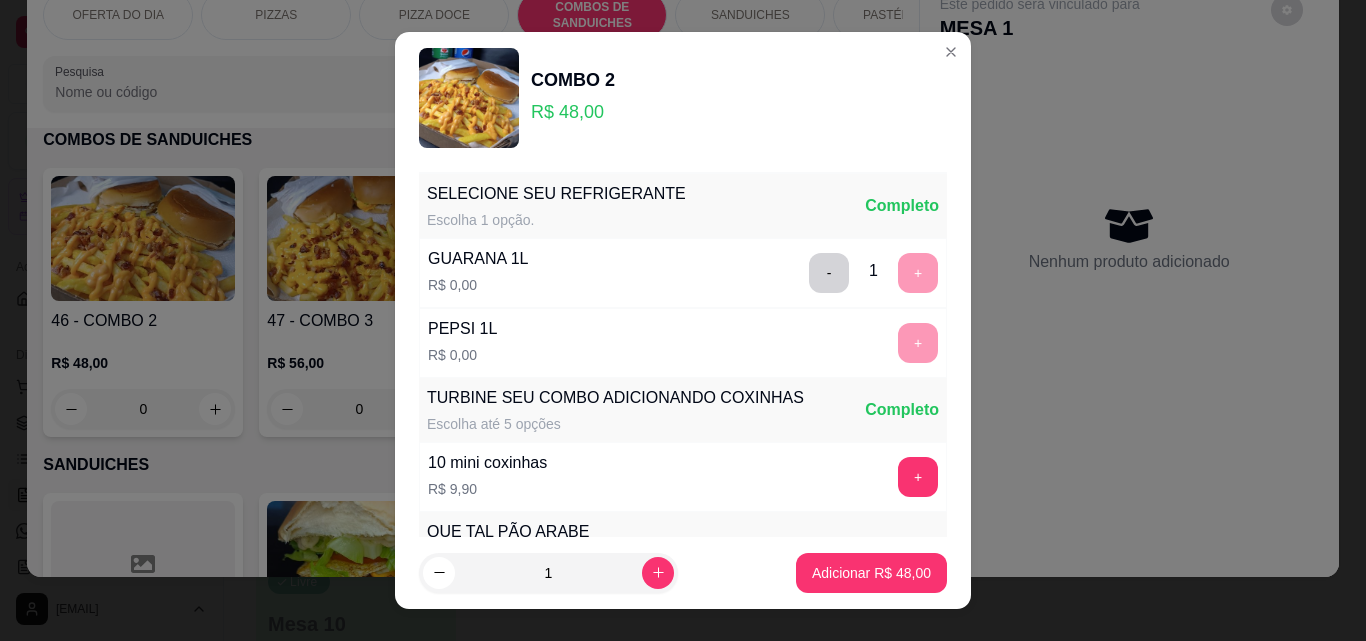 scroll, scrollTop: 32, scrollLeft: 0, axis: vertical 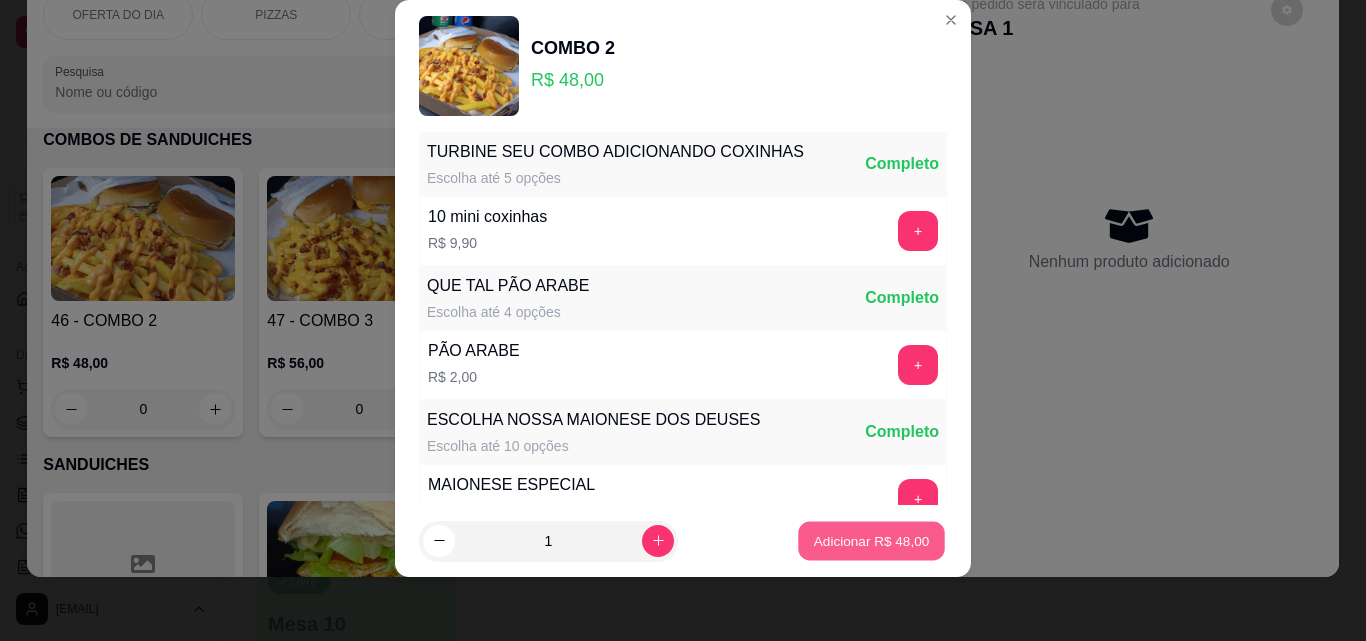 click on "Adicionar R$ 48,00" at bounding box center [872, 540] 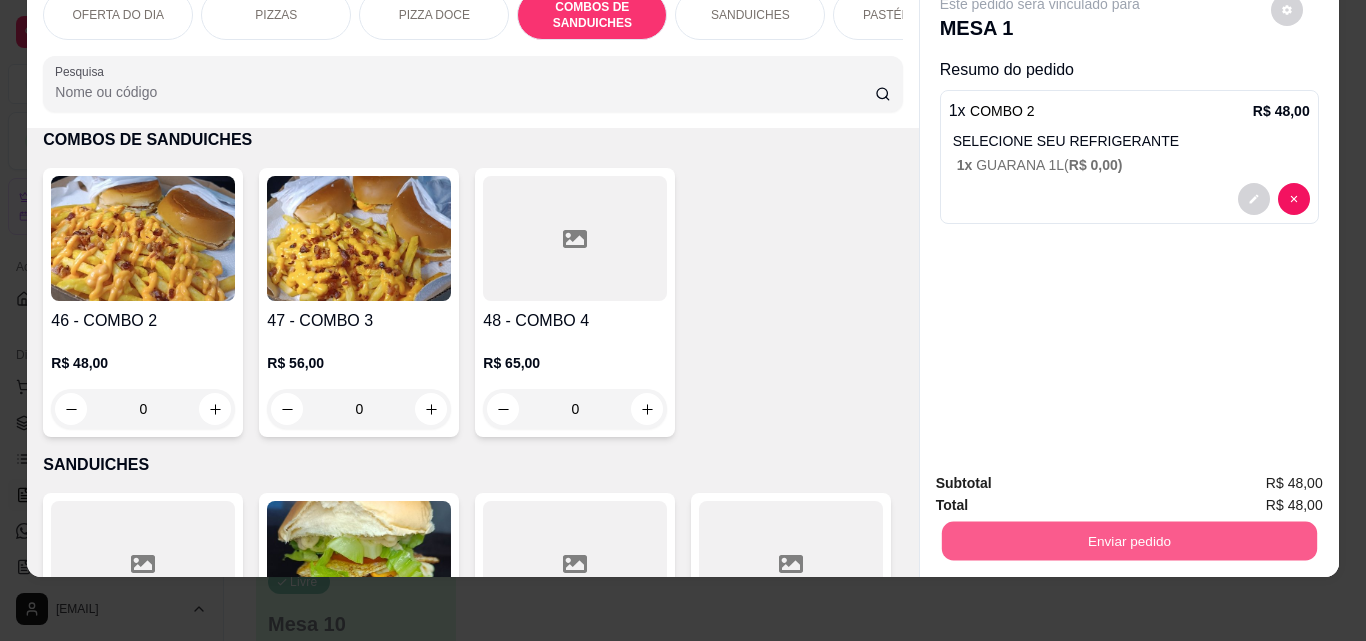 click on "Enviar pedido" at bounding box center [1128, 540] 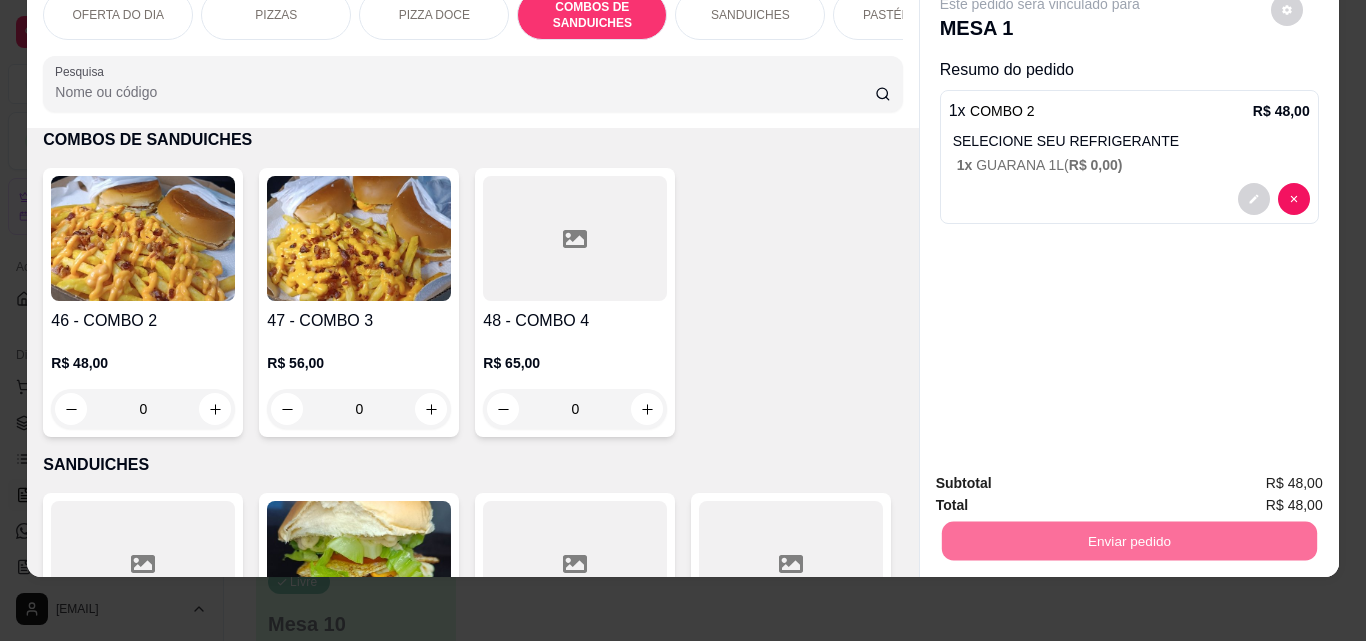 click on "Não registrar e enviar pedido" at bounding box center [1063, 477] 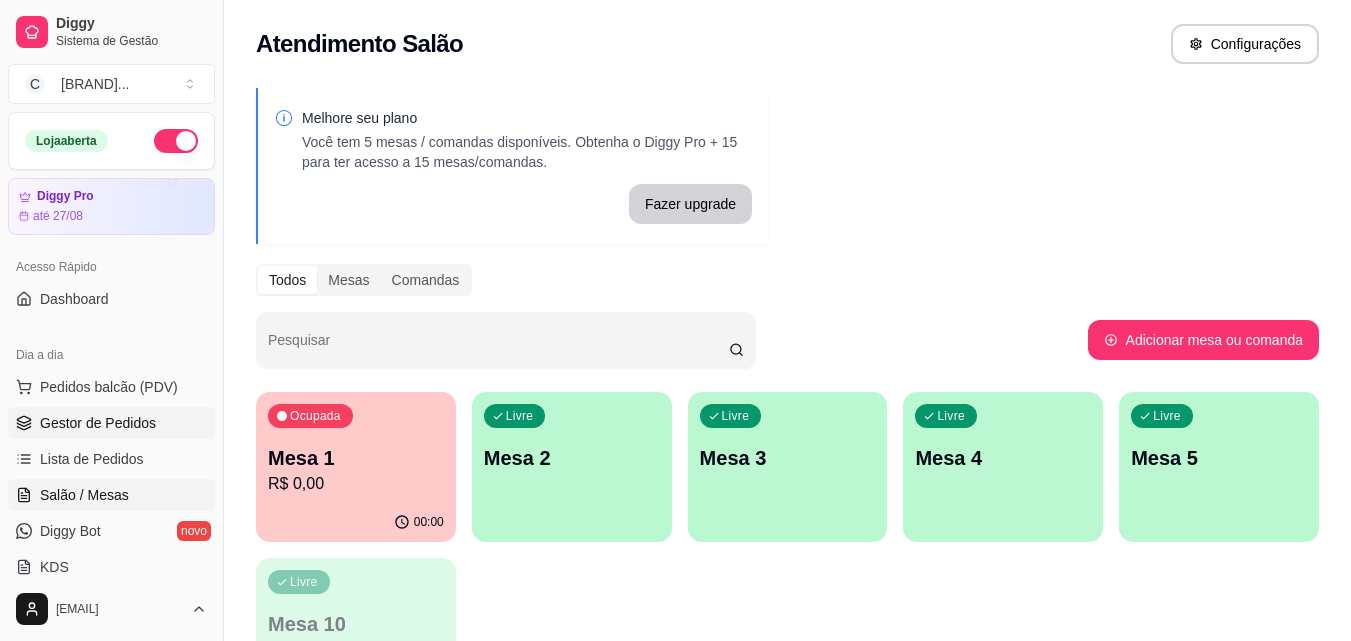 click on "Gestor de Pedidos" at bounding box center [98, 423] 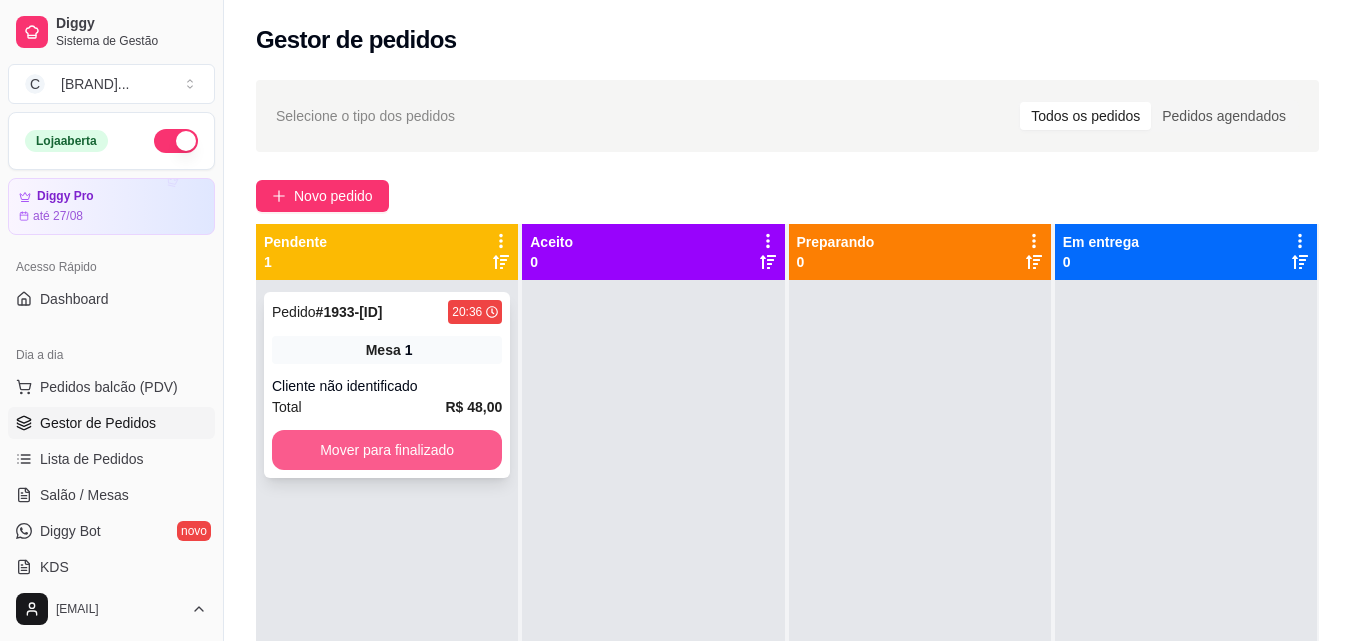 click on "Mover para finalizado" at bounding box center [387, 450] 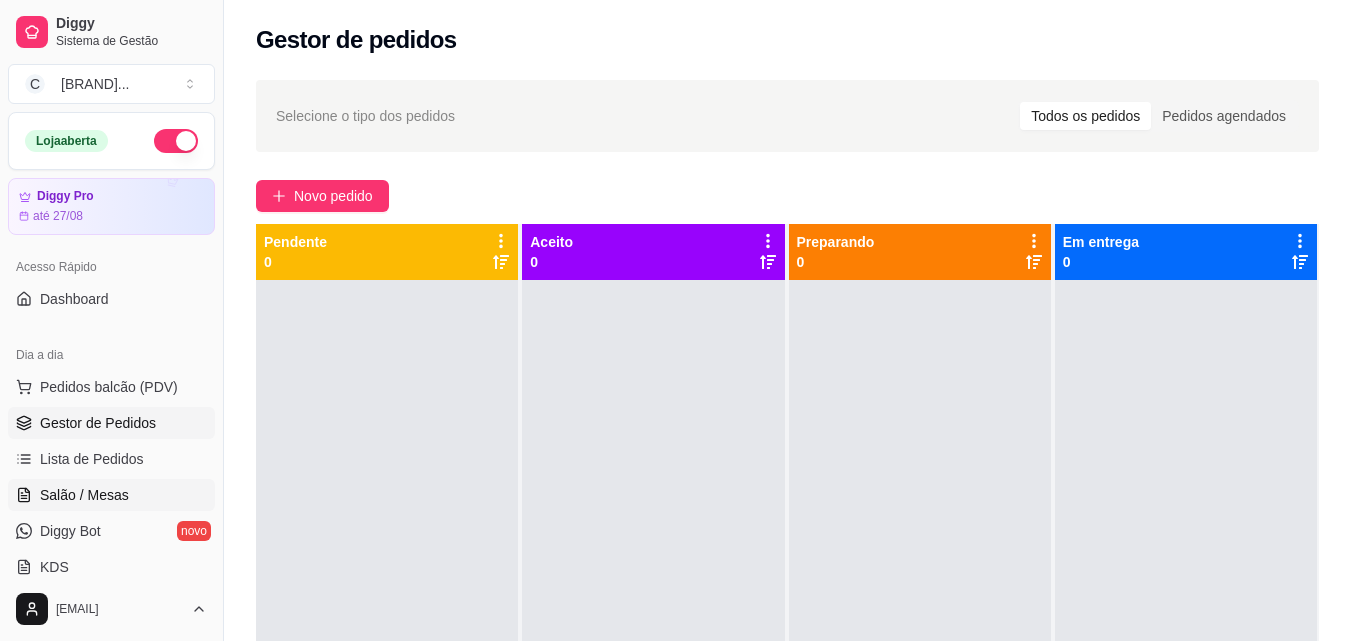 click on "Salão / Mesas" at bounding box center [84, 495] 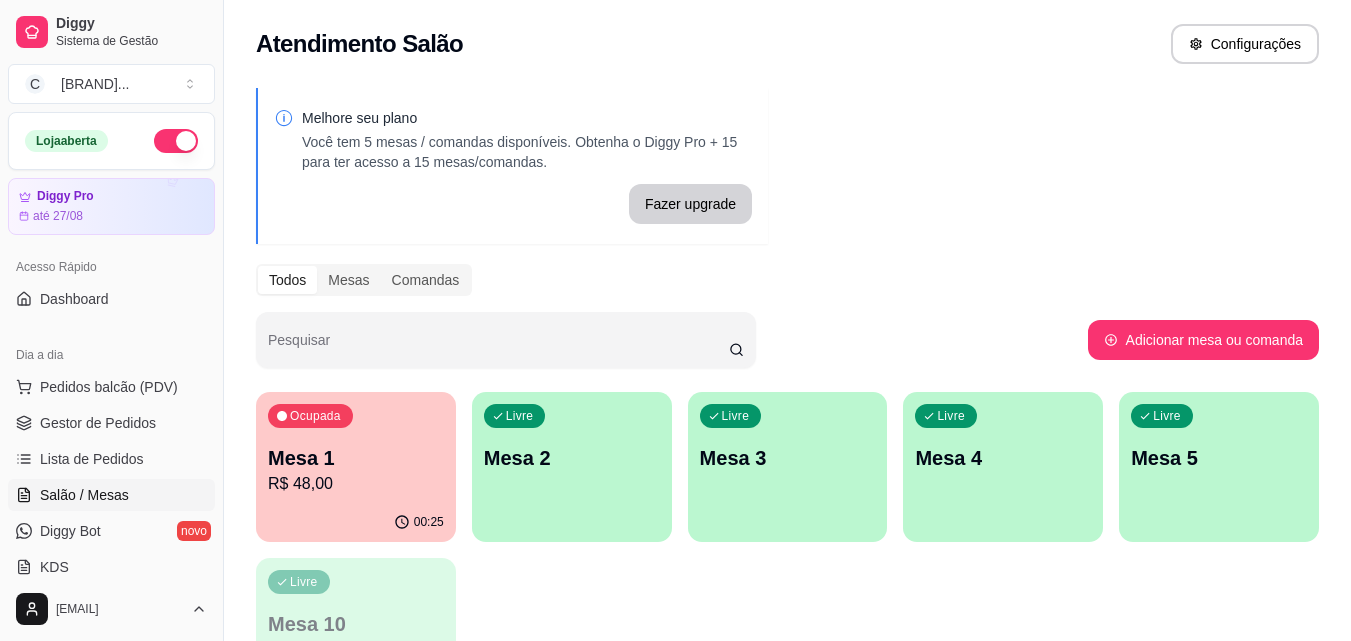click on "R$ 48,00" at bounding box center [356, 484] 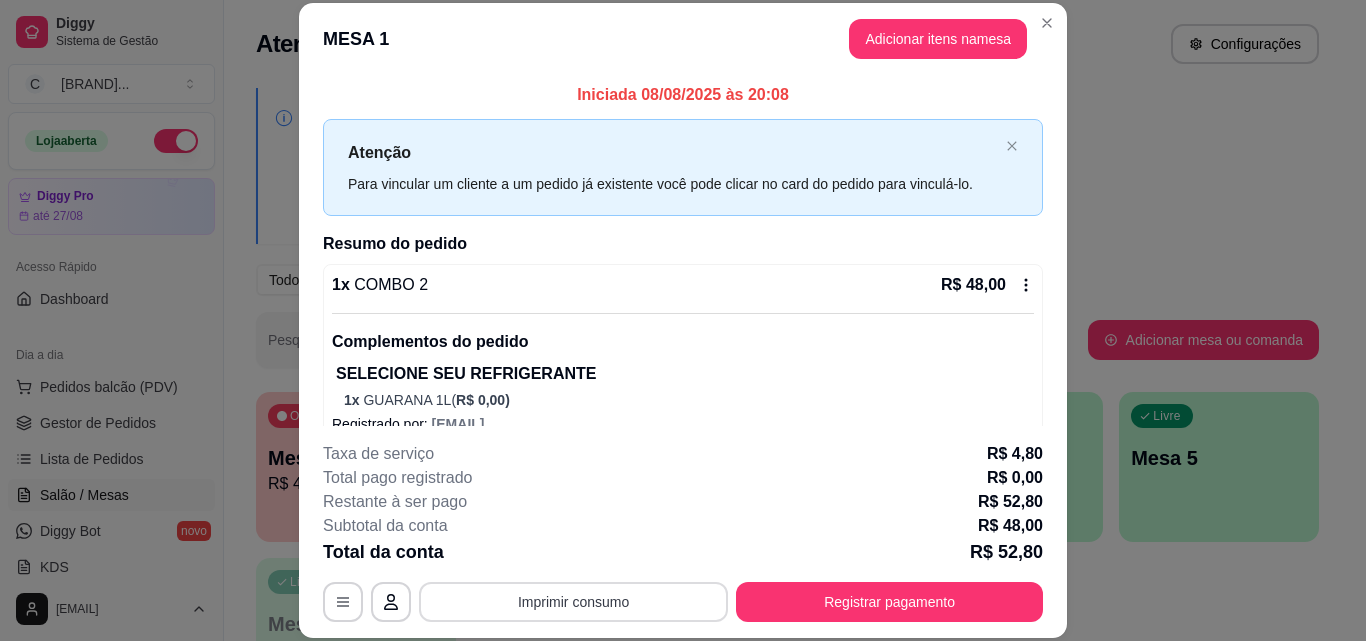 click on "Imprimir consumo" at bounding box center [573, 602] 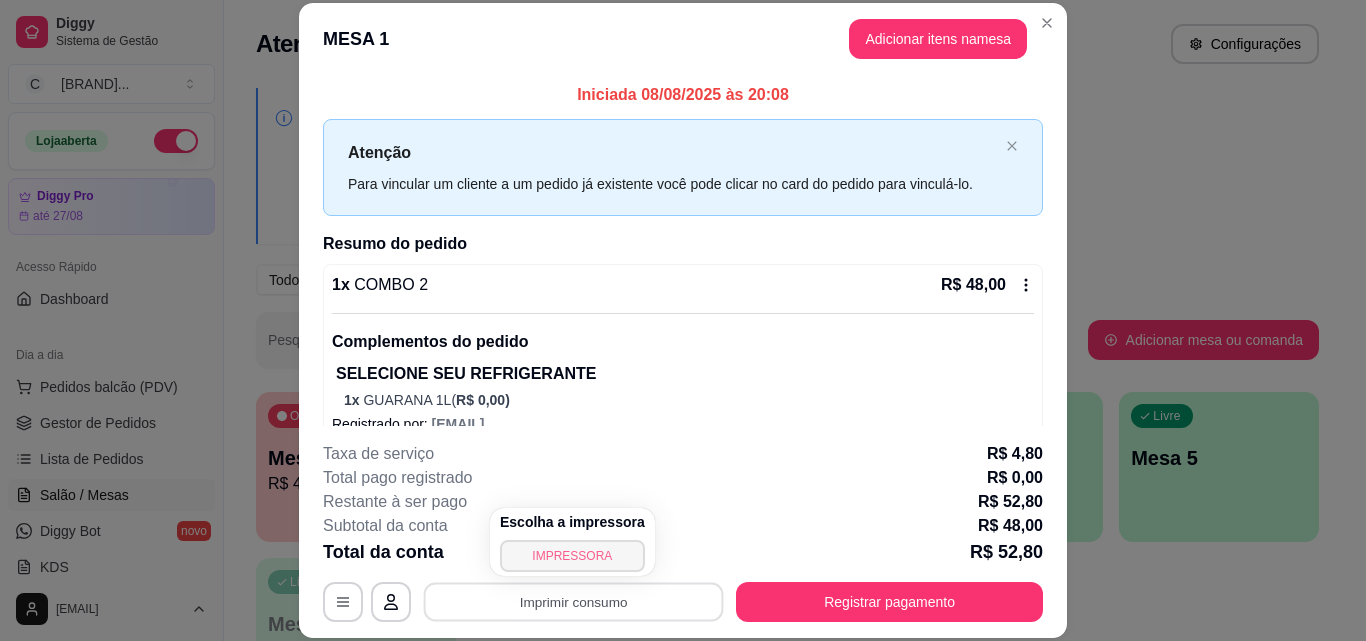 click on "IMPRESSORA" at bounding box center (572, 556) 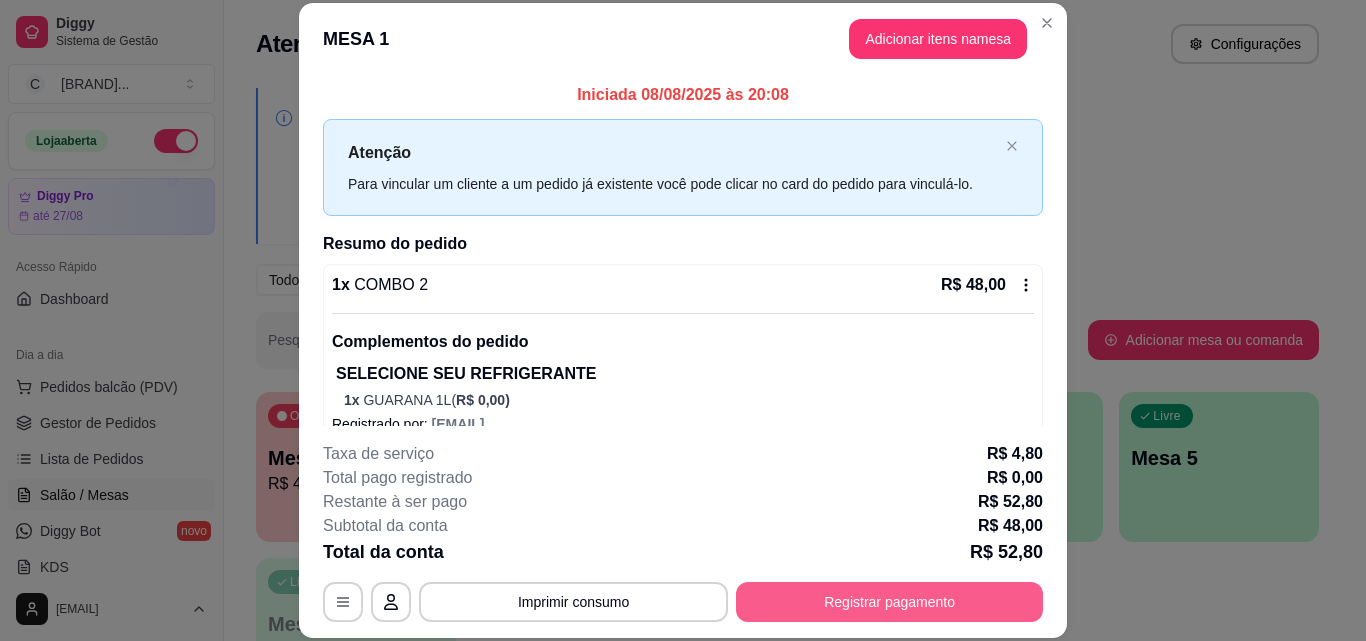 click on "Registrar pagamento" at bounding box center [889, 602] 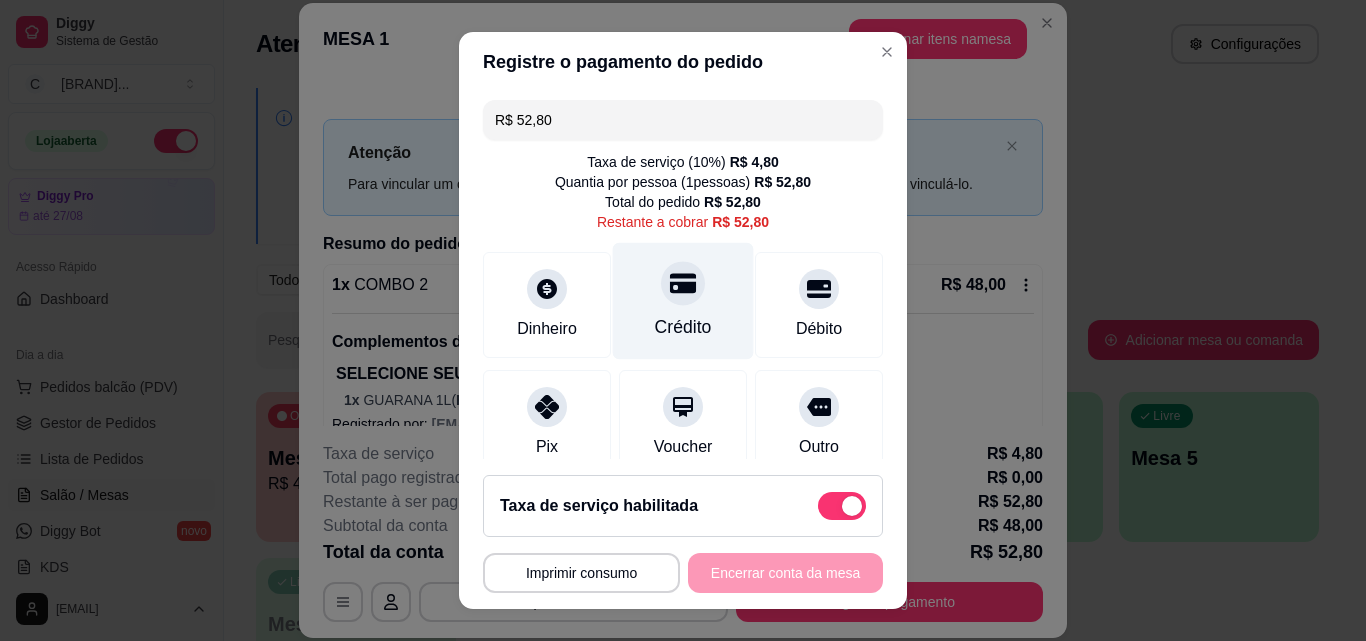 click on "Crédito" at bounding box center (683, 301) 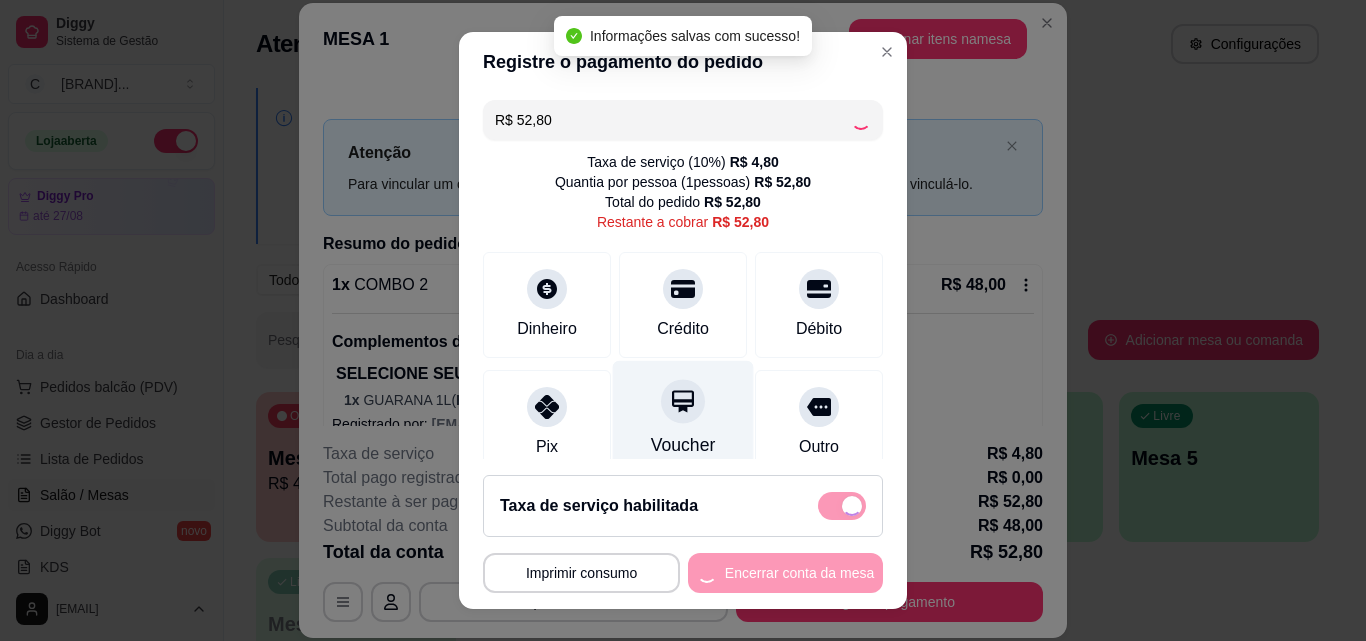 type on "R$ 0,00" 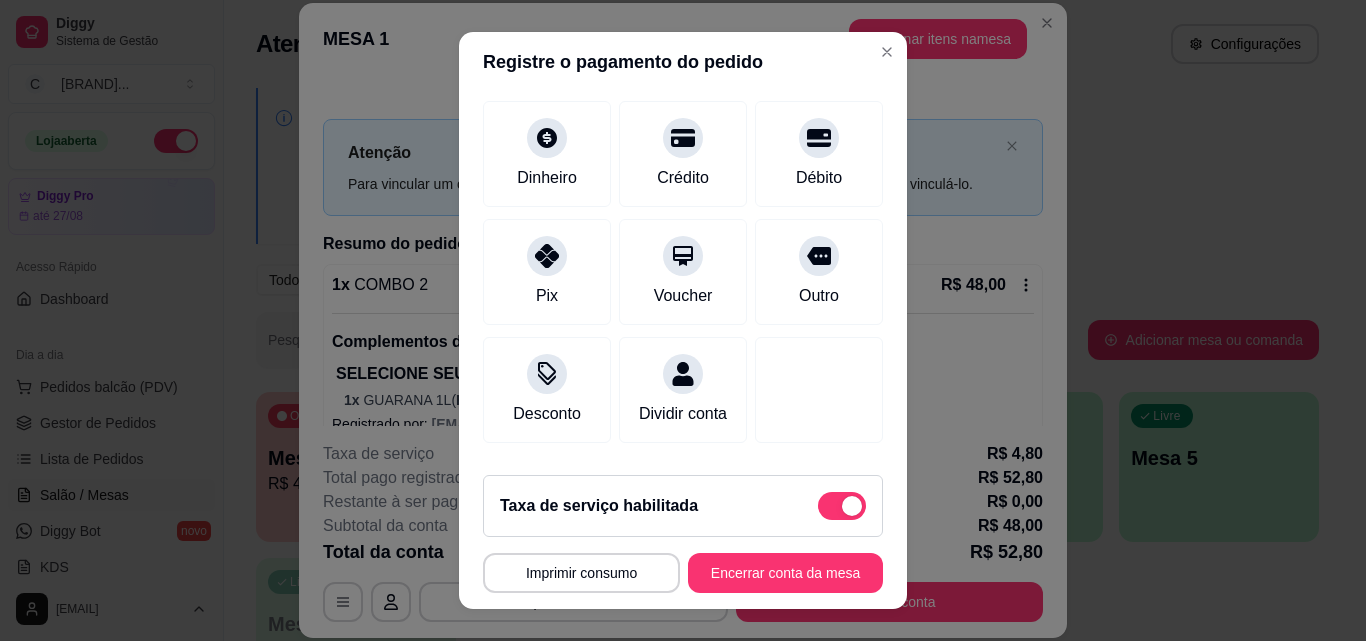 scroll, scrollTop: 251, scrollLeft: 0, axis: vertical 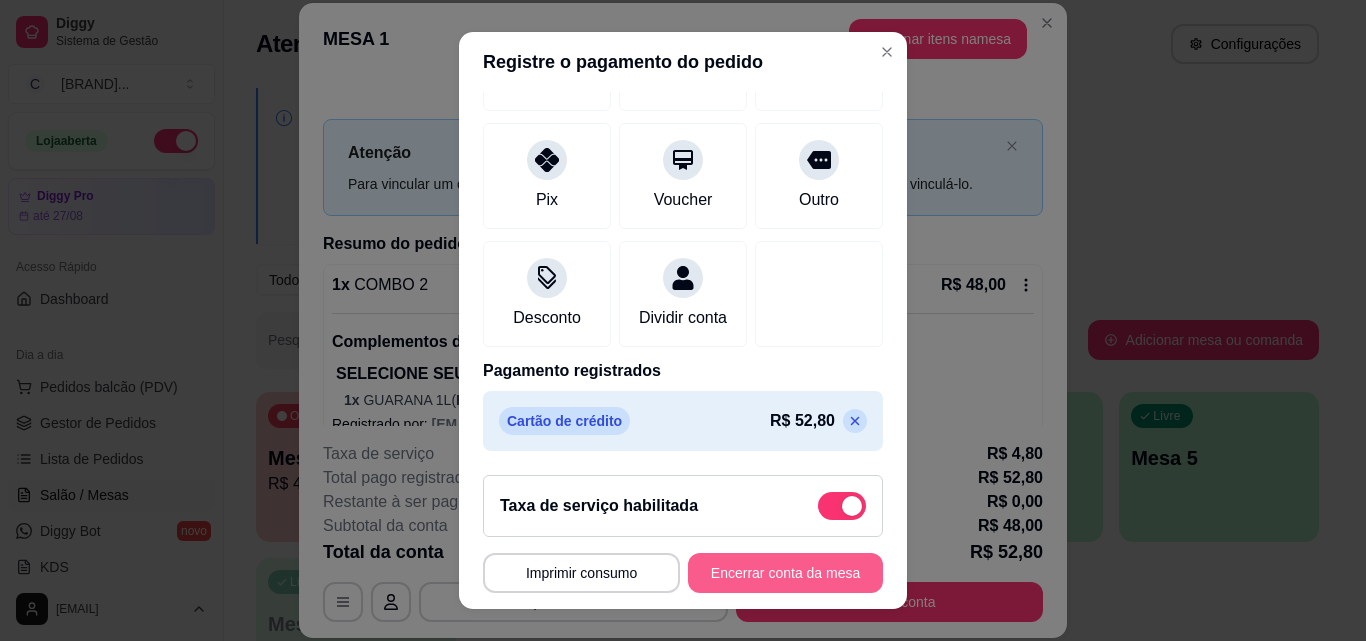click on "Encerrar conta da mesa" at bounding box center [785, 573] 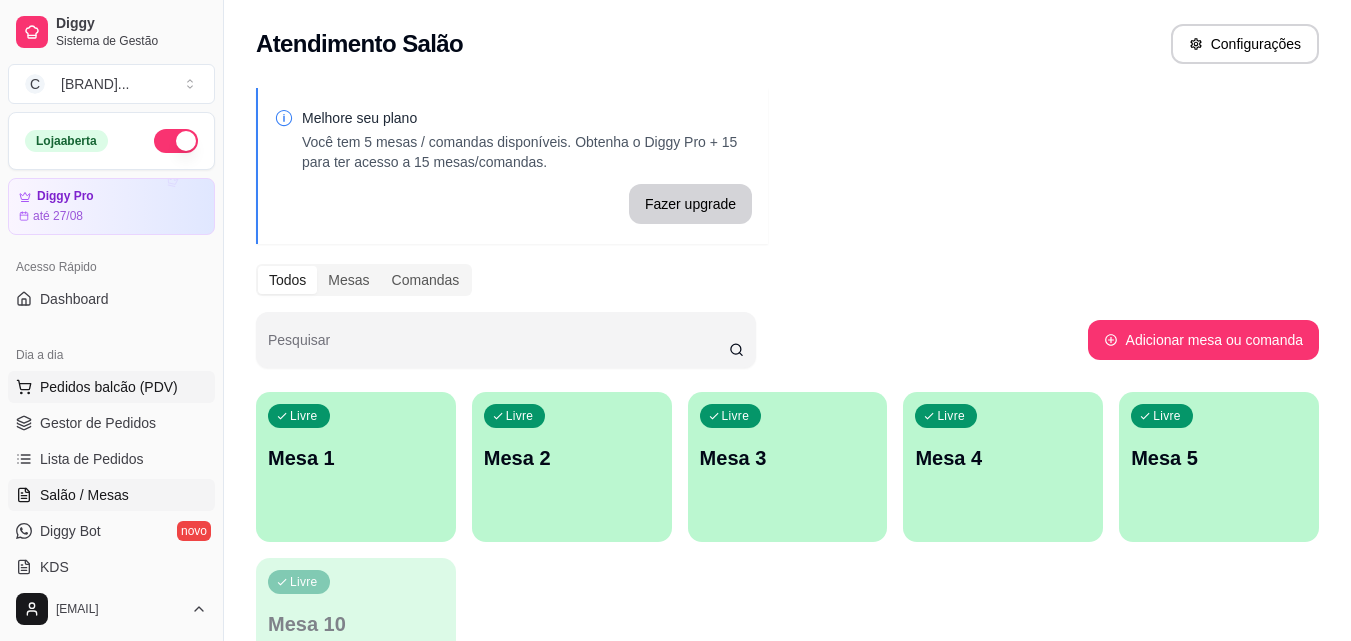click on "Pedidos balcão (PDV)" at bounding box center [109, 387] 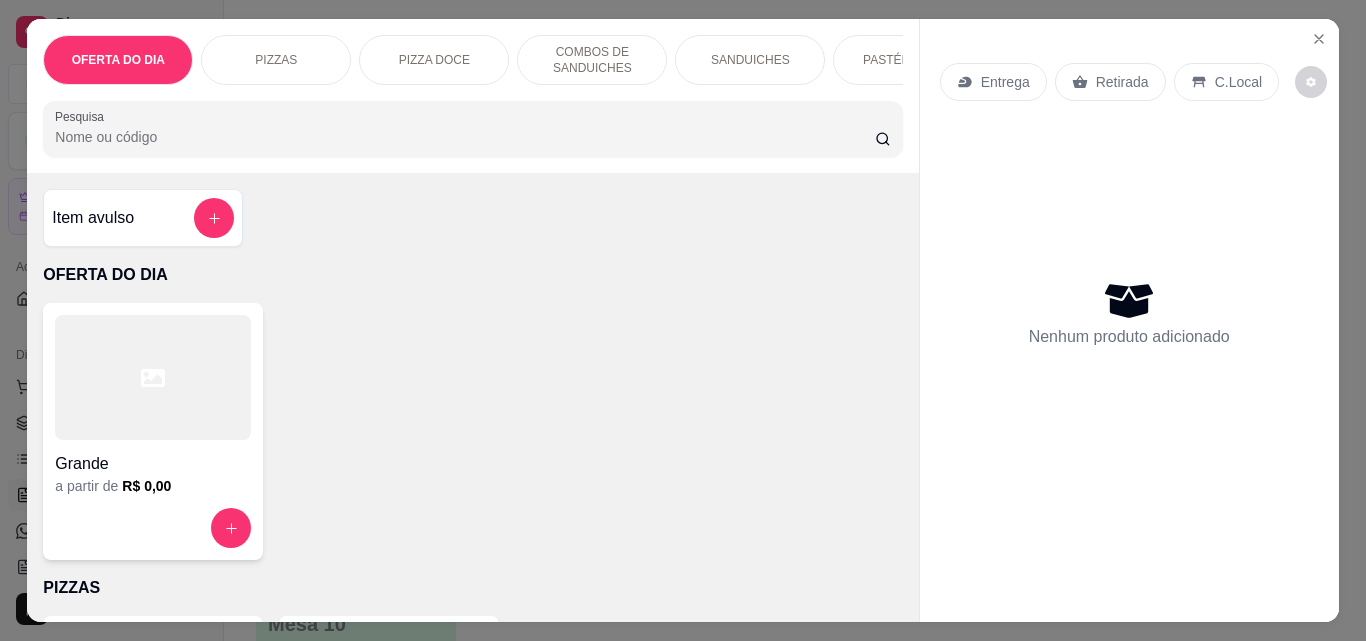 click on "Retirada" at bounding box center [1122, 82] 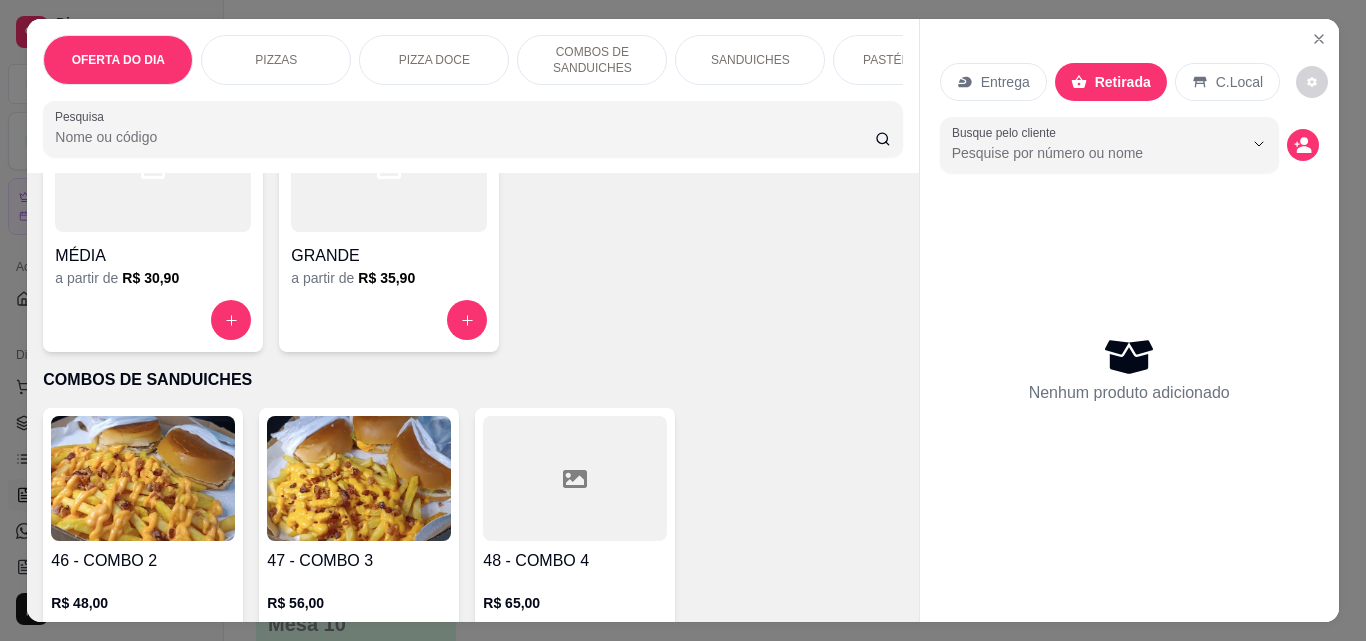 scroll, scrollTop: 800, scrollLeft: 0, axis: vertical 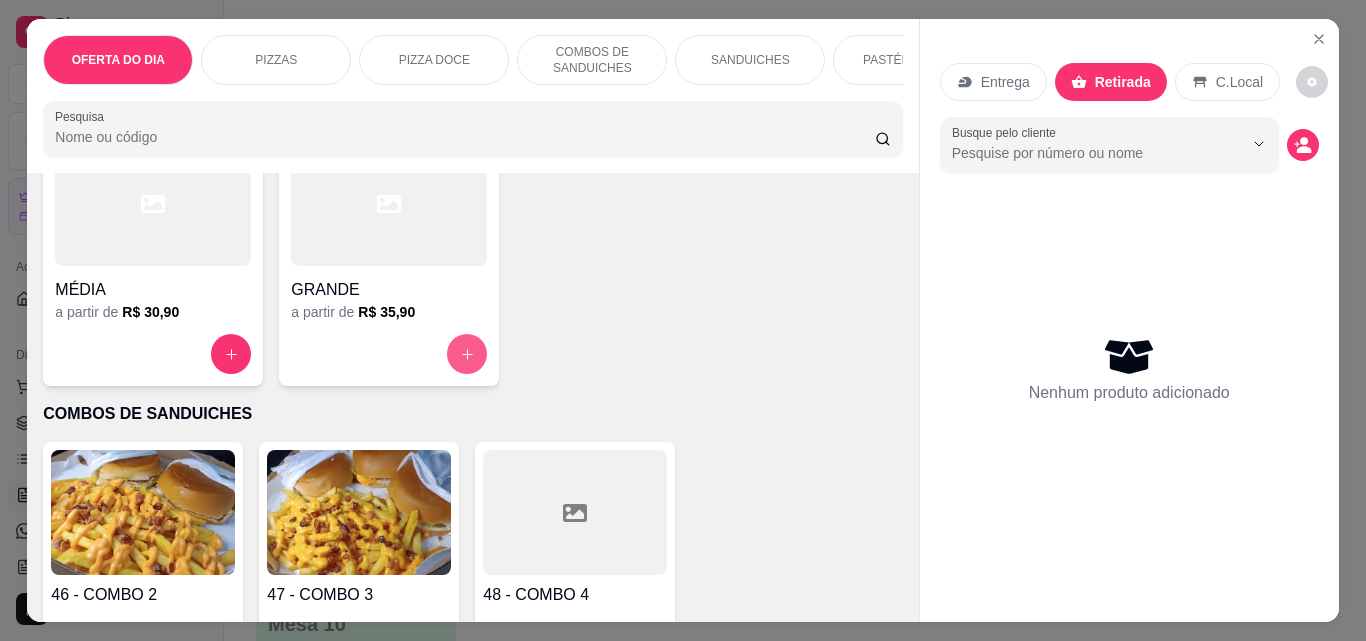 click 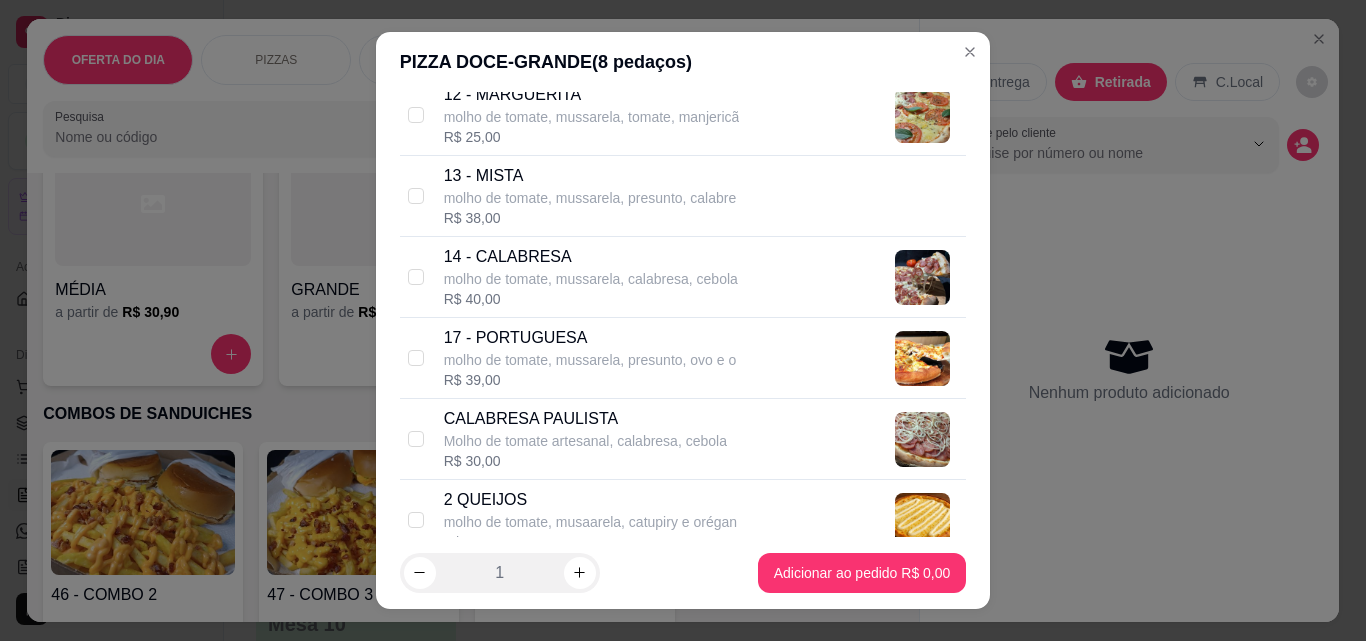scroll, scrollTop: 400, scrollLeft: 0, axis: vertical 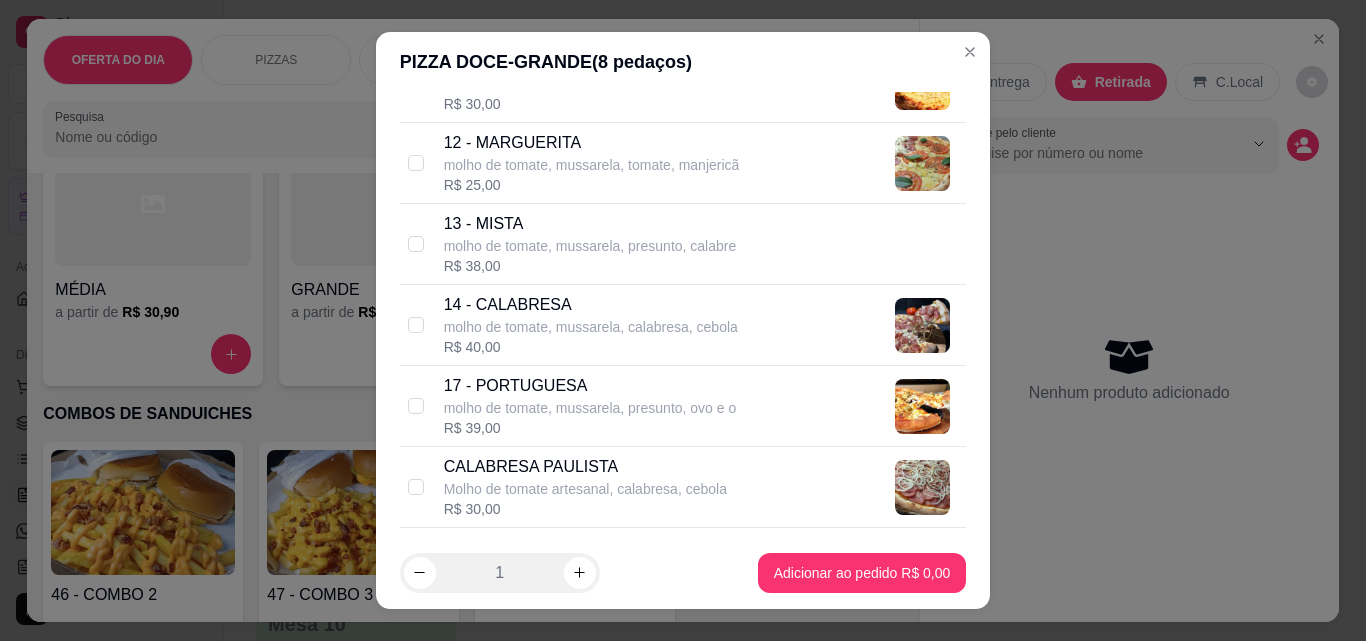 click on "14 - CALABRESA molho de tomate, mussarela, calabresa, cebola R$ 40,00" at bounding box center [683, 325] 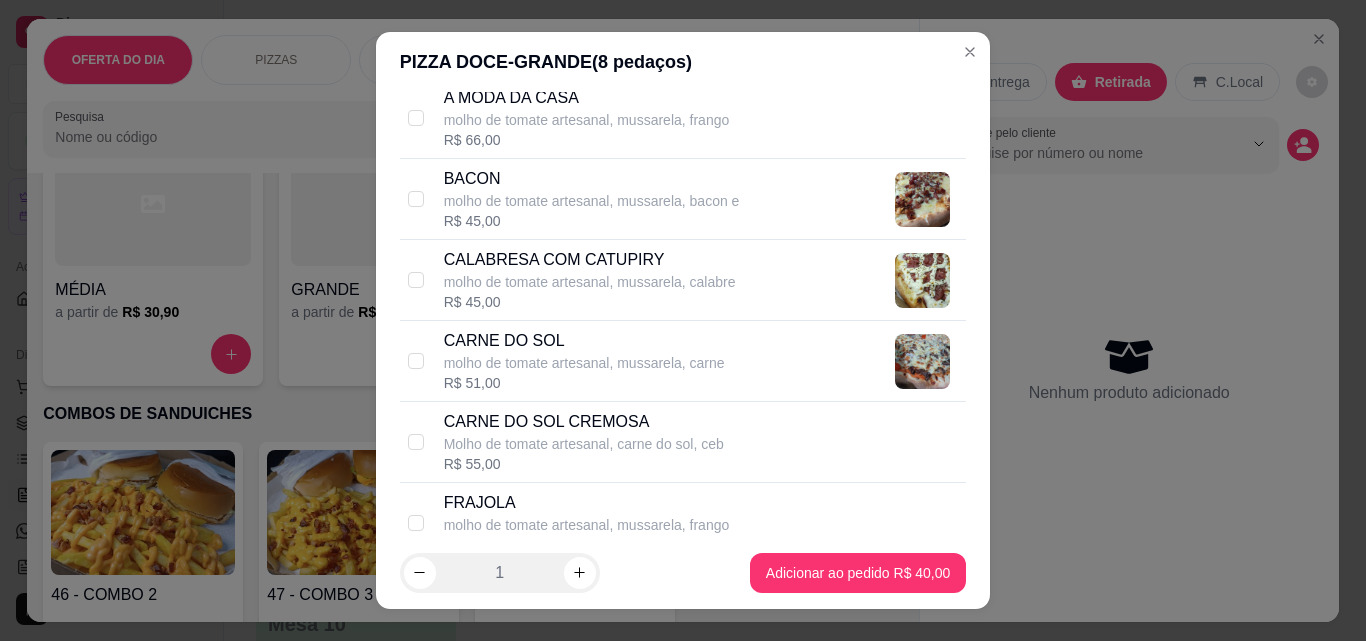 scroll, scrollTop: 1800, scrollLeft: 0, axis: vertical 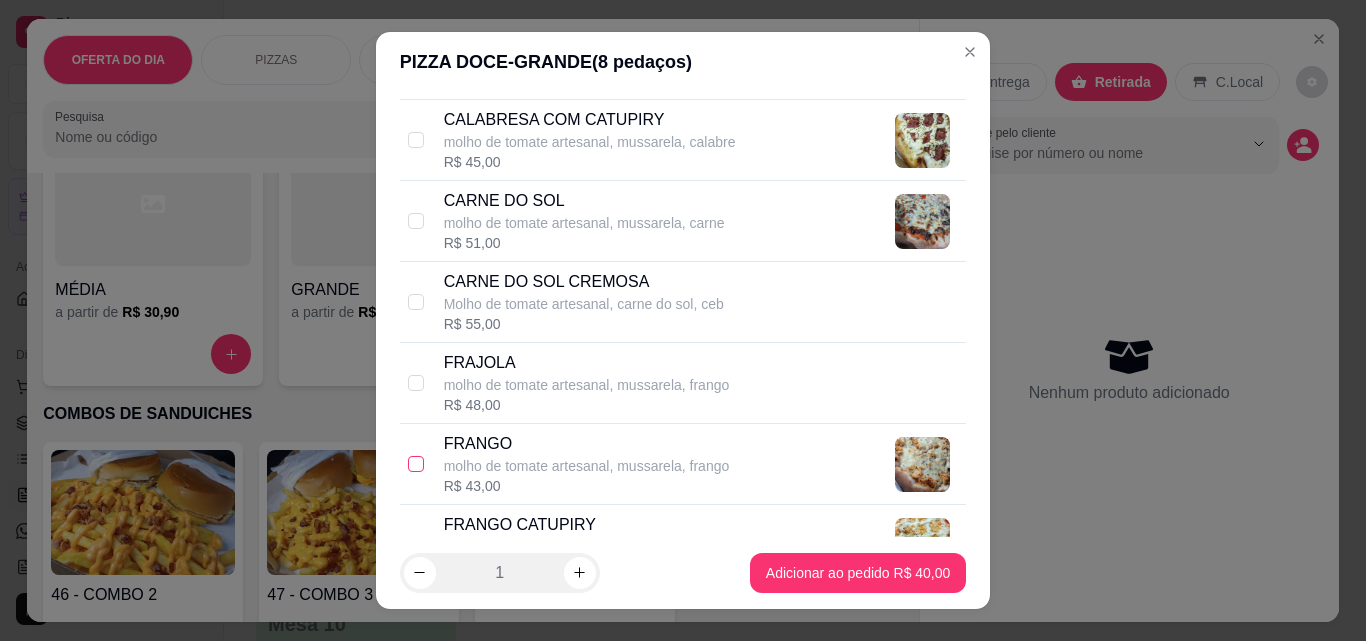 click at bounding box center [416, 464] 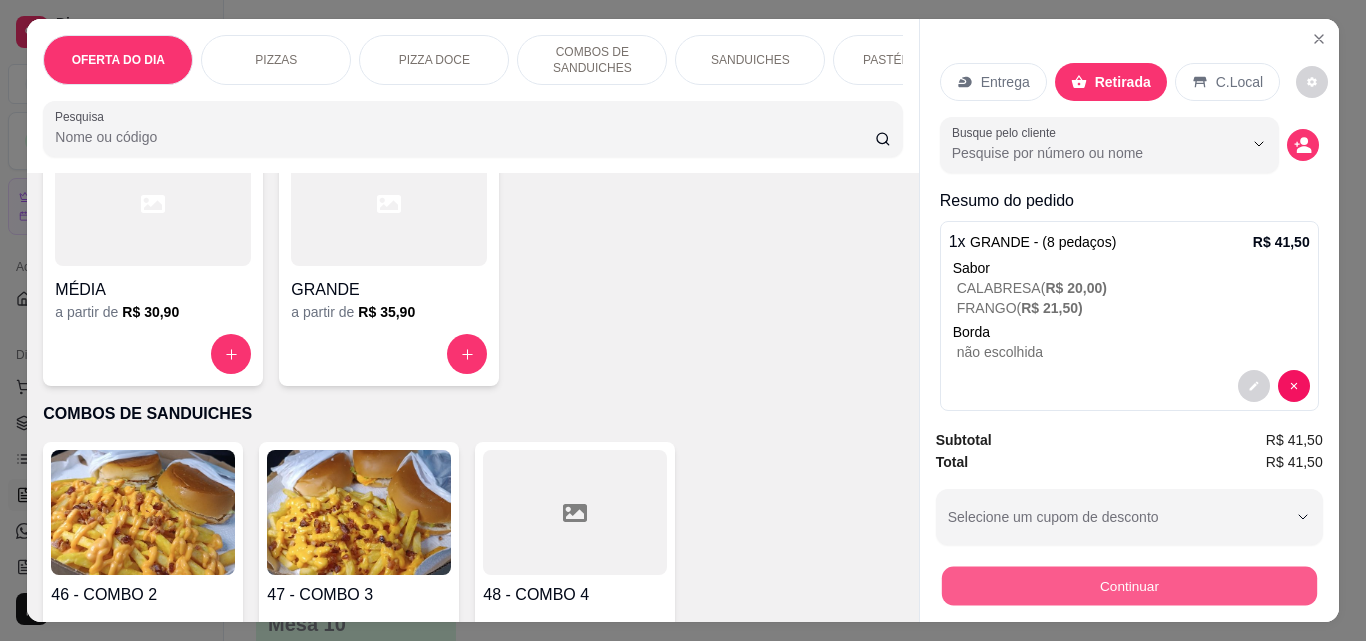 click on "Continuar" at bounding box center [1128, 585] 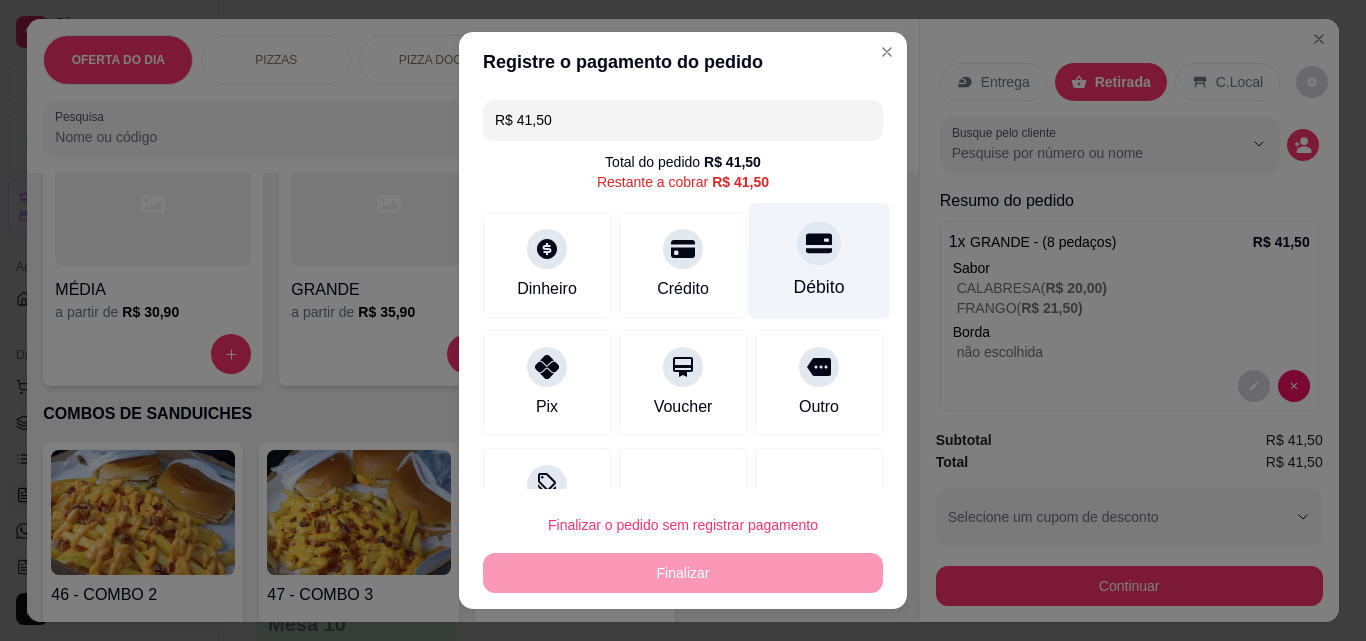 click on "Débito" at bounding box center (819, 261) 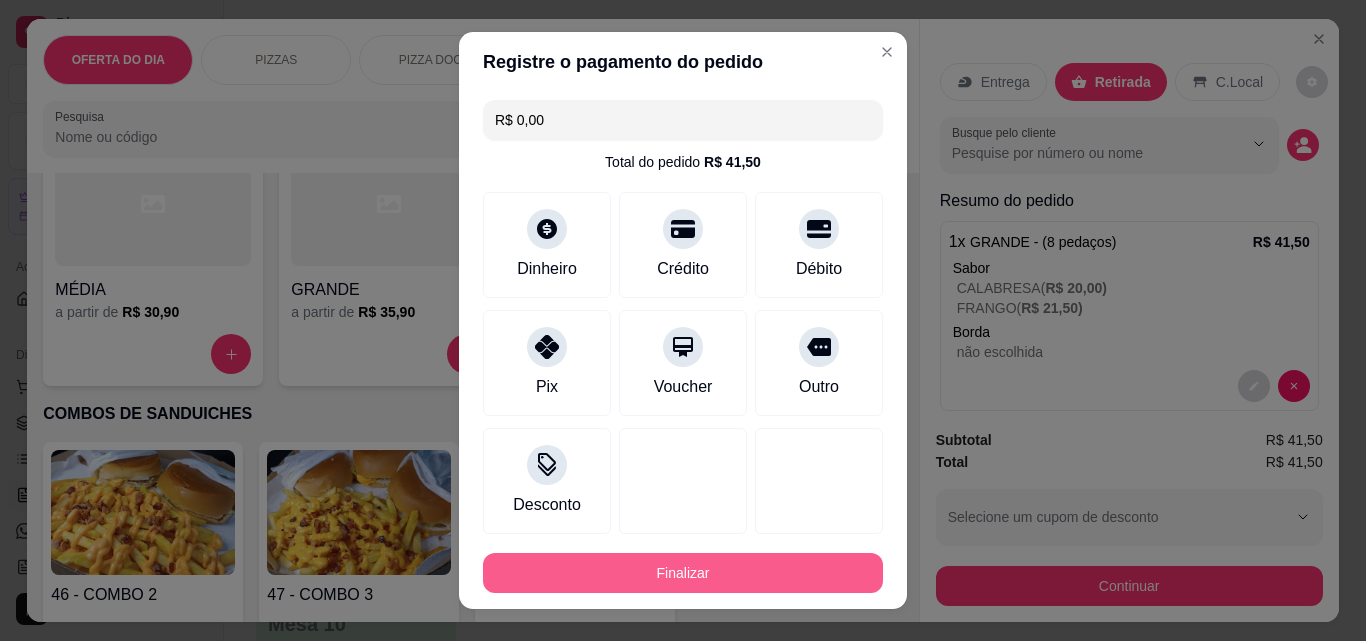 click on "Finalizar" at bounding box center [683, 573] 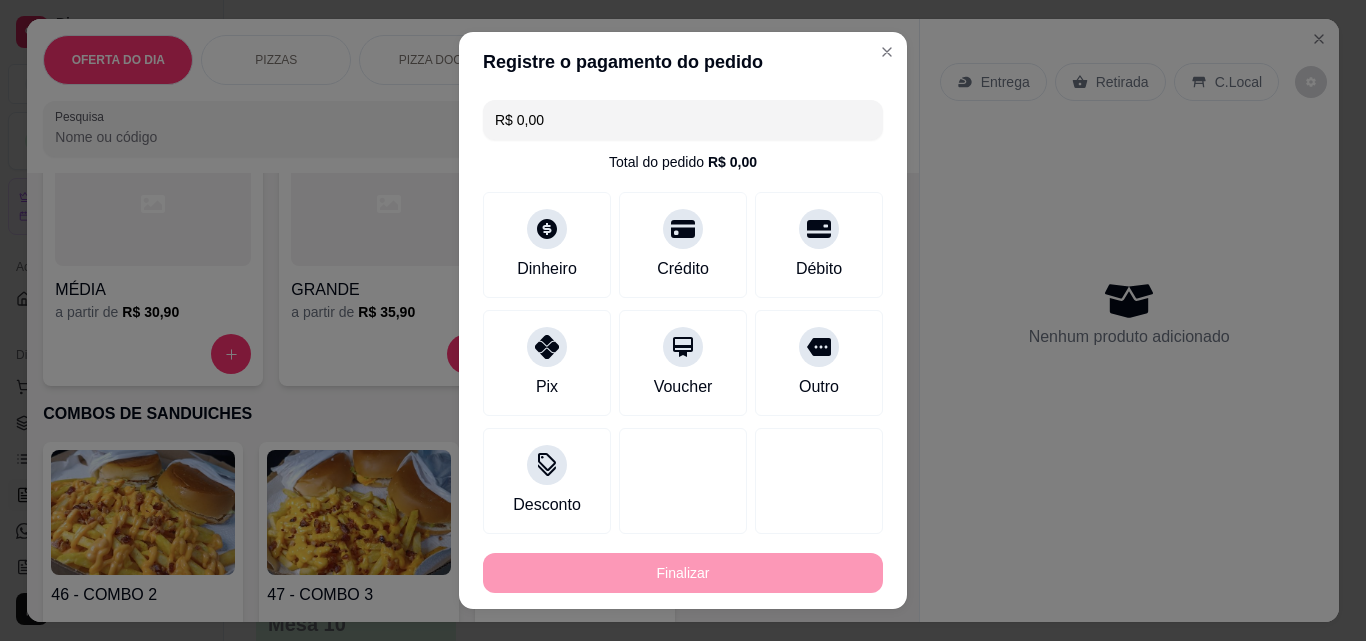 type on "-R$ 41,50" 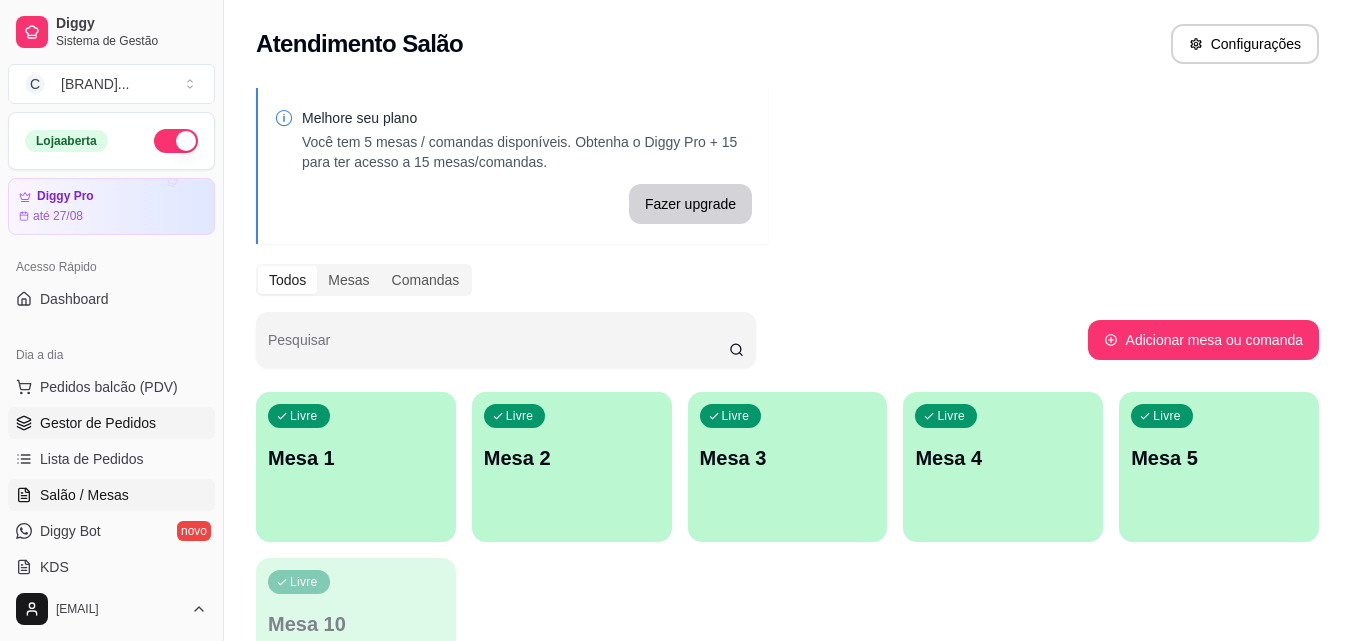 click on "Gestor de Pedidos" at bounding box center [98, 423] 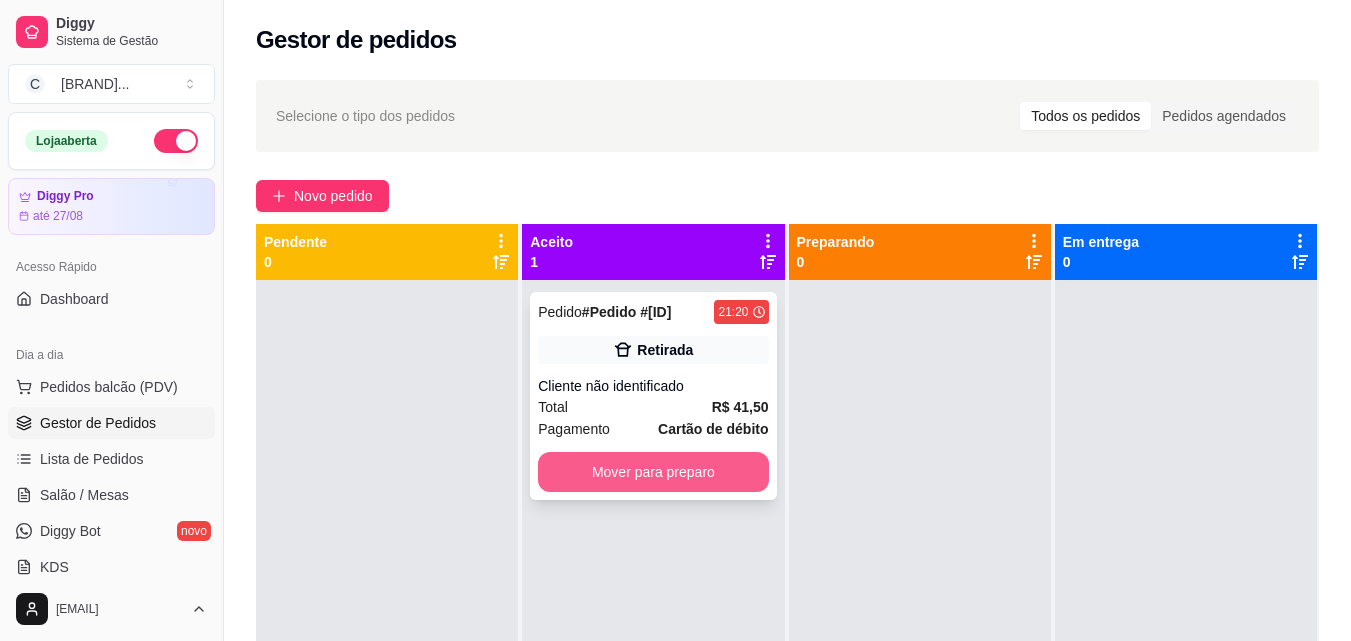 click on "Mover para preparo" at bounding box center [653, 472] 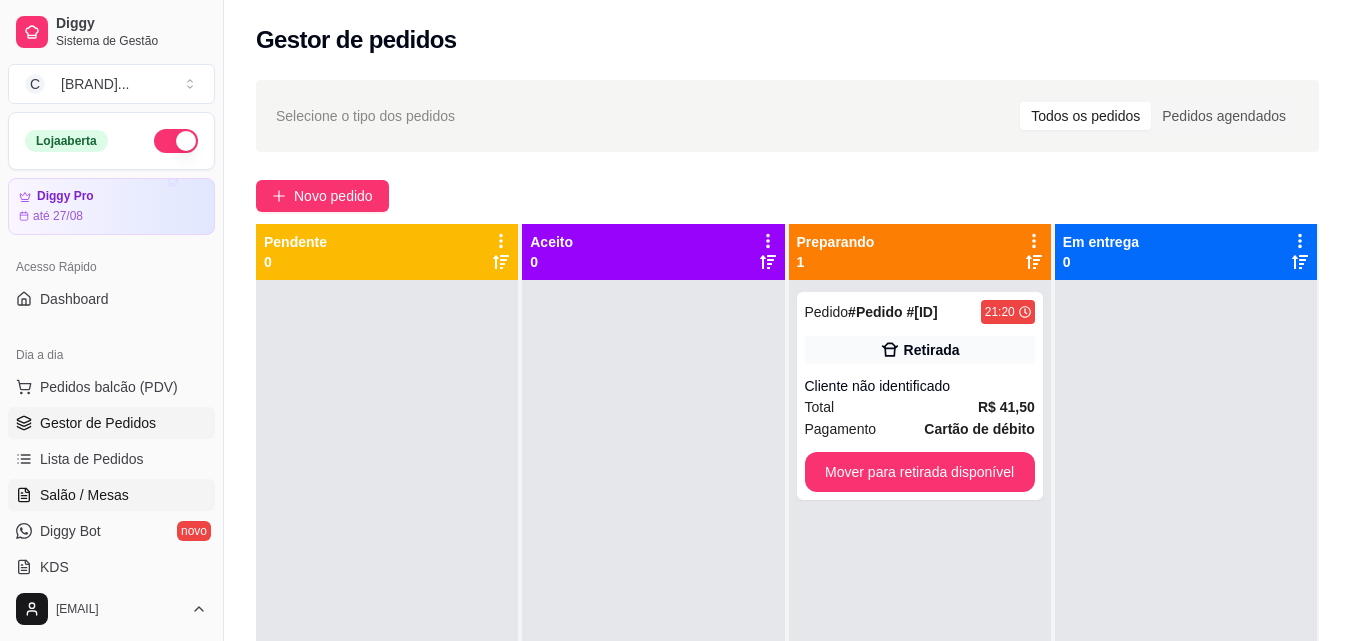 click on "Salão / Mesas" at bounding box center [84, 495] 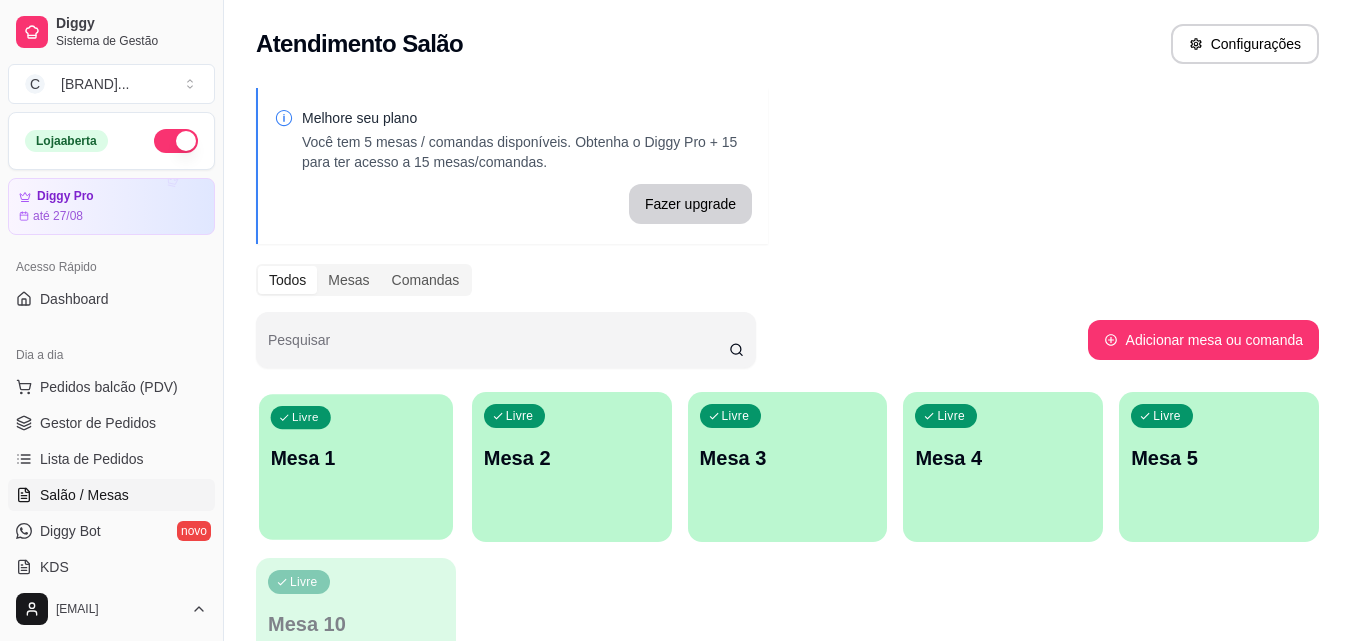 click on "Mesa 1" at bounding box center (356, 458) 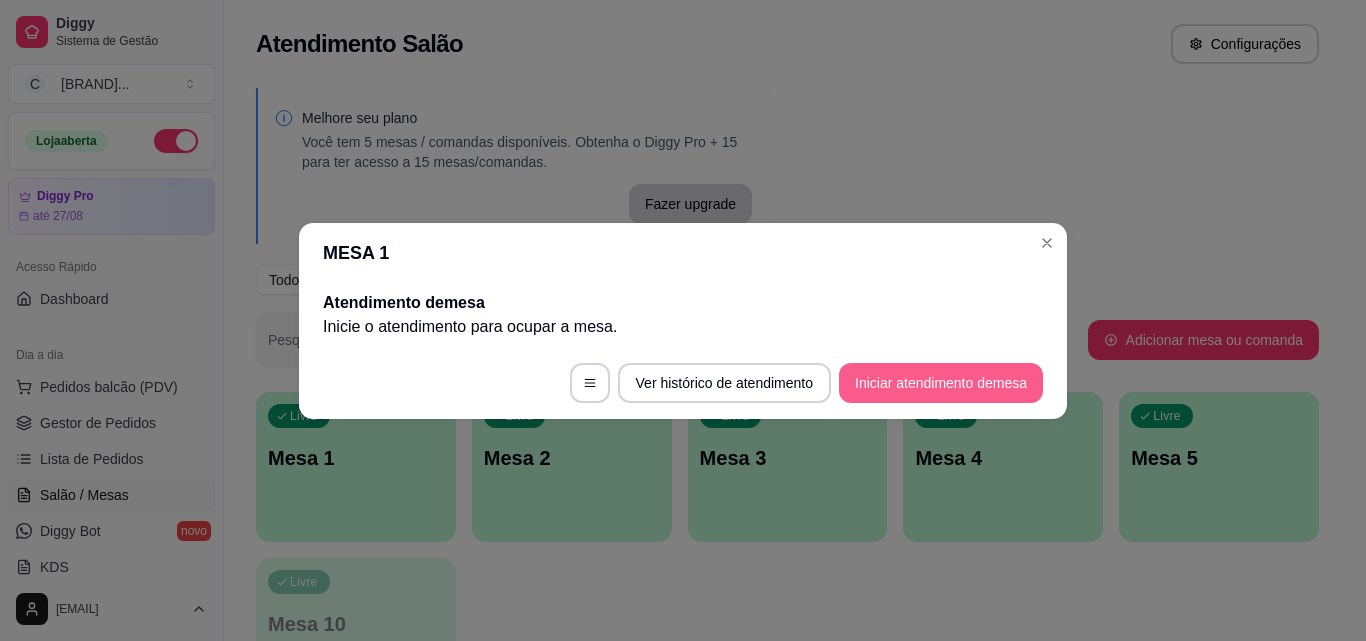 click on "Iniciar atendimento de  mesa" at bounding box center [941, 383] 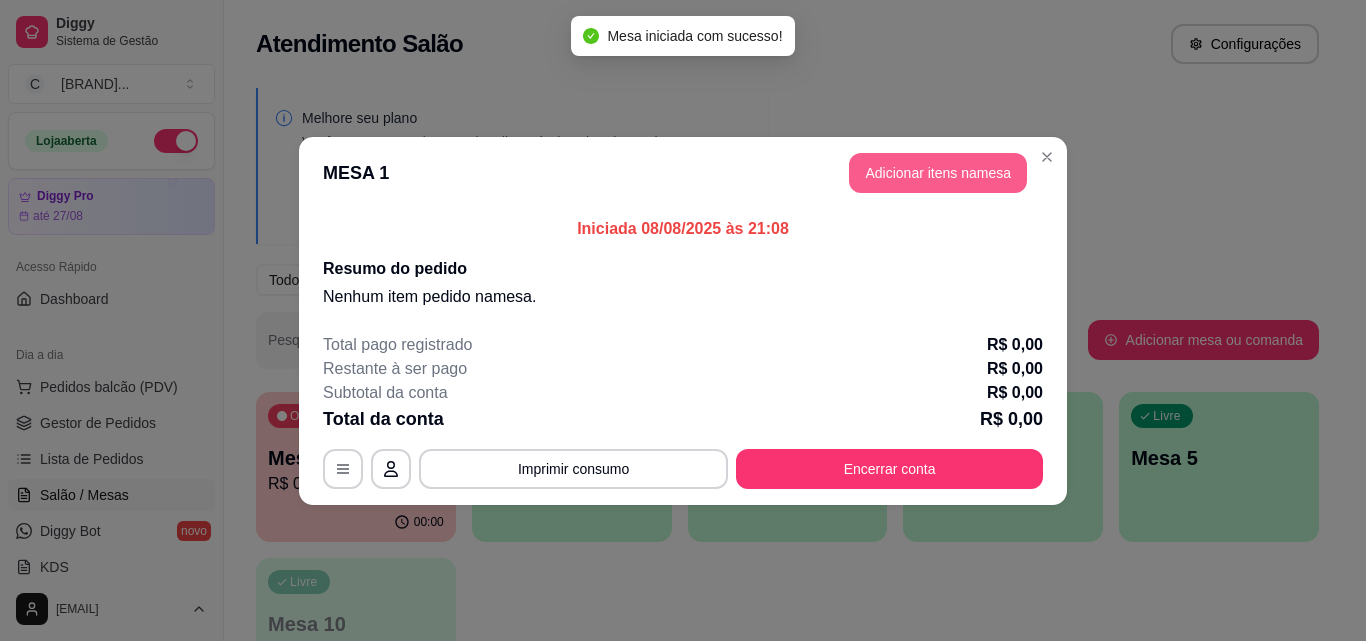 click on "Adicionar itens na  mesa" at bounding box center (938, 173) 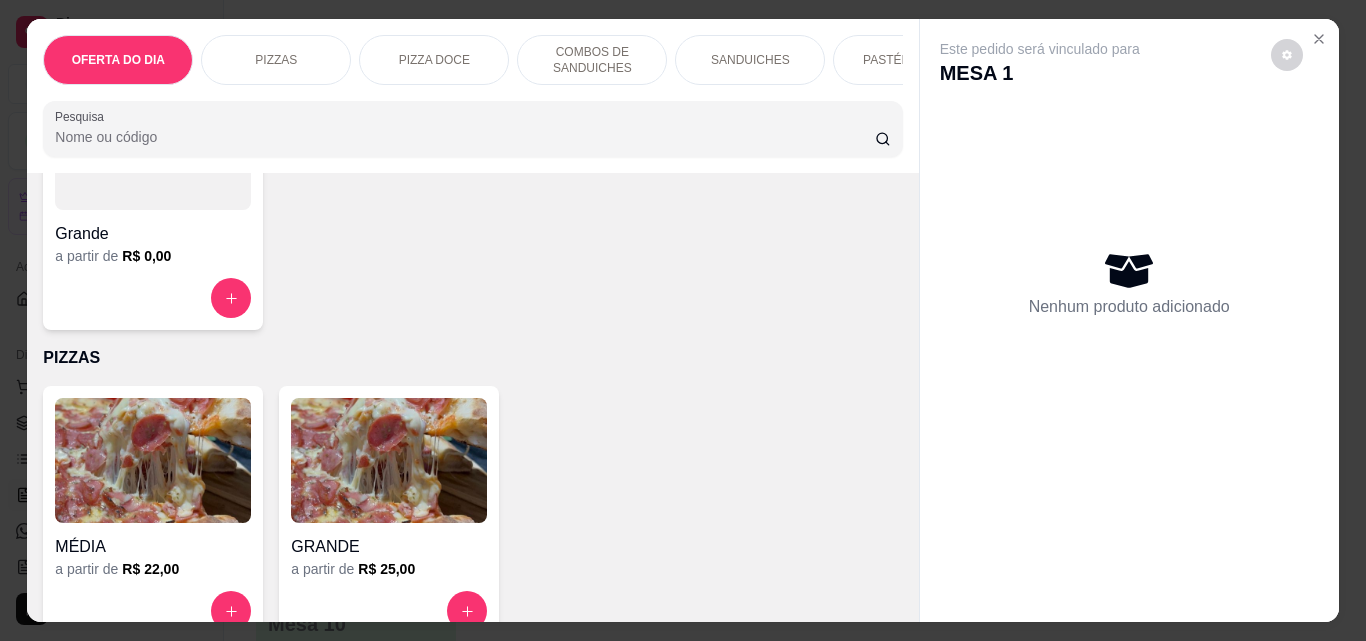 scroll, scrollTop: 300, scrollLeft: 0, axis: vertical 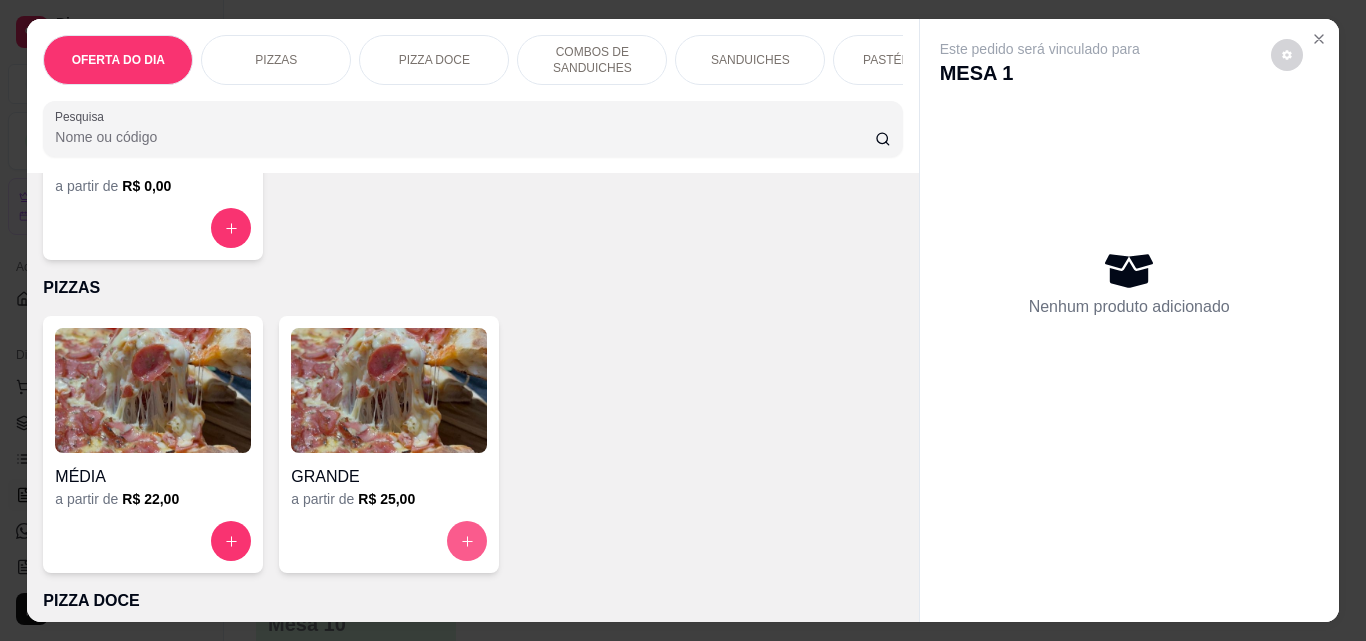click 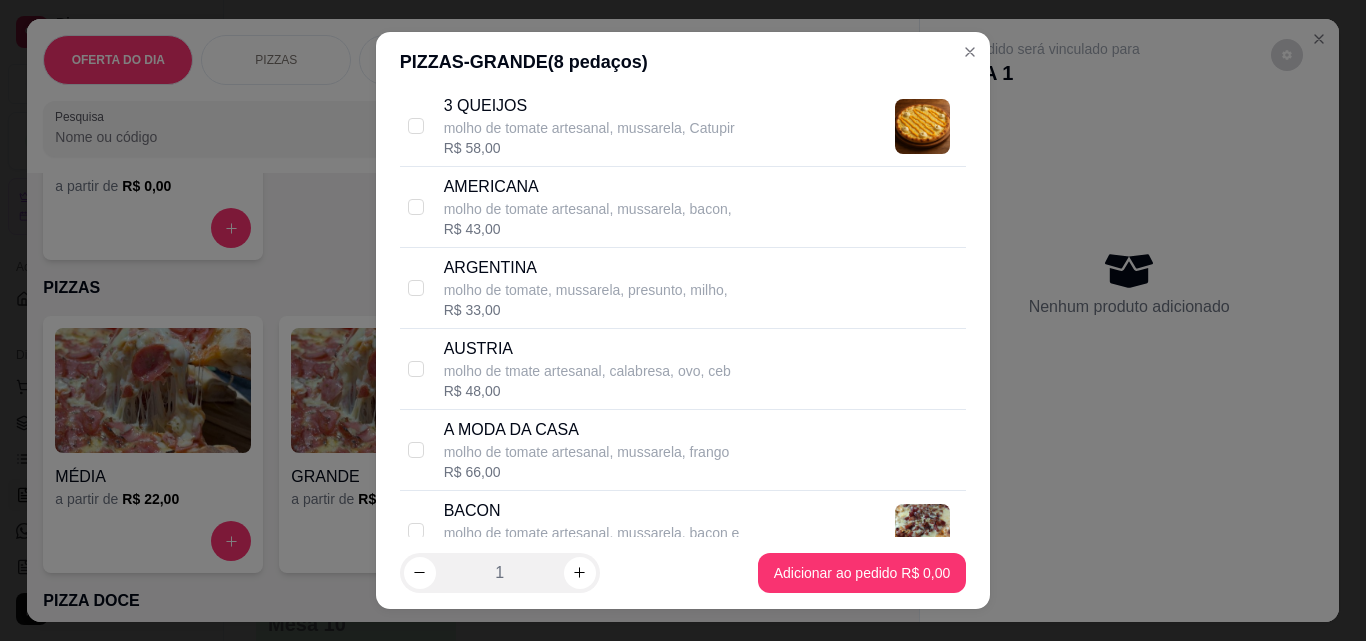 scroll, scrollTop: 300, scrollLeft: 0, axis: vertical 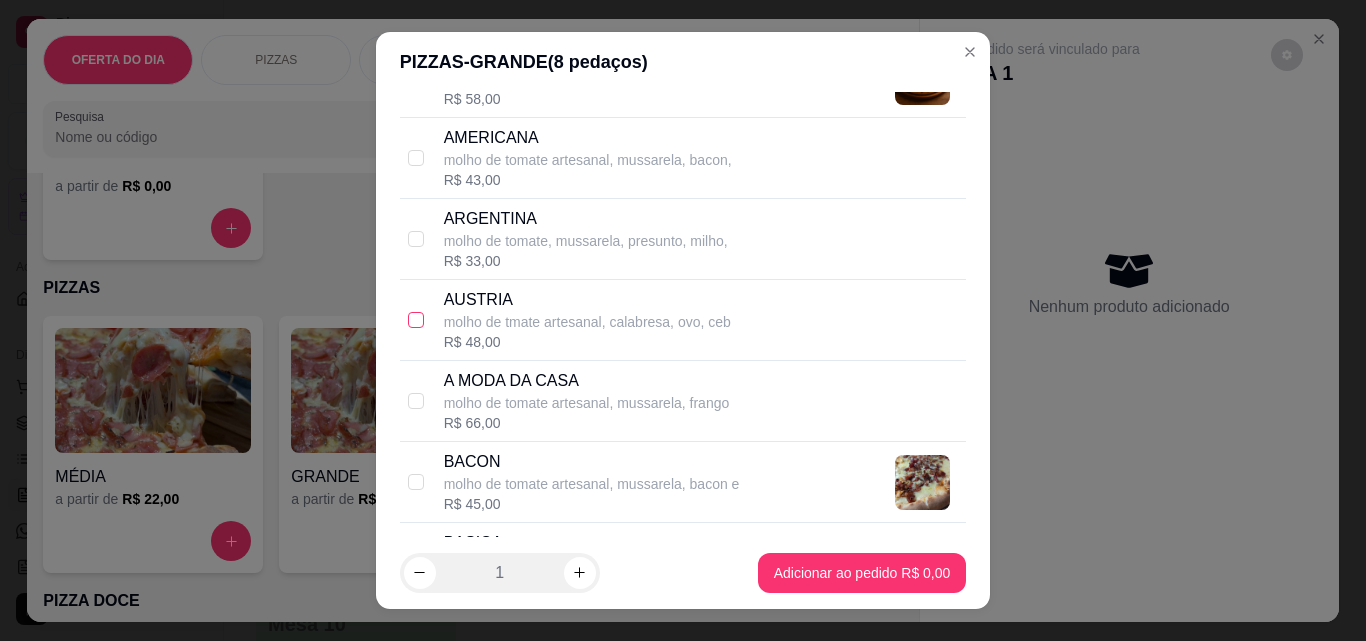 click at bounding box center [416, 320] 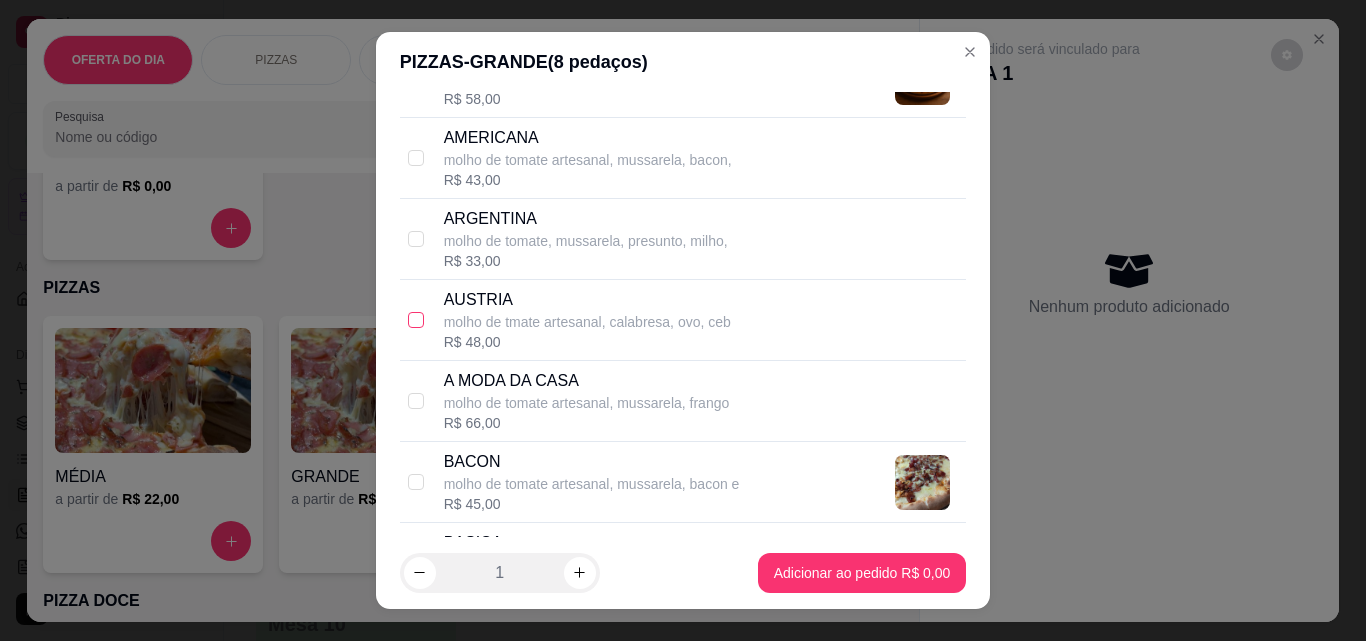 click at bounding box center [416, 320] 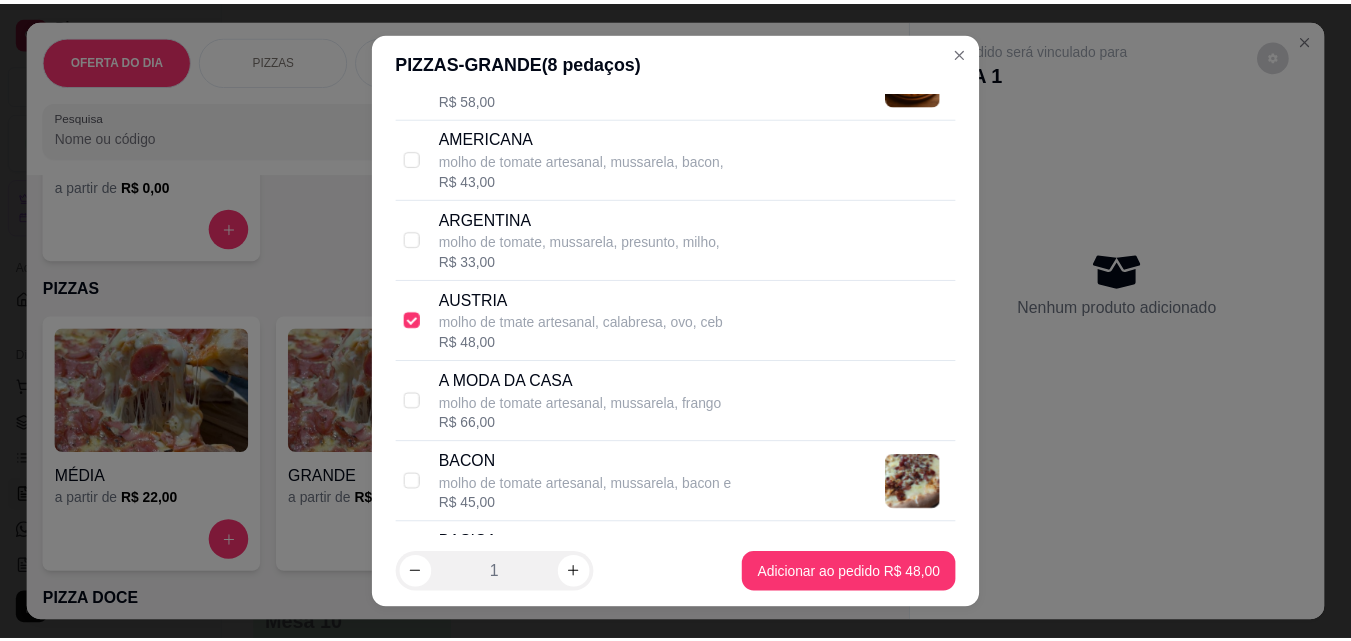 scroll, scrollTop: 400, scrollLeft: 0, axis: vertical 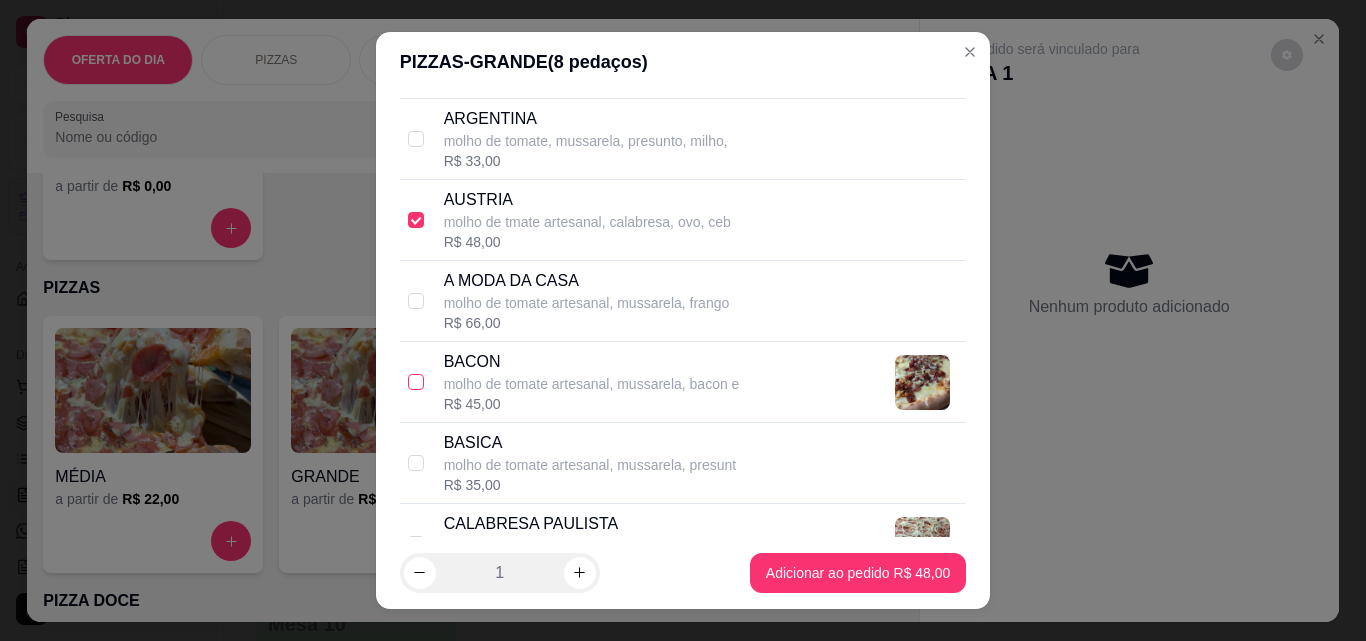 click at bounding box center (416, 382) 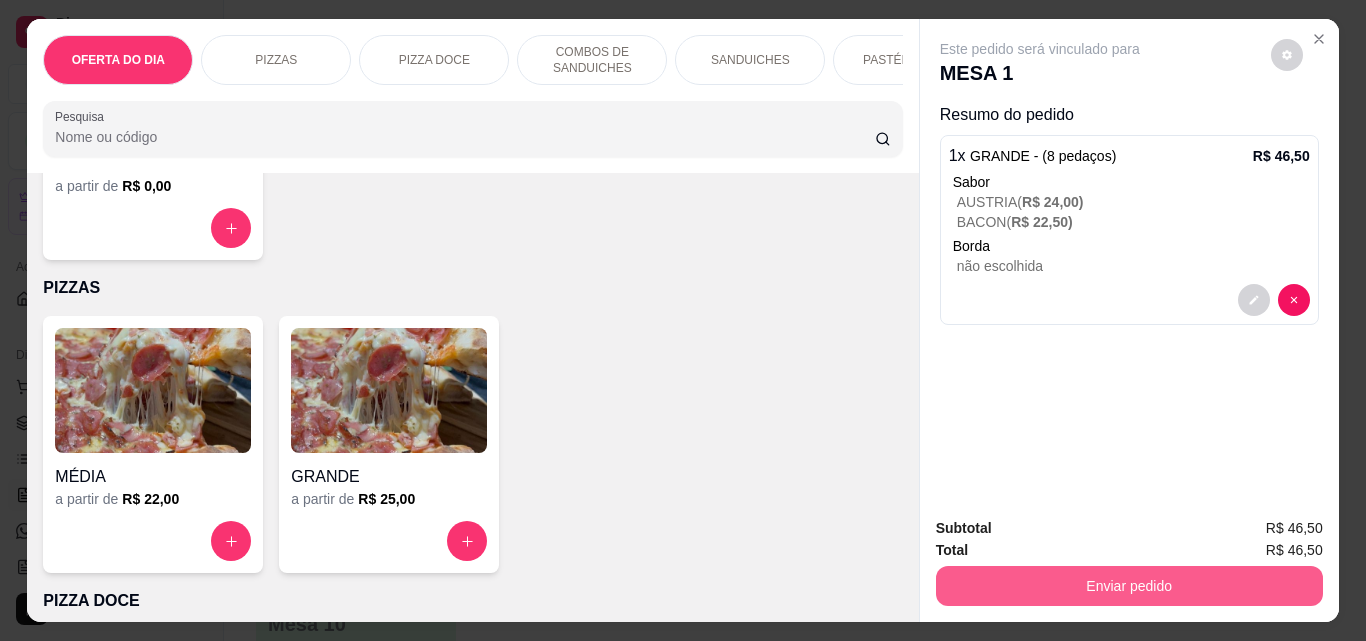 click on "Enviar pedido" at bounding box center [1129, 586] 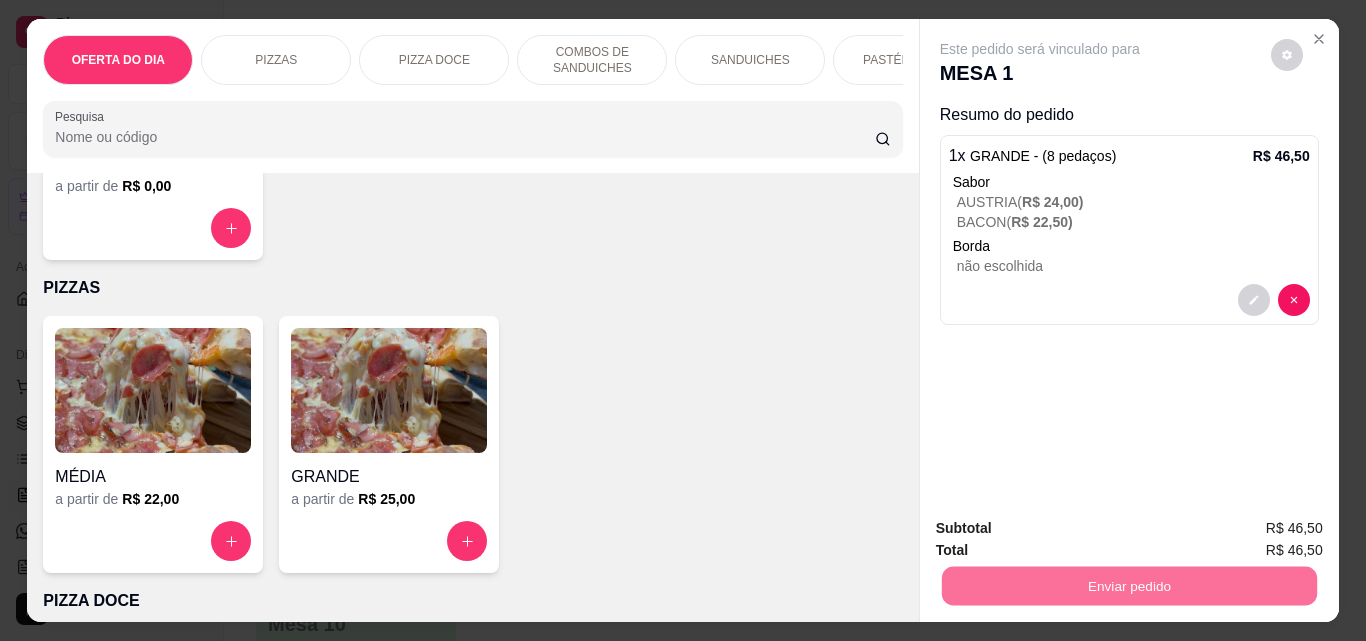 click on "Não registrar e enviar pedido" at bounding box center (1063, 529) 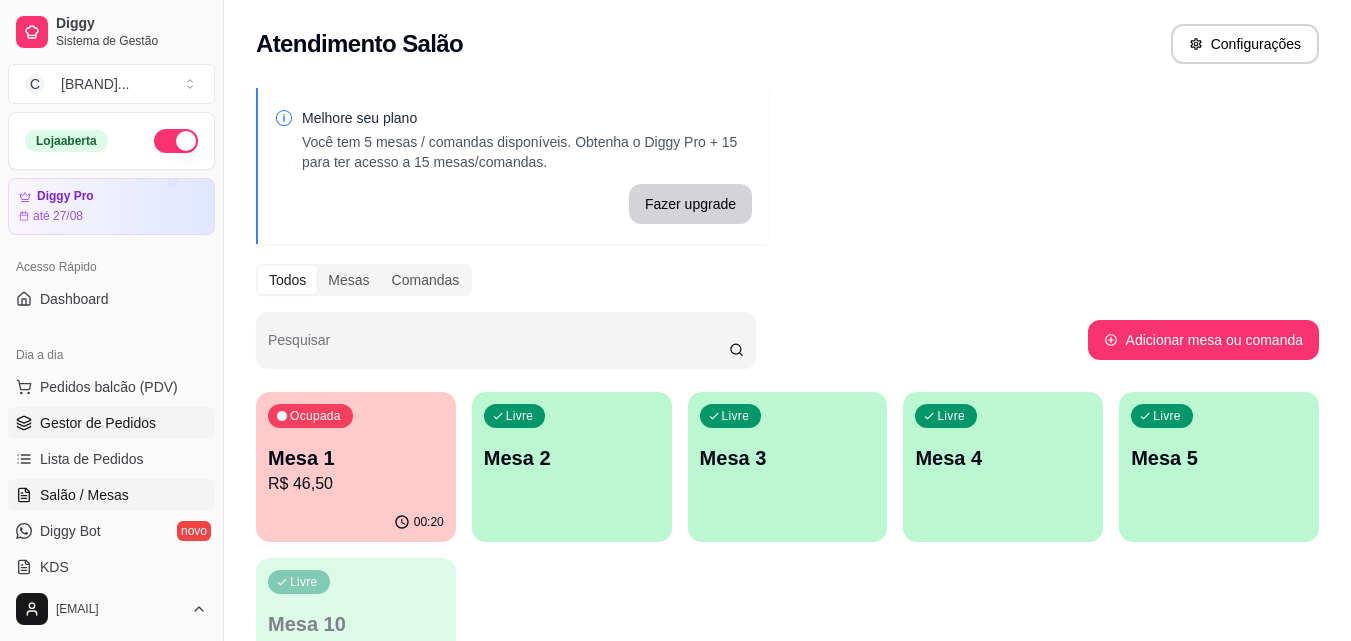 click on "Gestor de Pedidos" at bounding box center (98, 423) 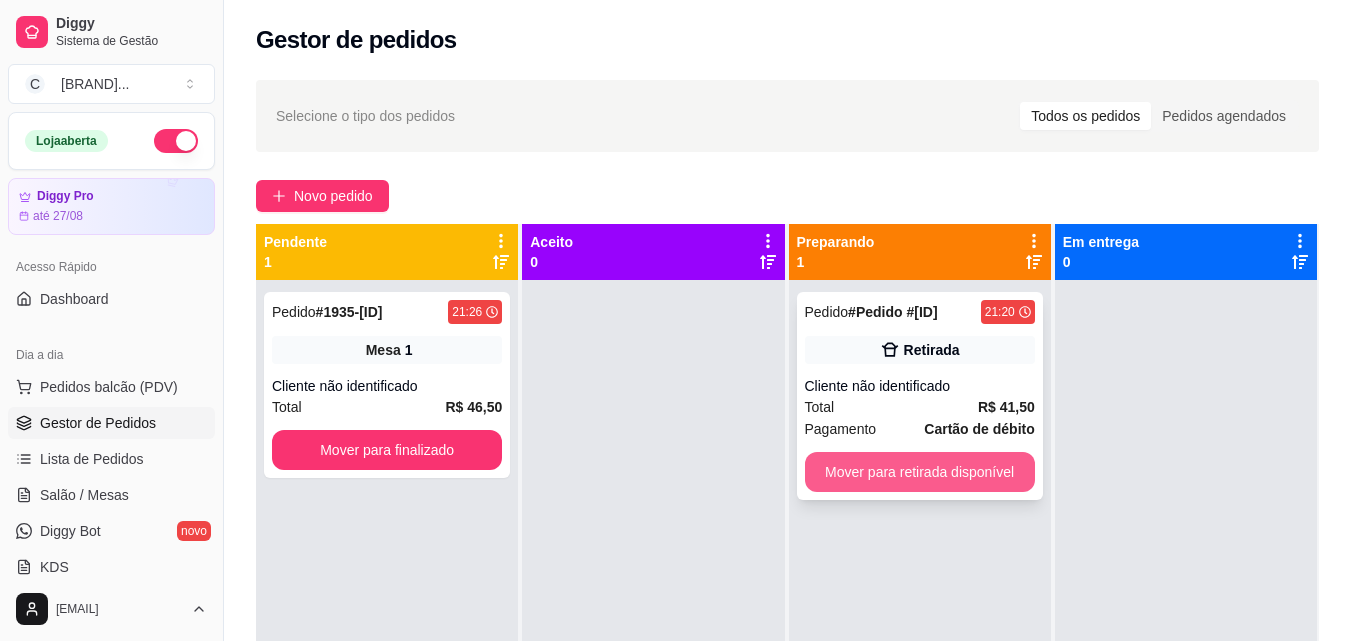 click on "Mover para retirada disponível" at bounding box center (920, 472) 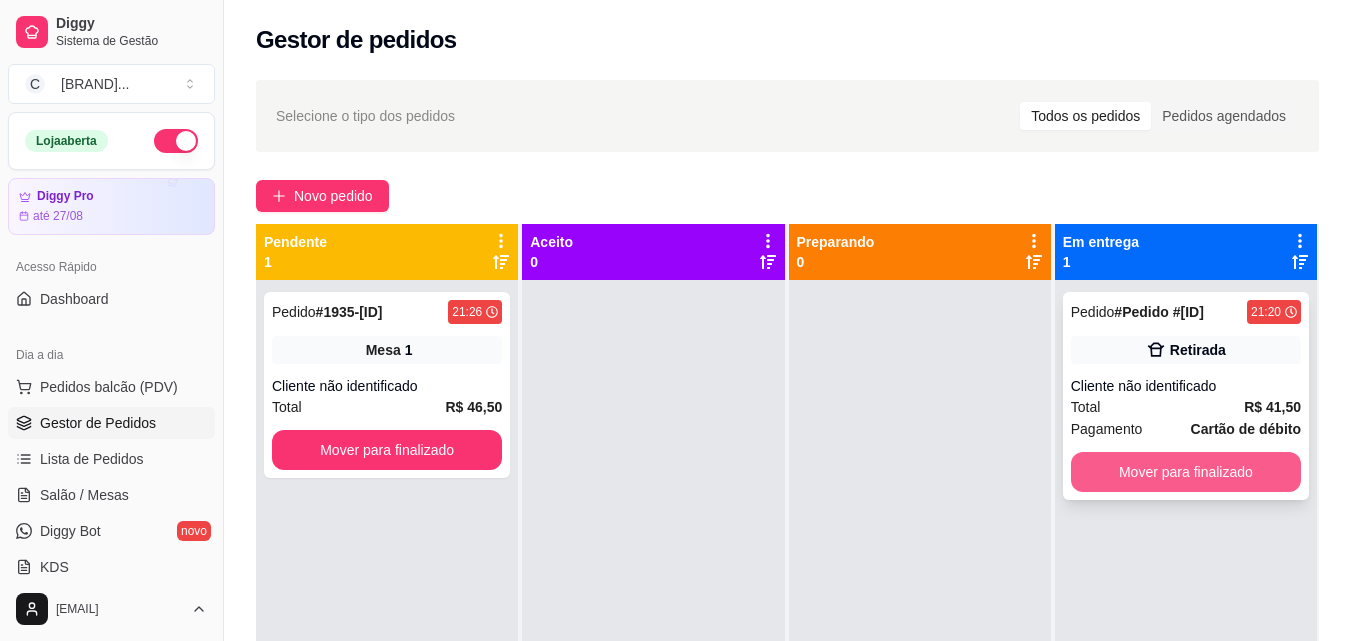 click on "Mover para finalizado" at bounding box center (1186, 472) 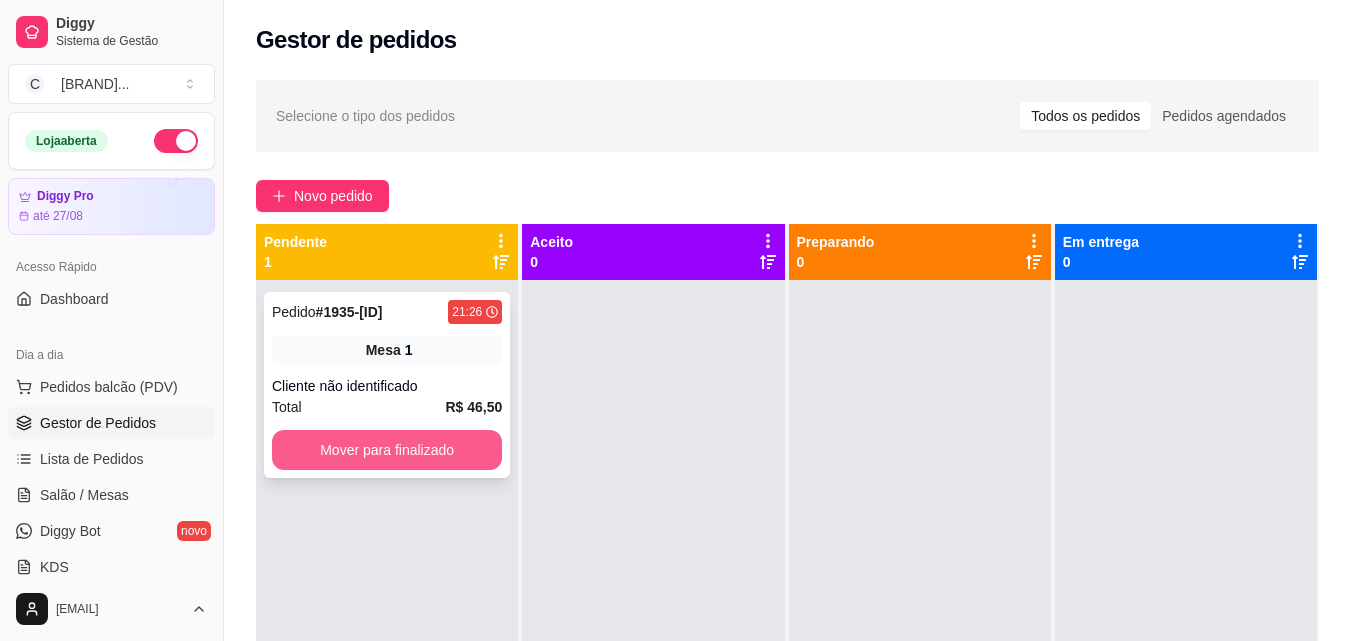 click on "Mover para finalizado" at bounding box center (387, 450) 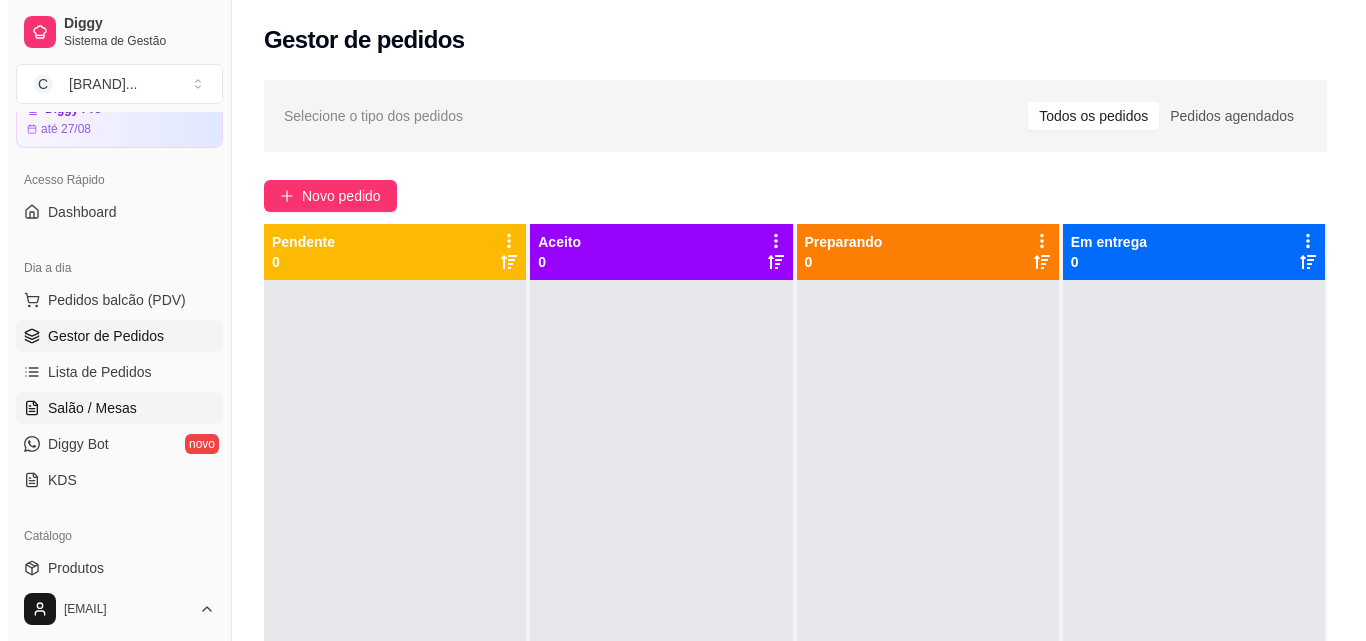 scroll, scrollTop: 200, scrollLeft: 0, axis: vertical 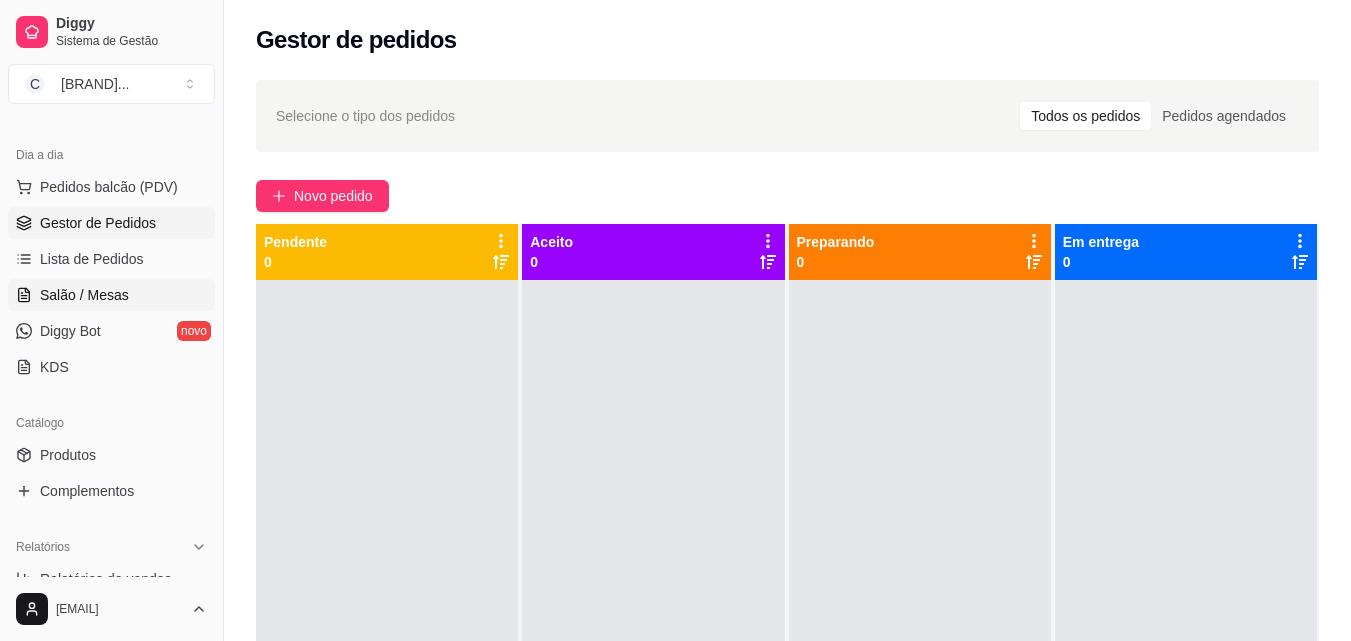 click on "Salão / Mesas" at bounding box center [84, 295] 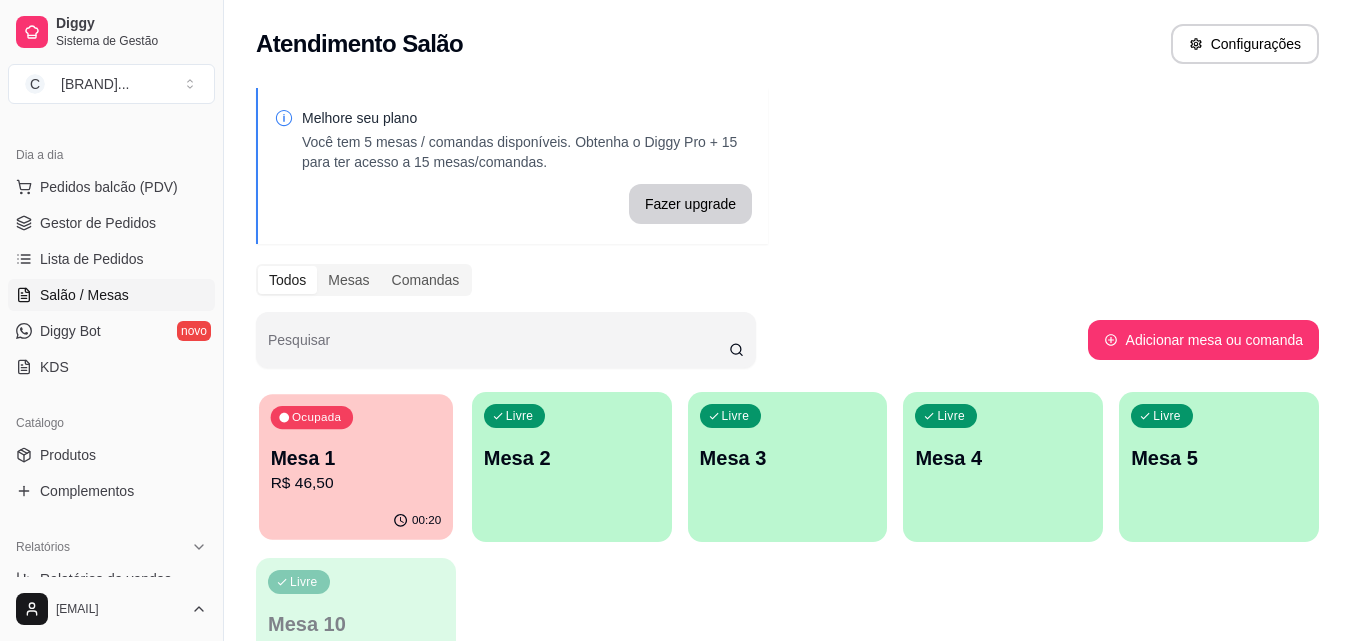 click on "Mesa 1" at bounding box center [356, 458] 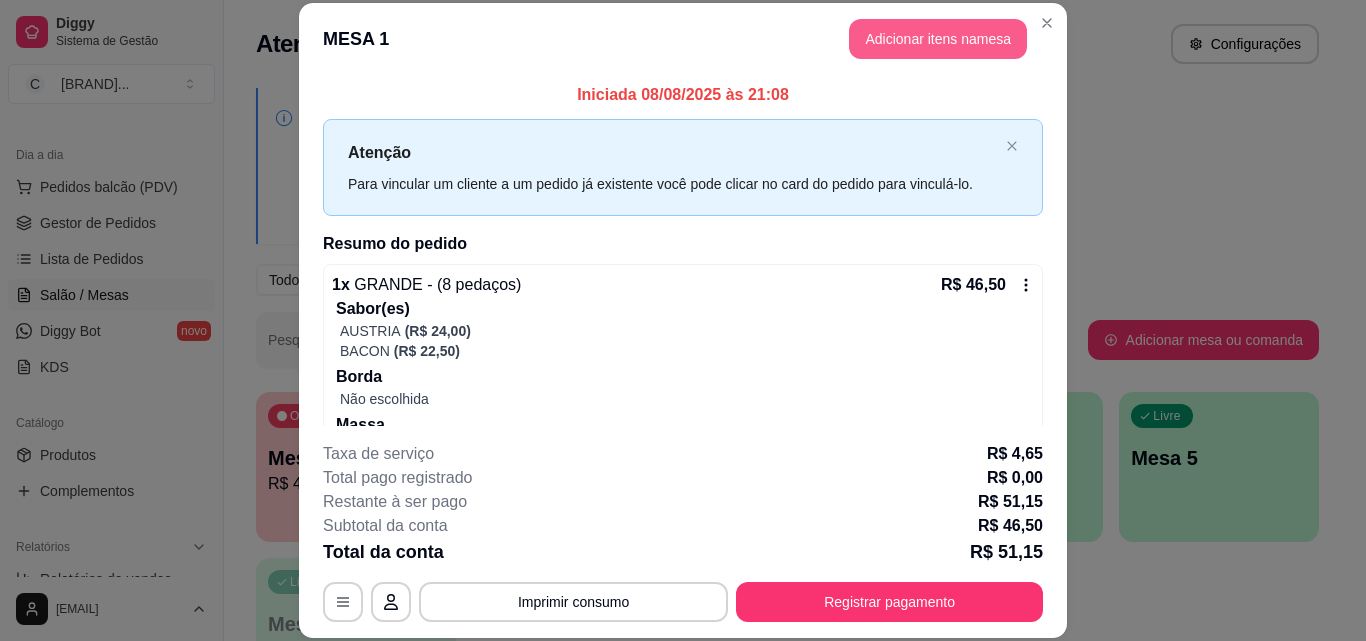 click on "Adicionar itens na  mesa" at bounding box center [938, 39] 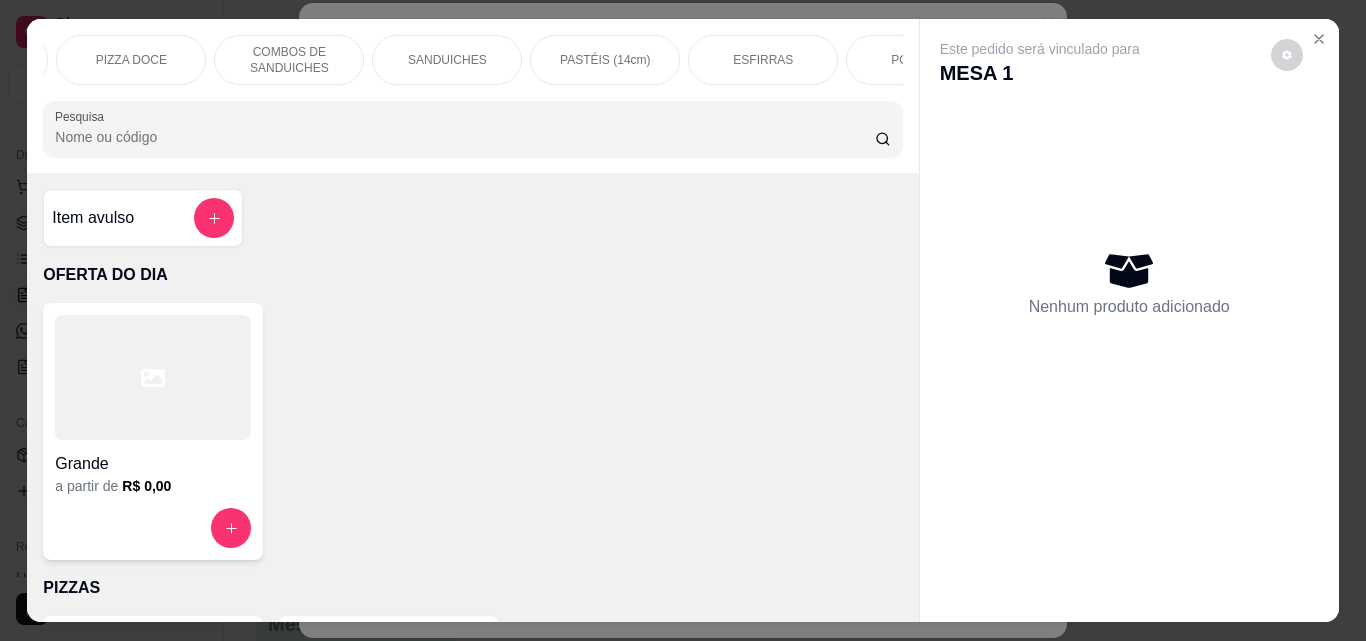 scroll, scrollTop: 0, scrollLeft: 305, axis: horizontal 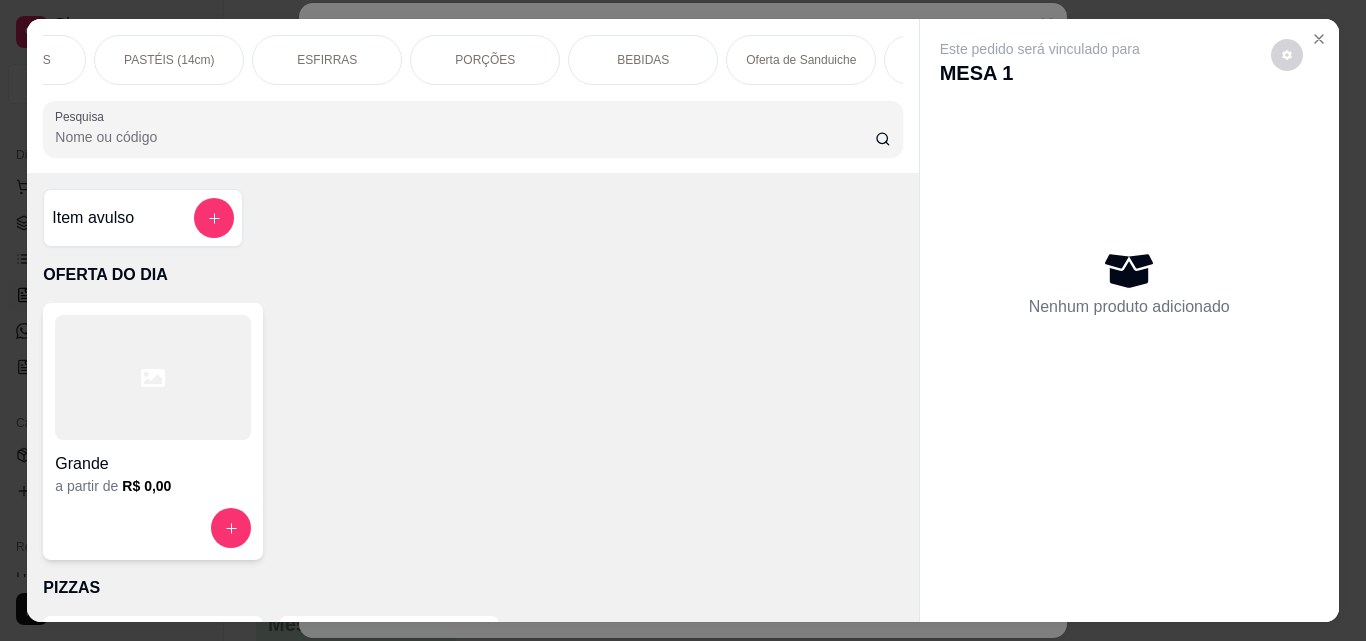 click on "BEBIDAS" at bounding box center [643, 60] 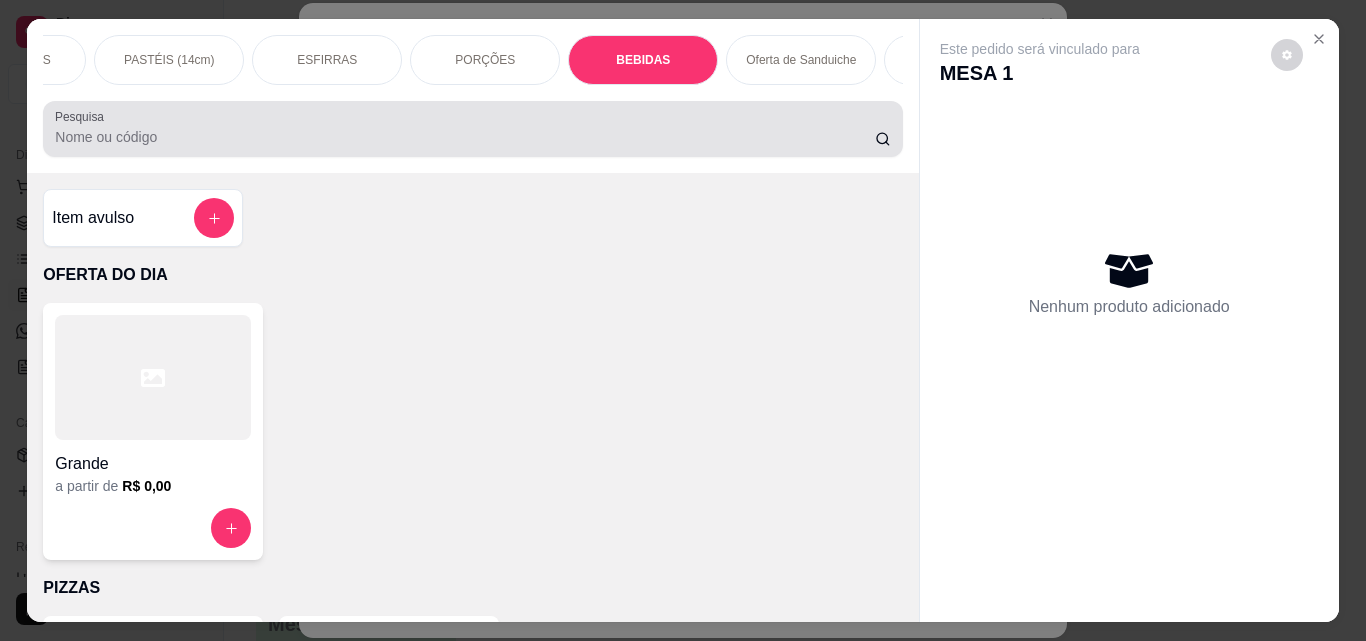 scroll, scrollTop: 5030, scrollLeft: 0, axis: vertical 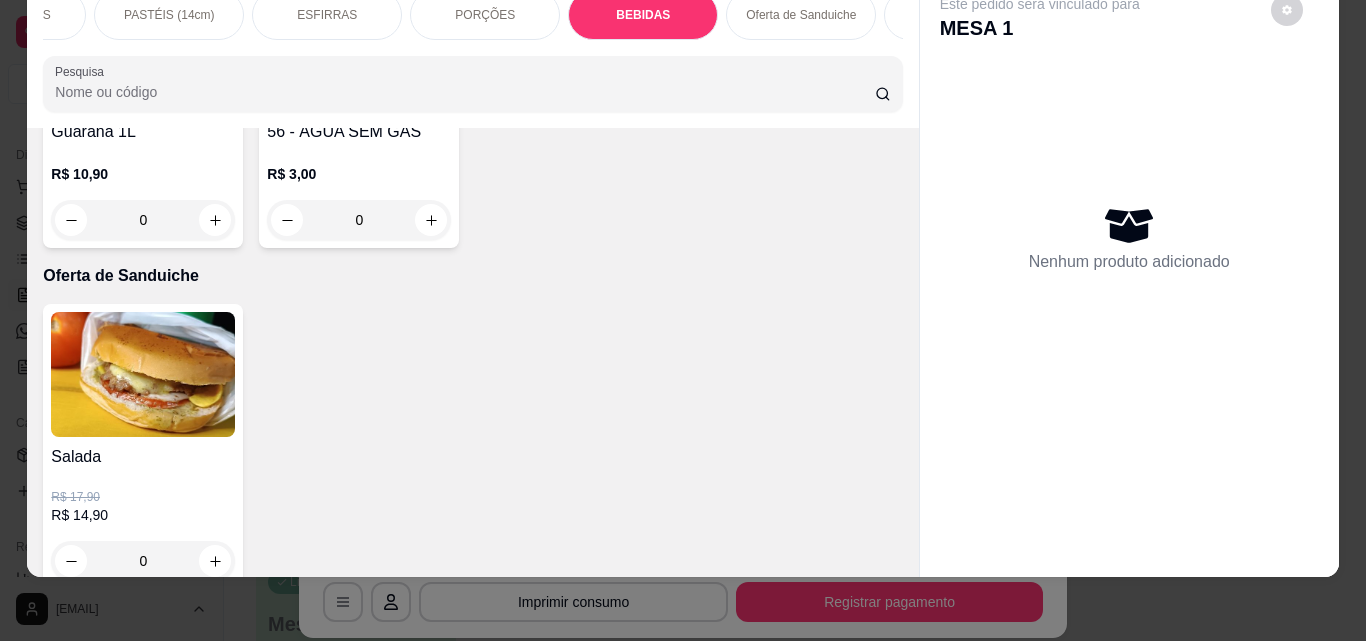 click 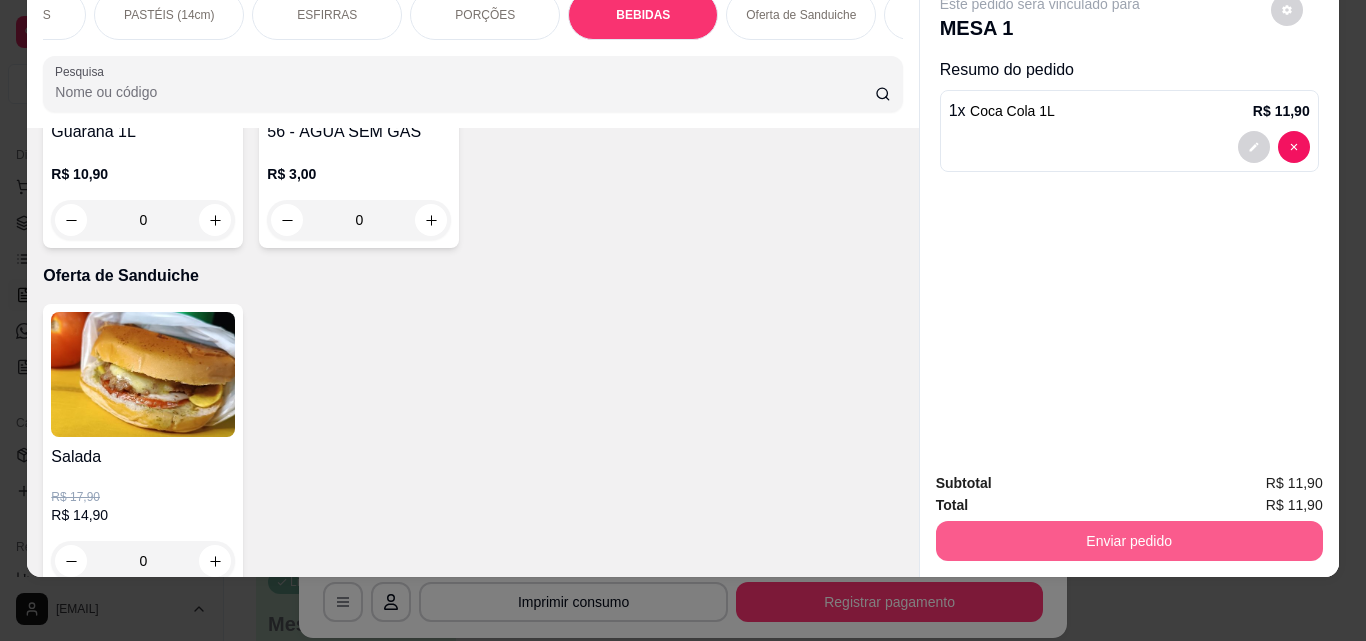 click on "Enviar pedido" at bounding box center [1129, 541] 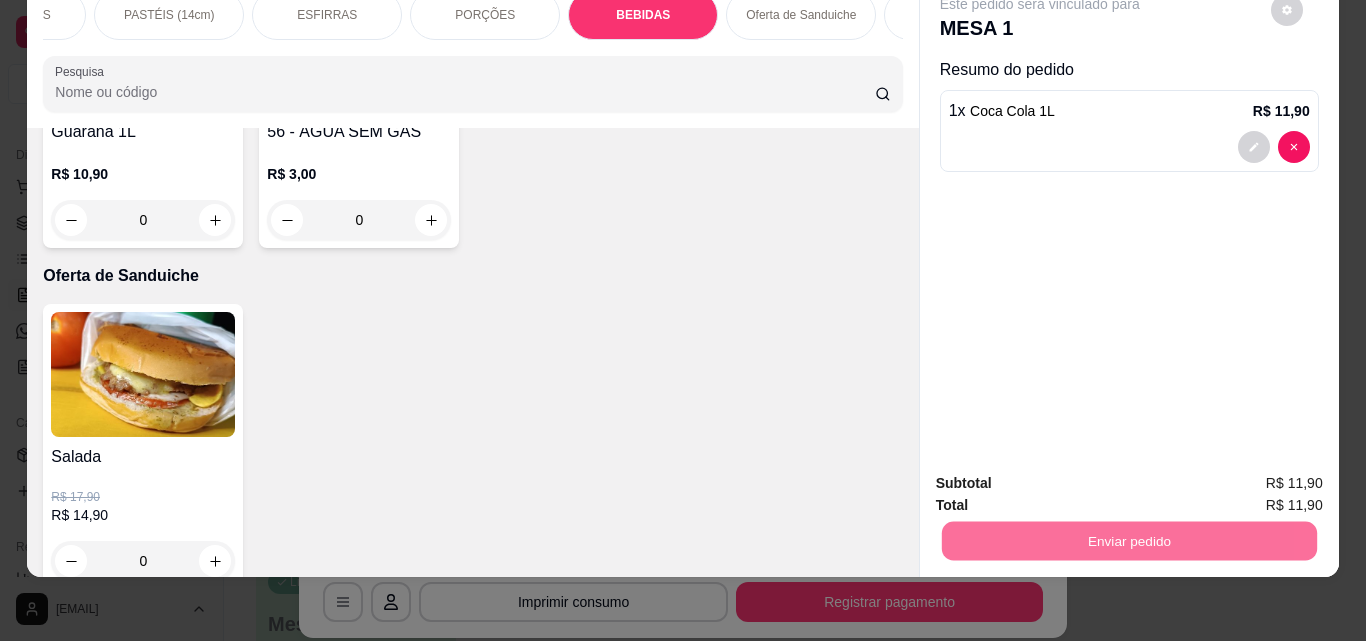click on "Não registrar e enviar pedido" at bounding box center (1063, 477) 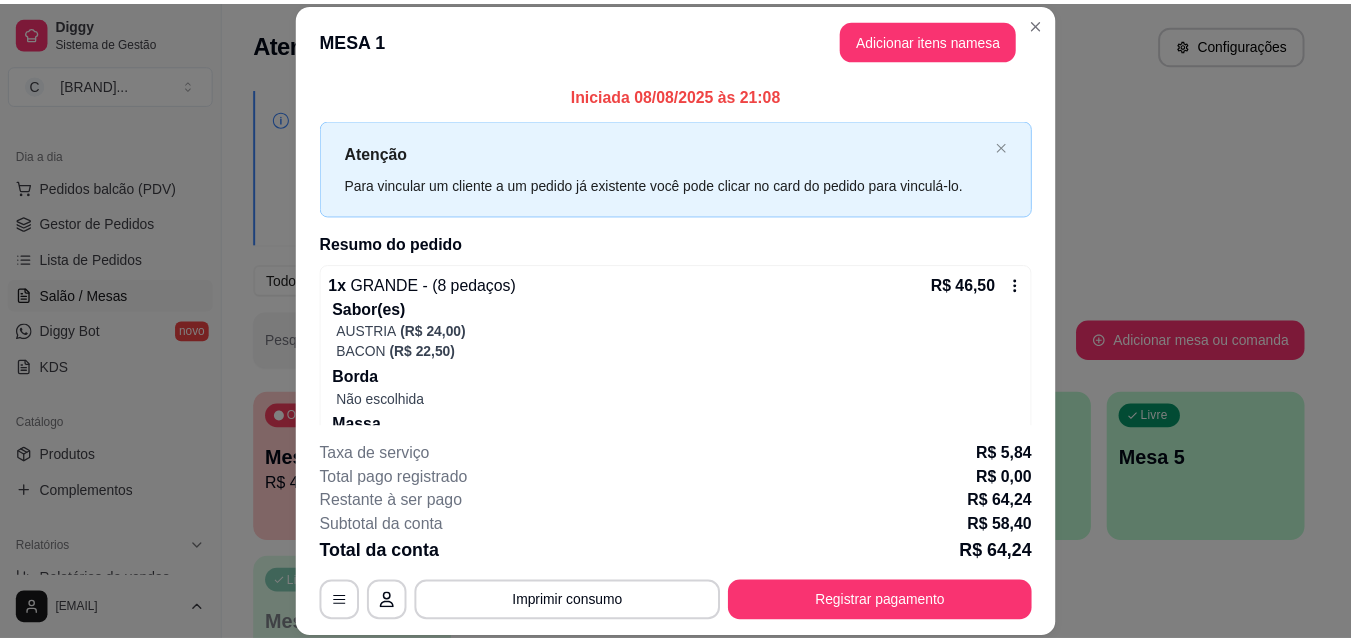 scroll, scrollTop: 158, scrollLeft: 0, axis: vertical 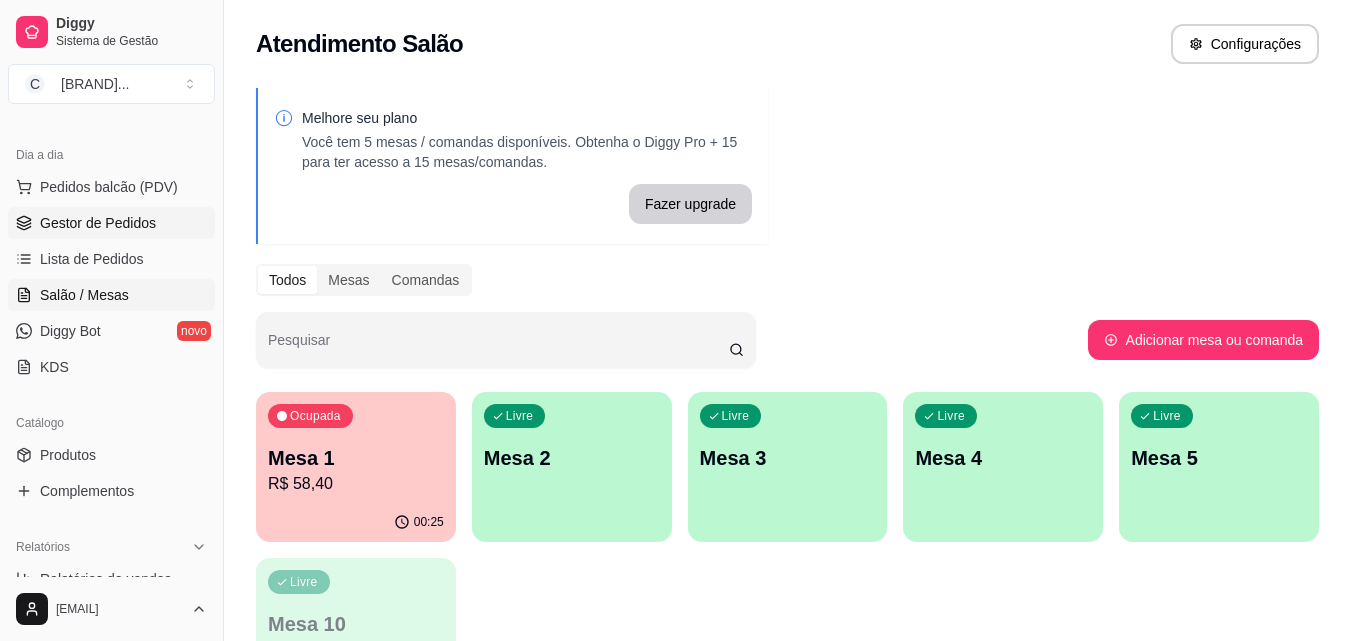 click on "Gestor de Pedidos" at bounding box center (98, 223) 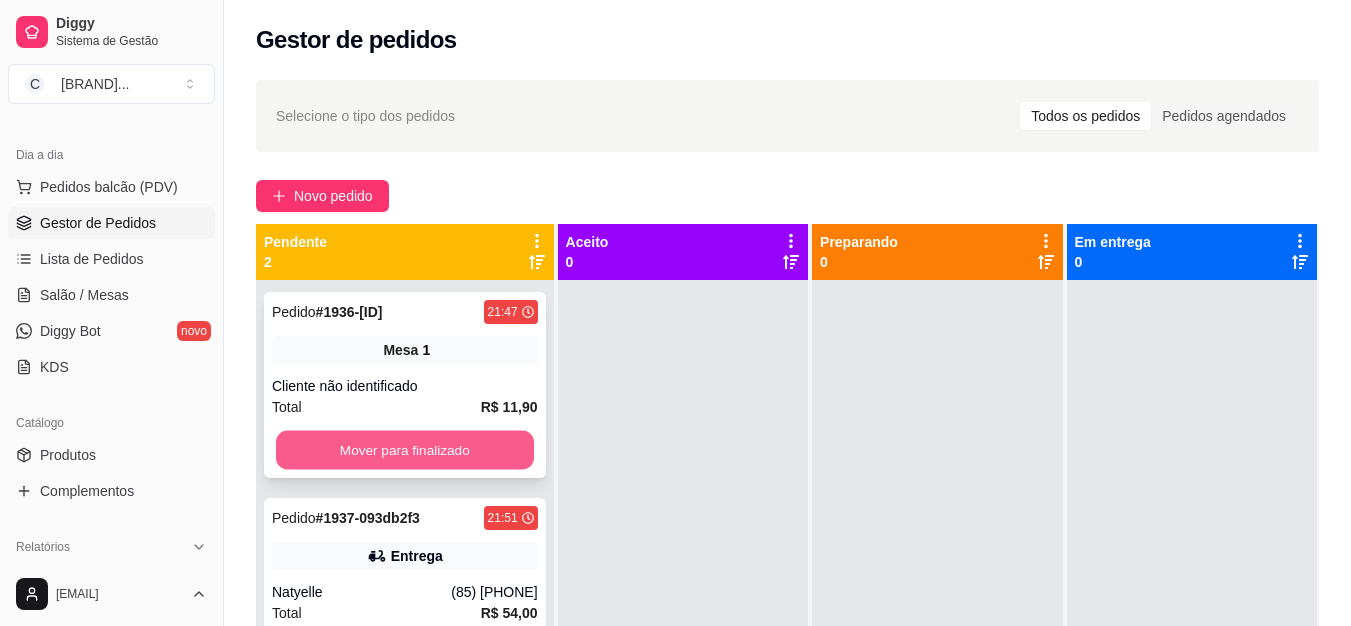 click on "Mover para finalizado" at bounding box center (405, 450) 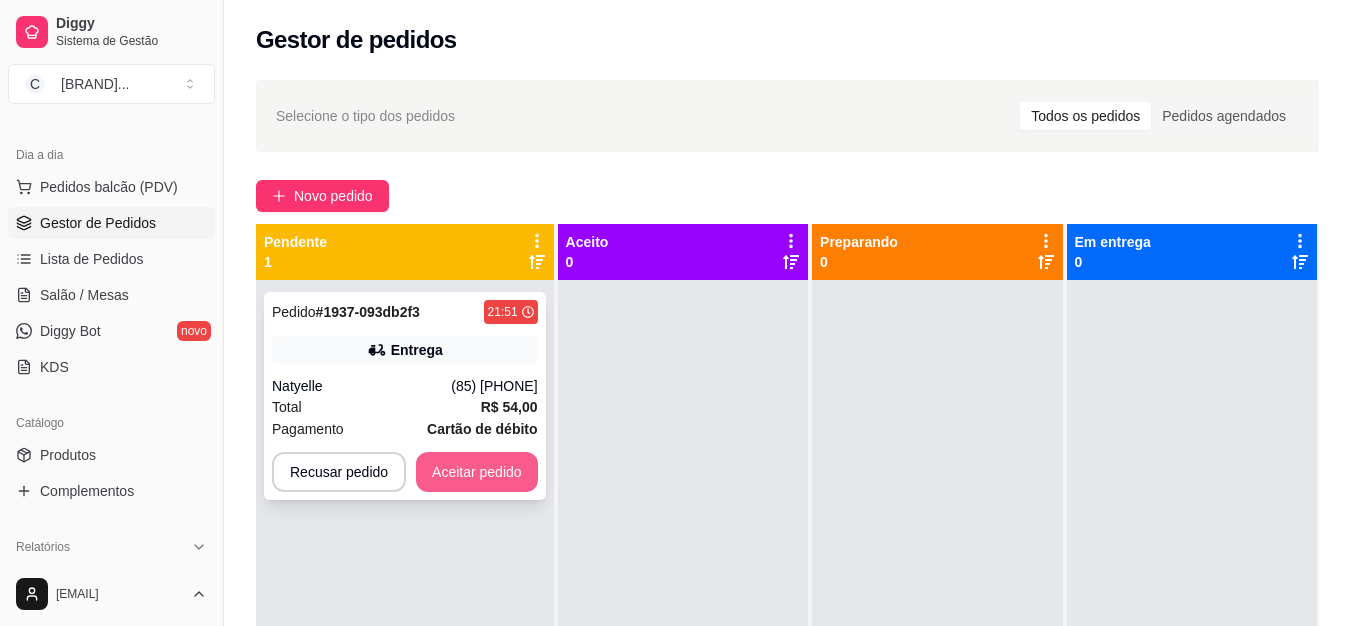 click on "Aceitar pedido" at bounding box center [477, 472] 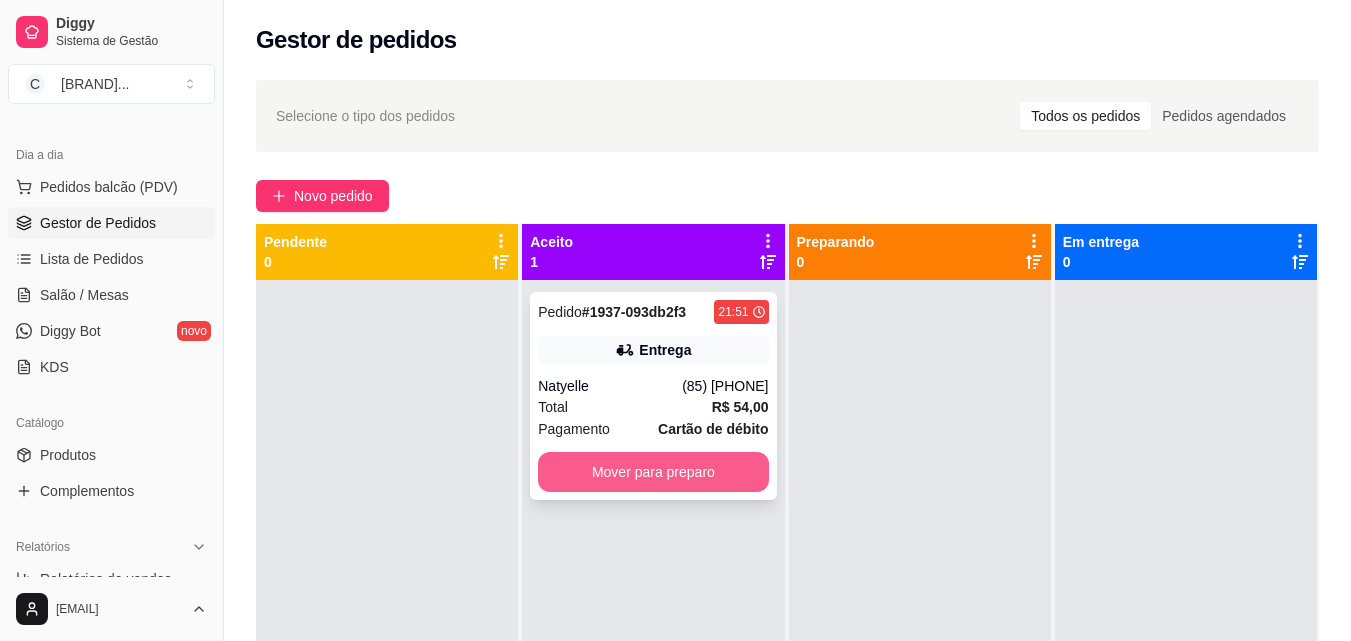 click on "Mover para preparo" at bounding box center [653, 472] 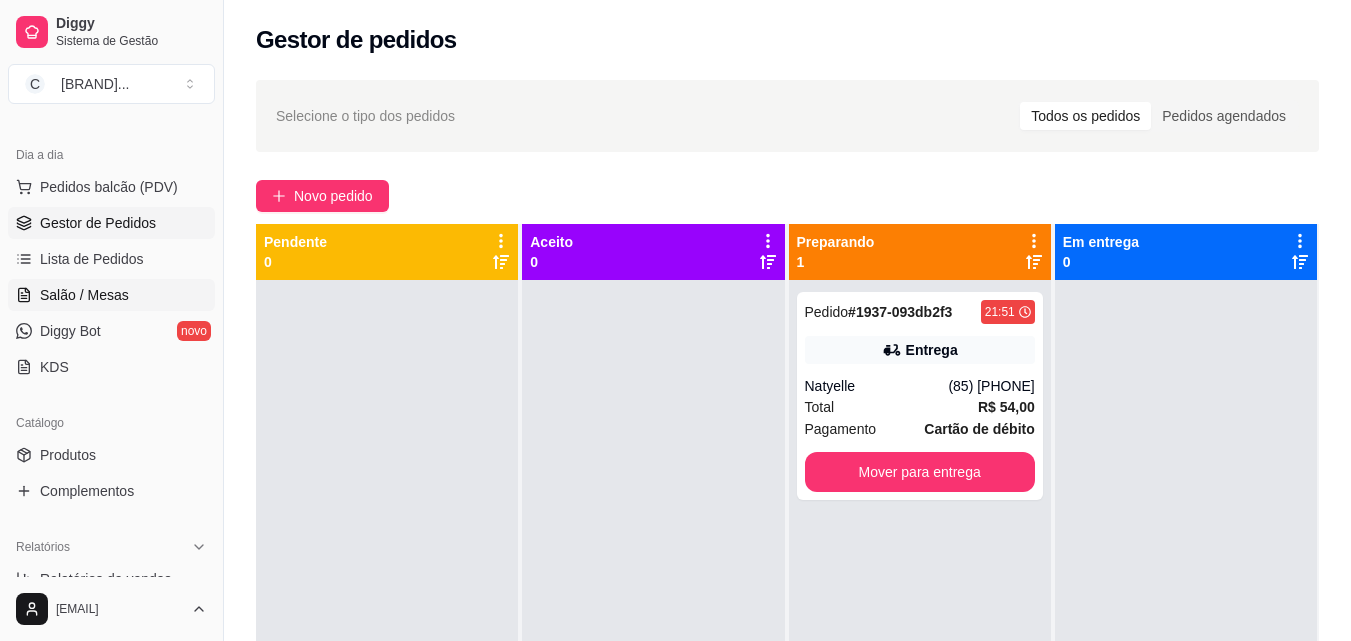 click on "Salão / Mesas" at bounding box center (84, 295) 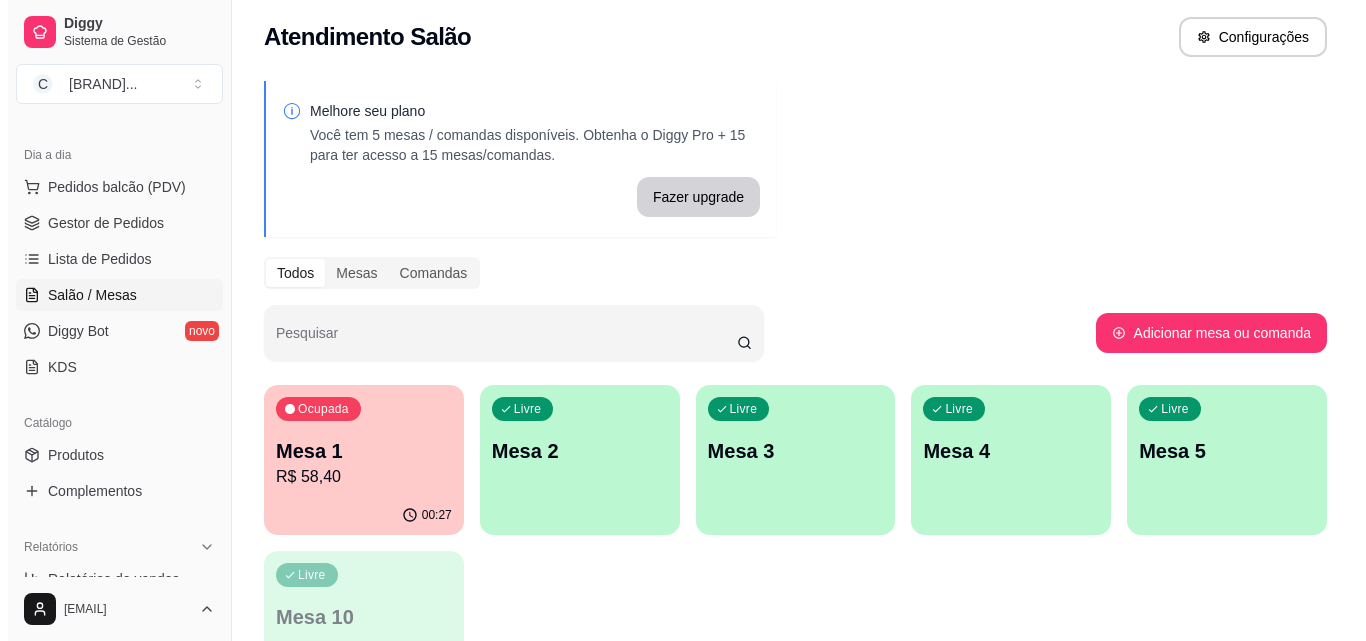 scroll, scrollTop: 0, scrollLeft: 0, axis: both 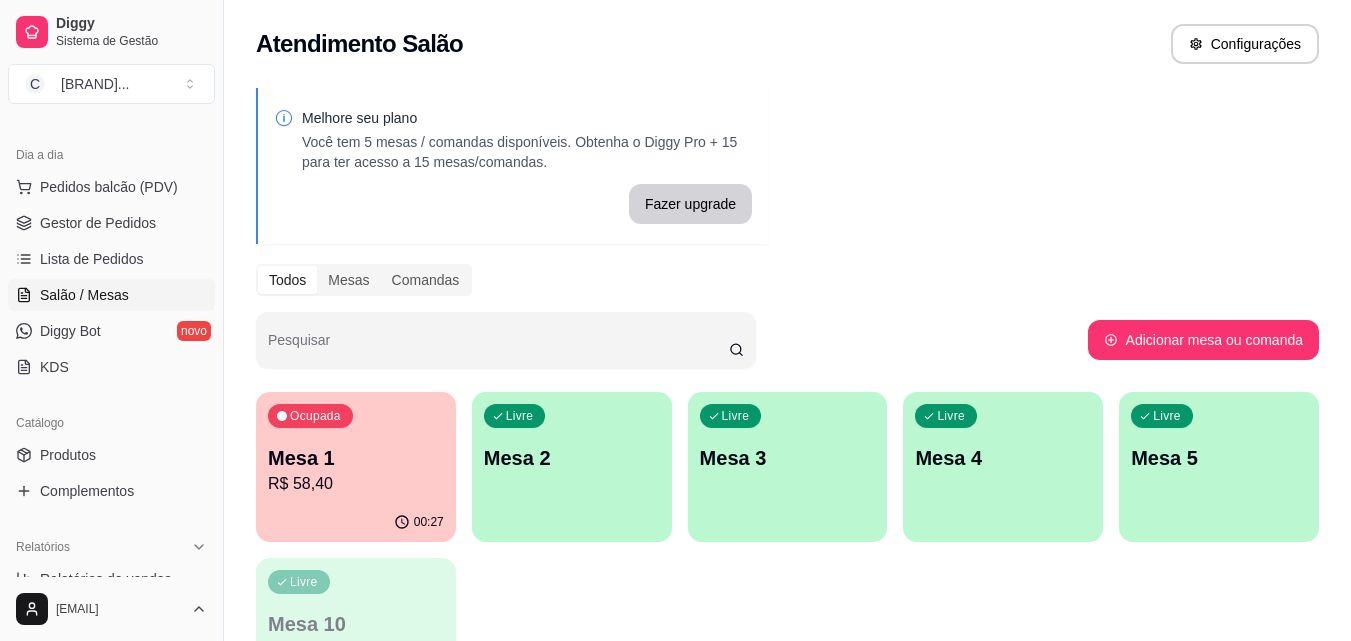 click on "Livre Mesa 2" at bounding box center (572, 455) 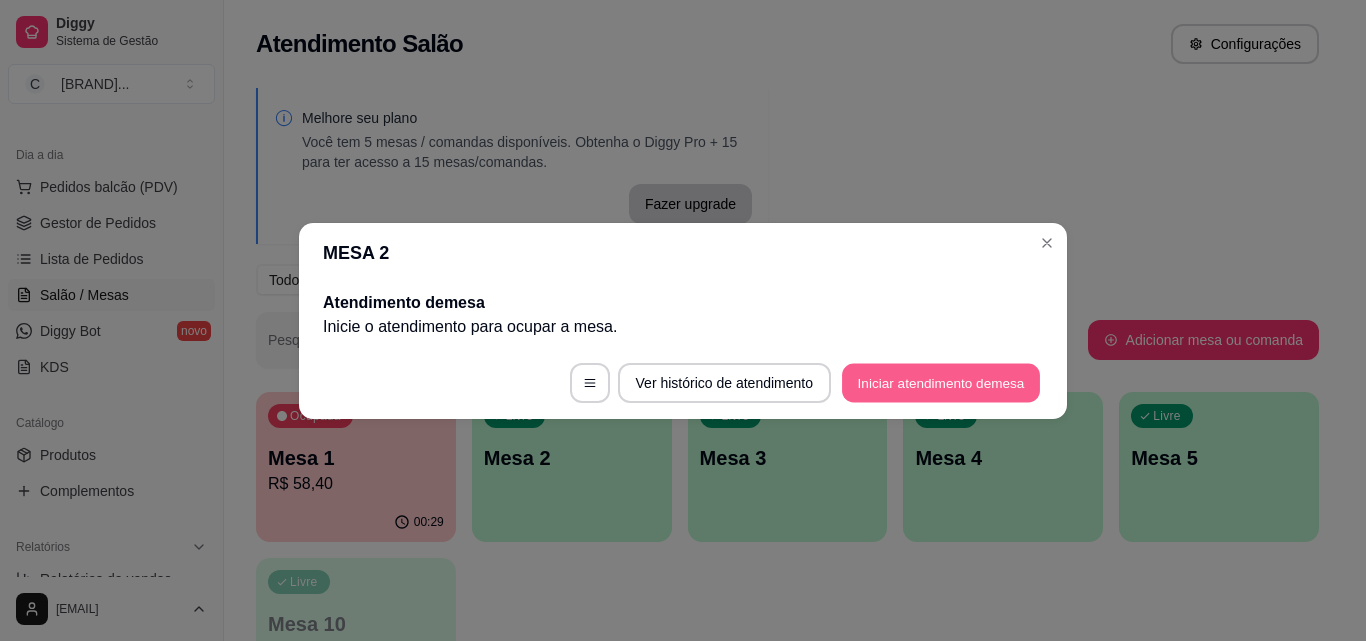 click on "Iniciar atendimento de  mesa" at bounding box center [941, 382] 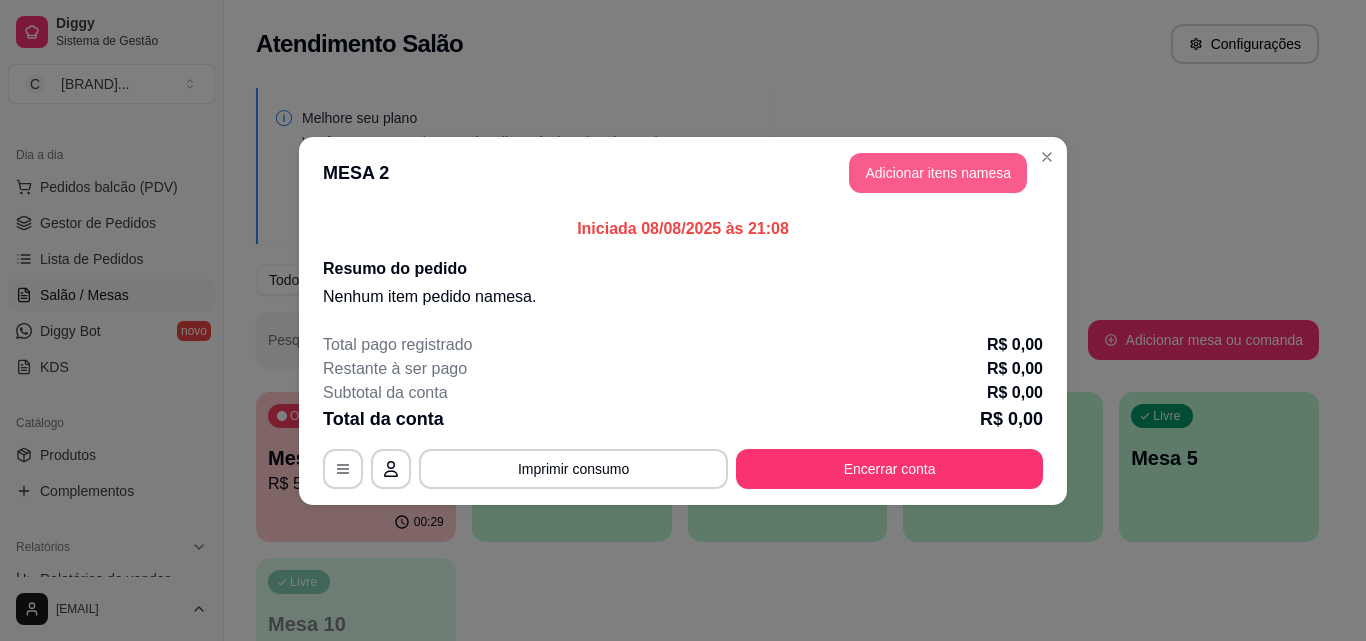 click on "Adicionar itens na  mesa" at bounding box center [938, 173] 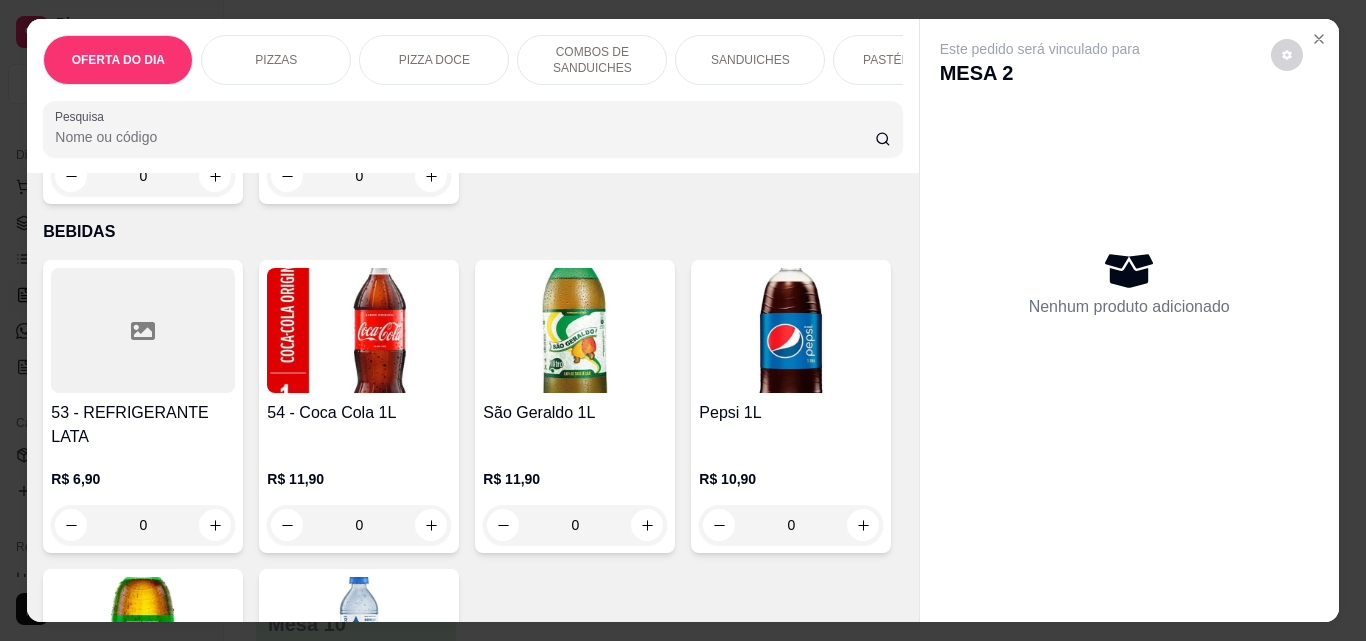 scroll, scrollTop: 4600, scrollLeft: 0, axis: vertical 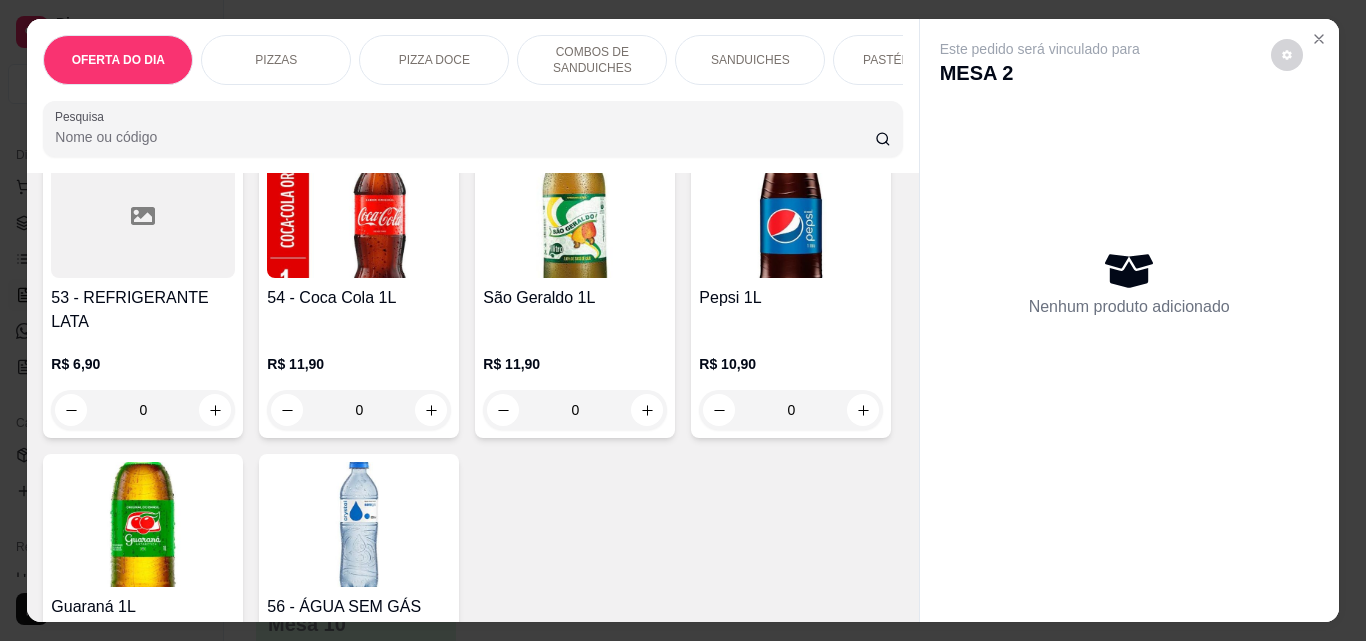 click on "0" at bounding box center [359, 61] 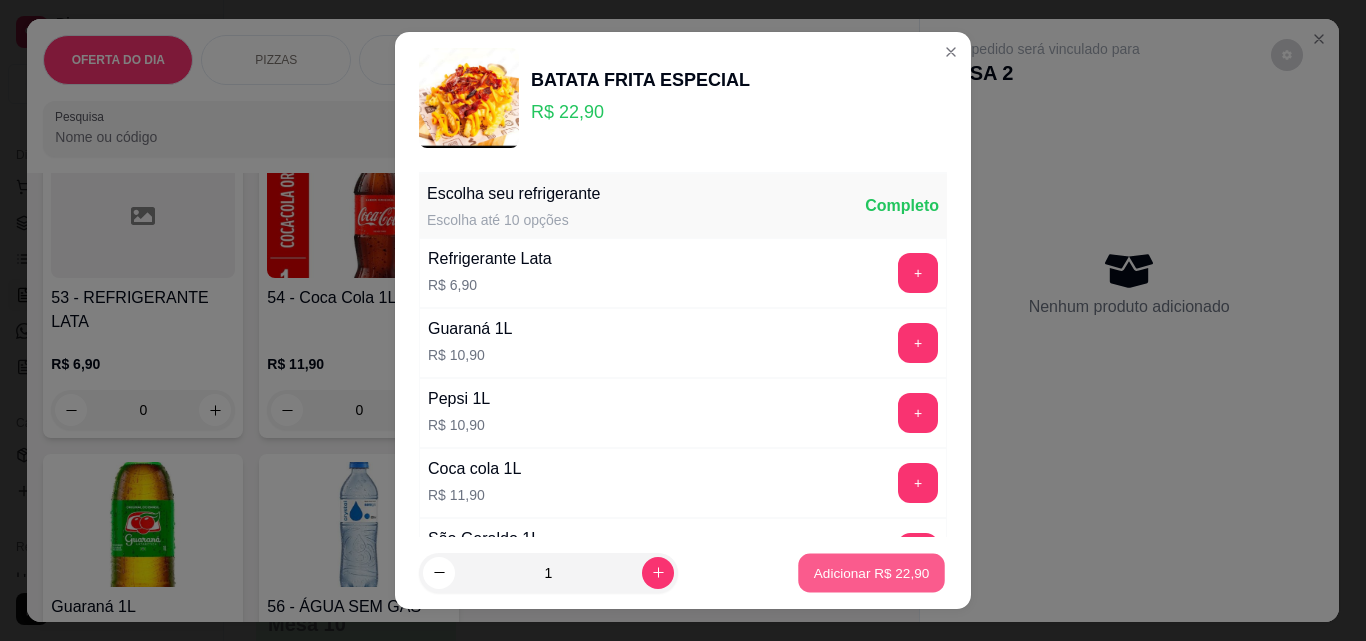 click on "Adicionar R$ 22,90" at bounding box center [872, 572] 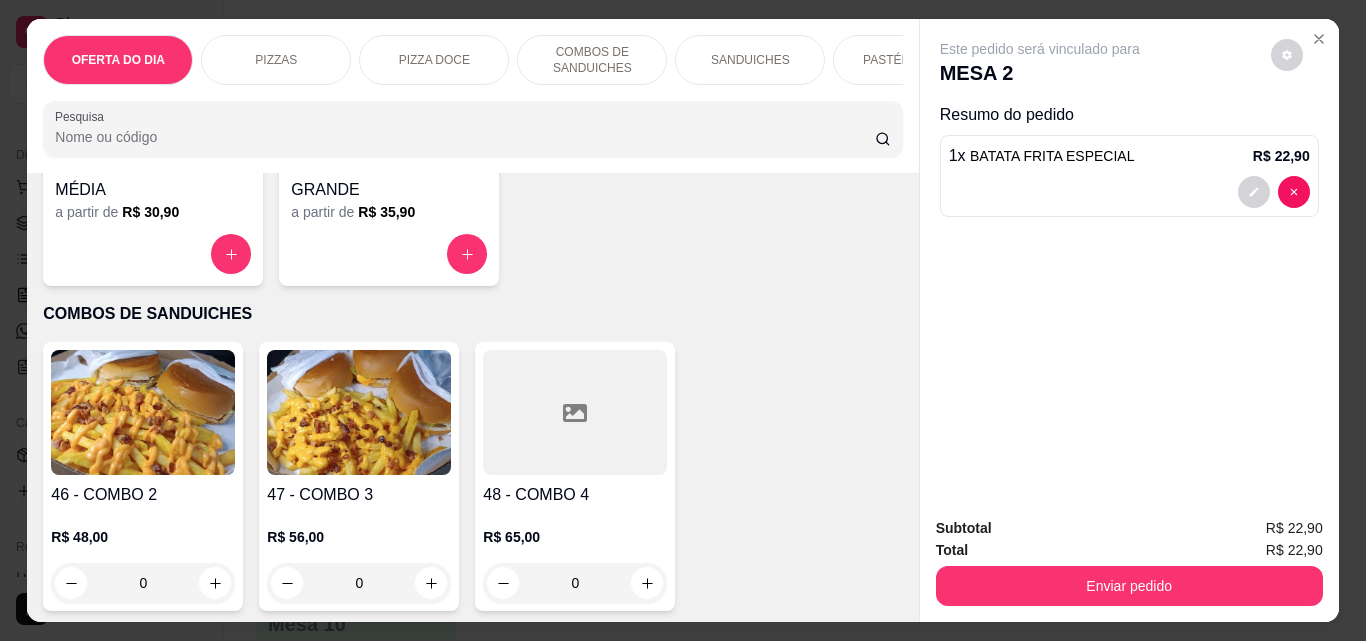 scroll, scrollTop: 0, scrollLeft: 0, axis: both 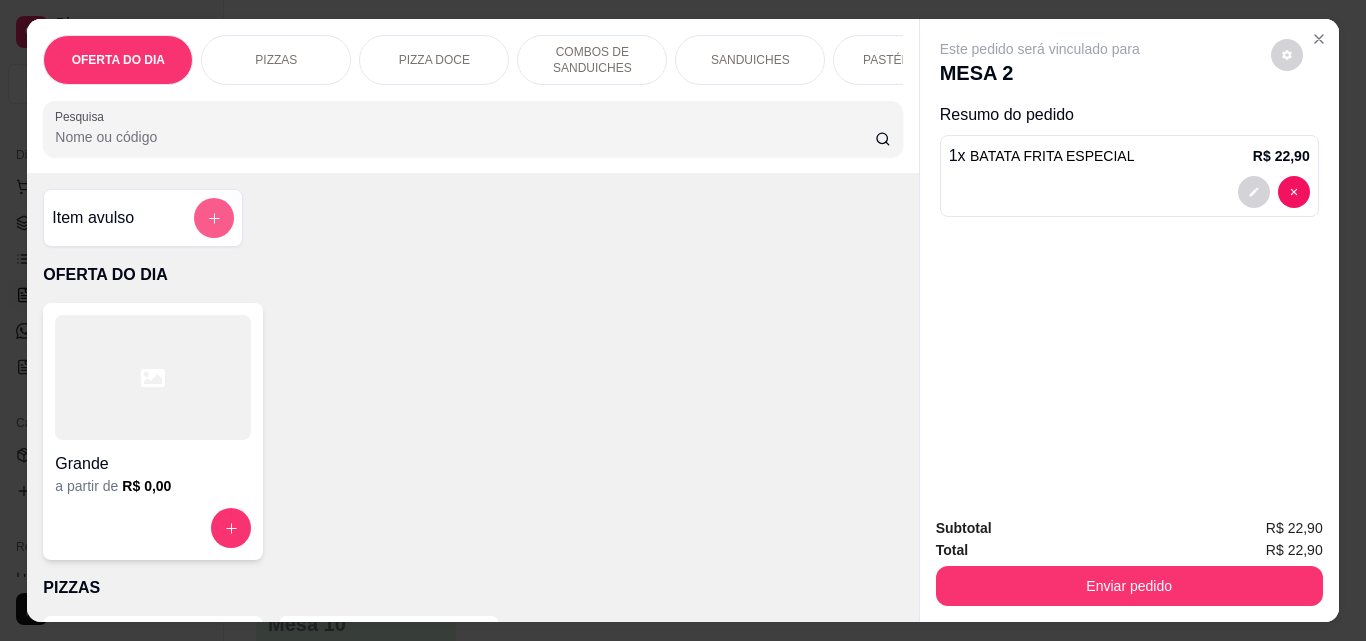 click 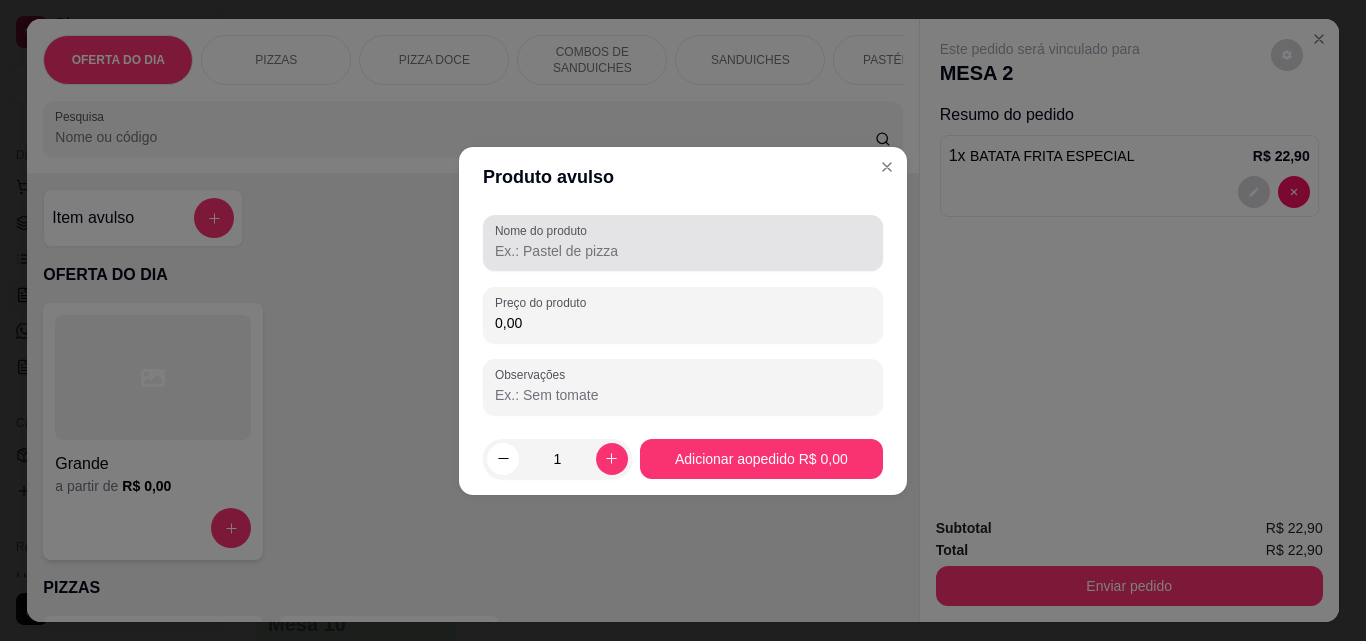 click on "Nome do produto" at bounding box center [683, 251] 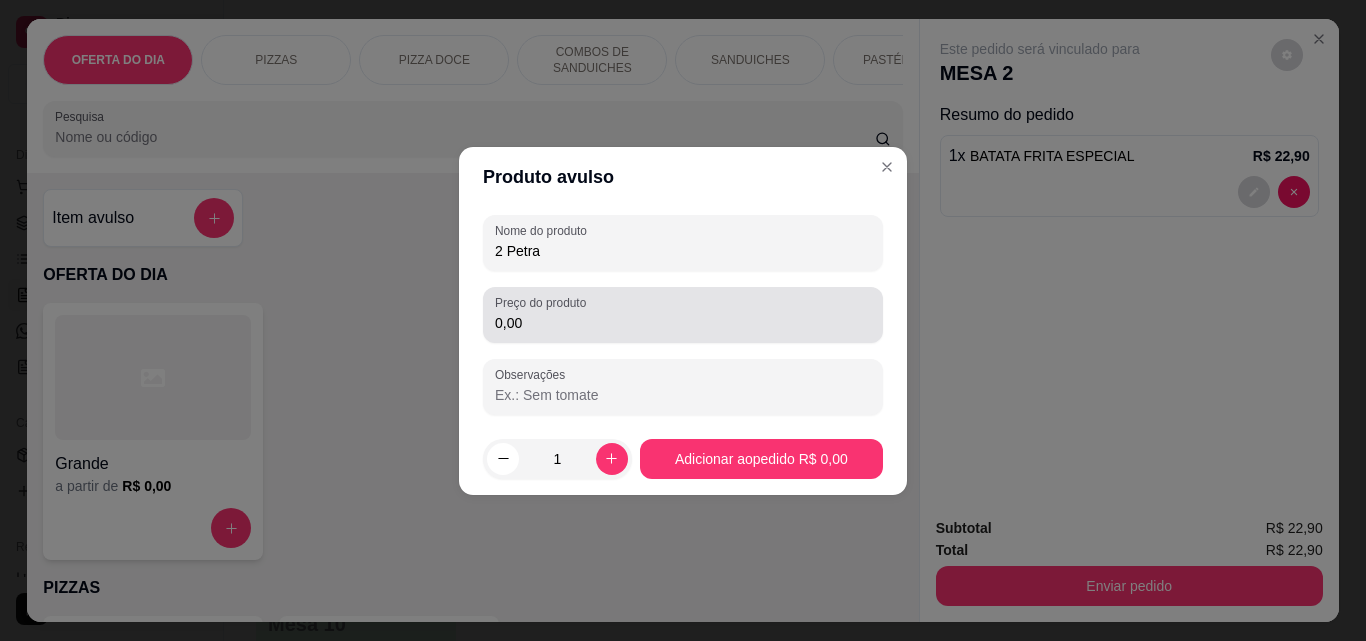 type on "2 Petra" 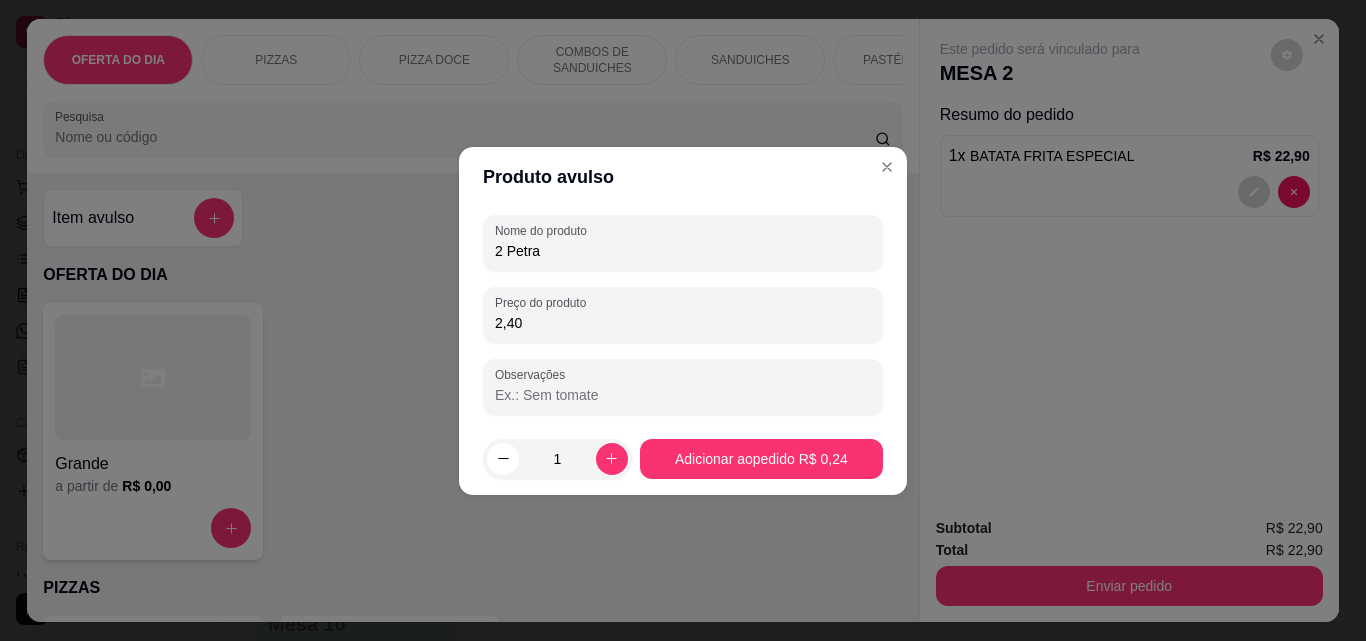 type on "24,00" 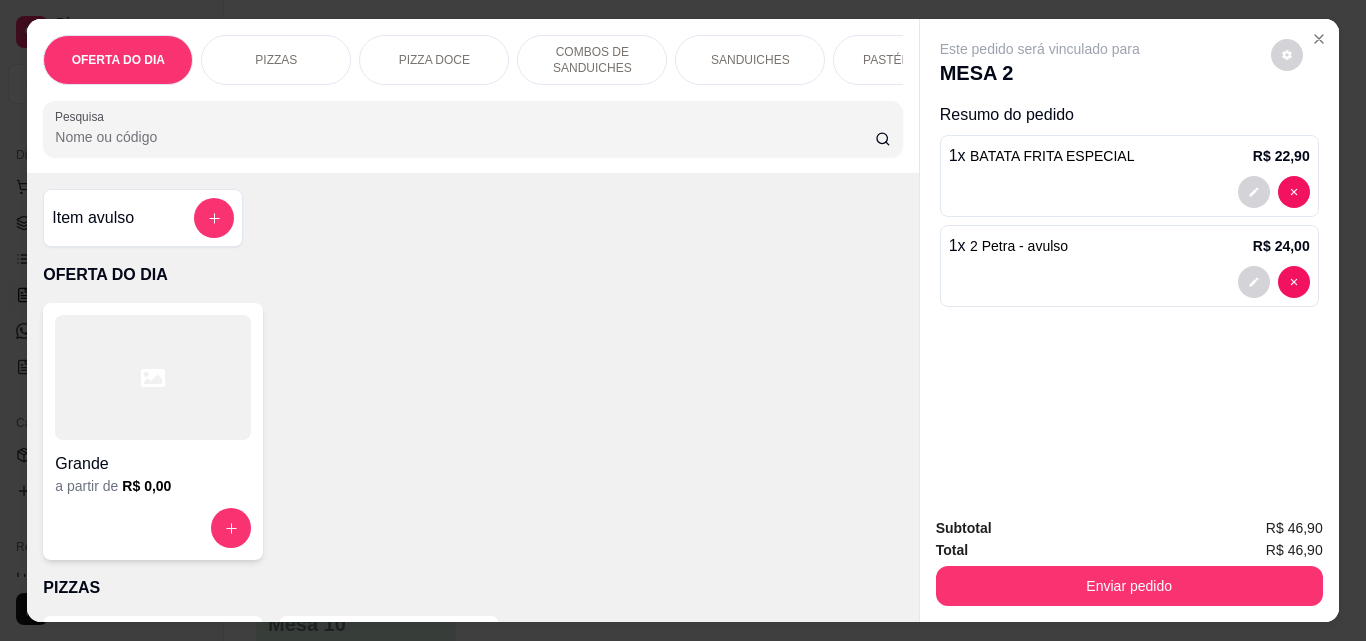 scroll, scrollTop: 52, scrollLeft: 0, axis: vertical 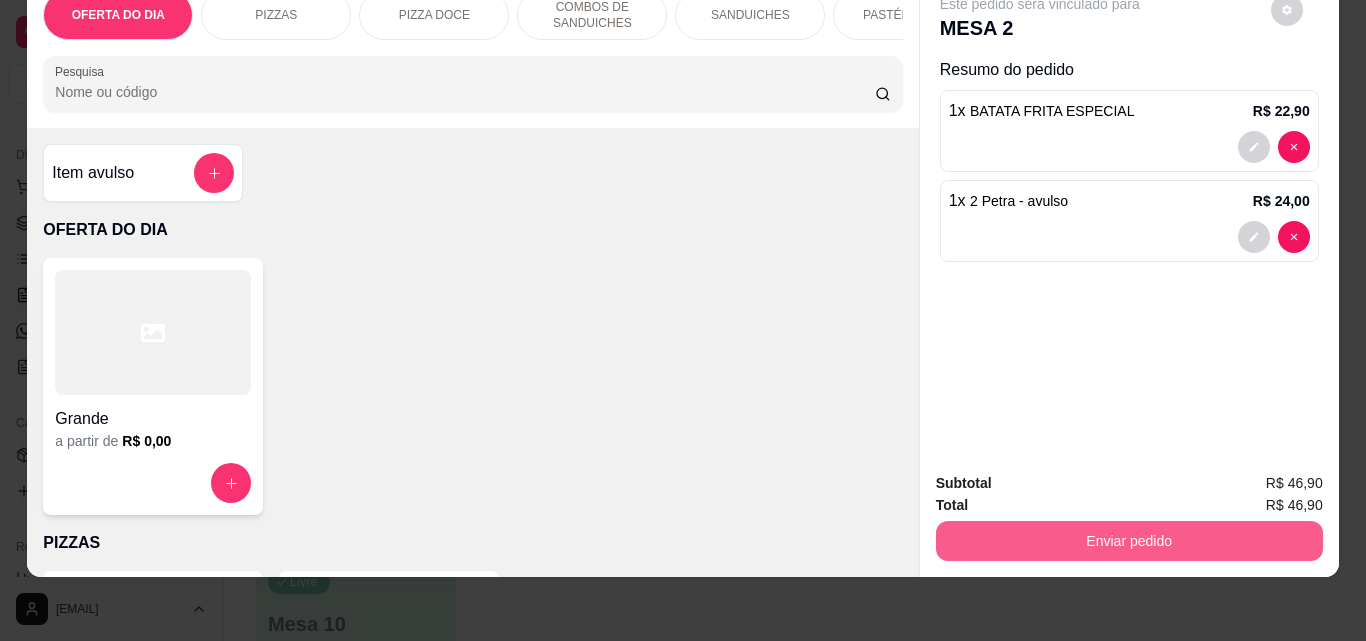 click on "Enviar pedido" at bounding box center (1129, 541) 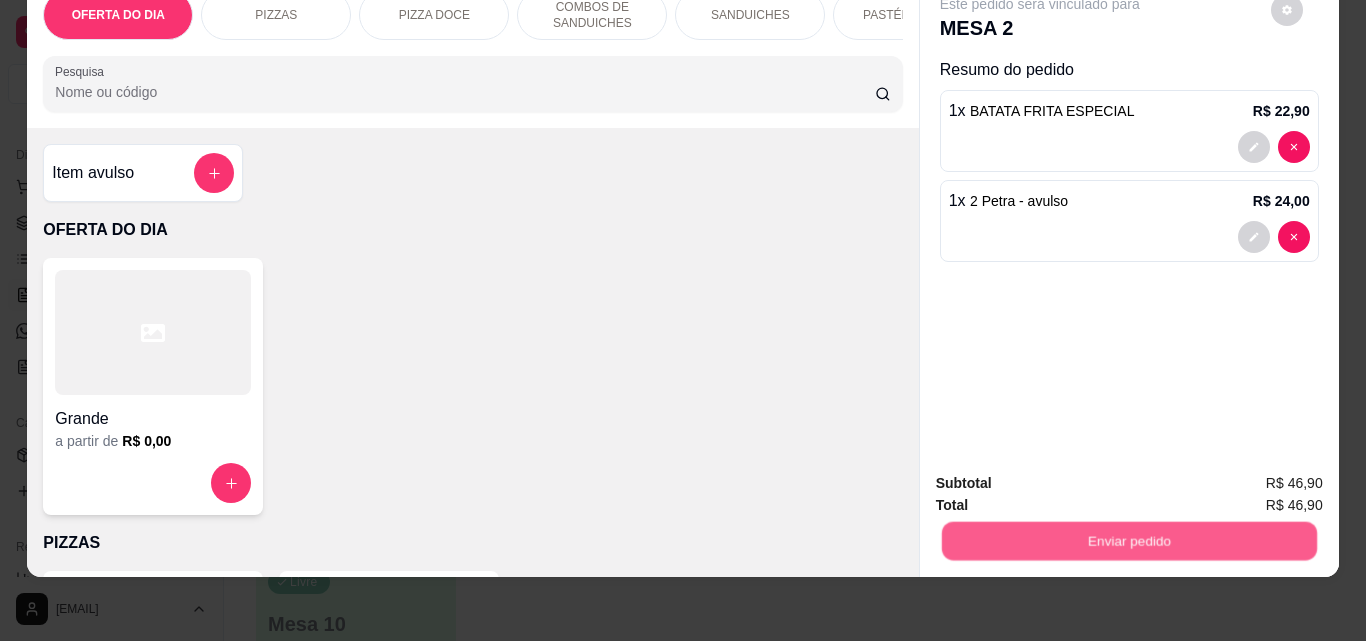 click on "Não registrar e enviar pedido" at bounding box center (1063, 477) 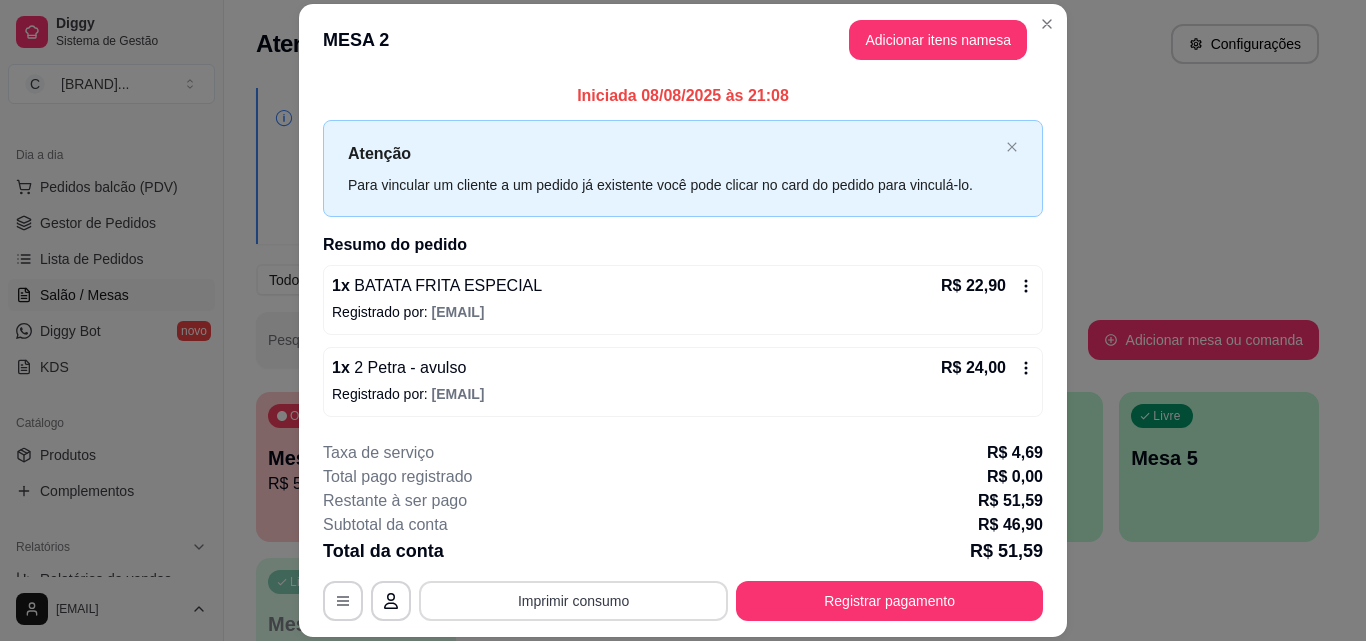 click on "Imprimir consumo" at bounding box center (573, 601) 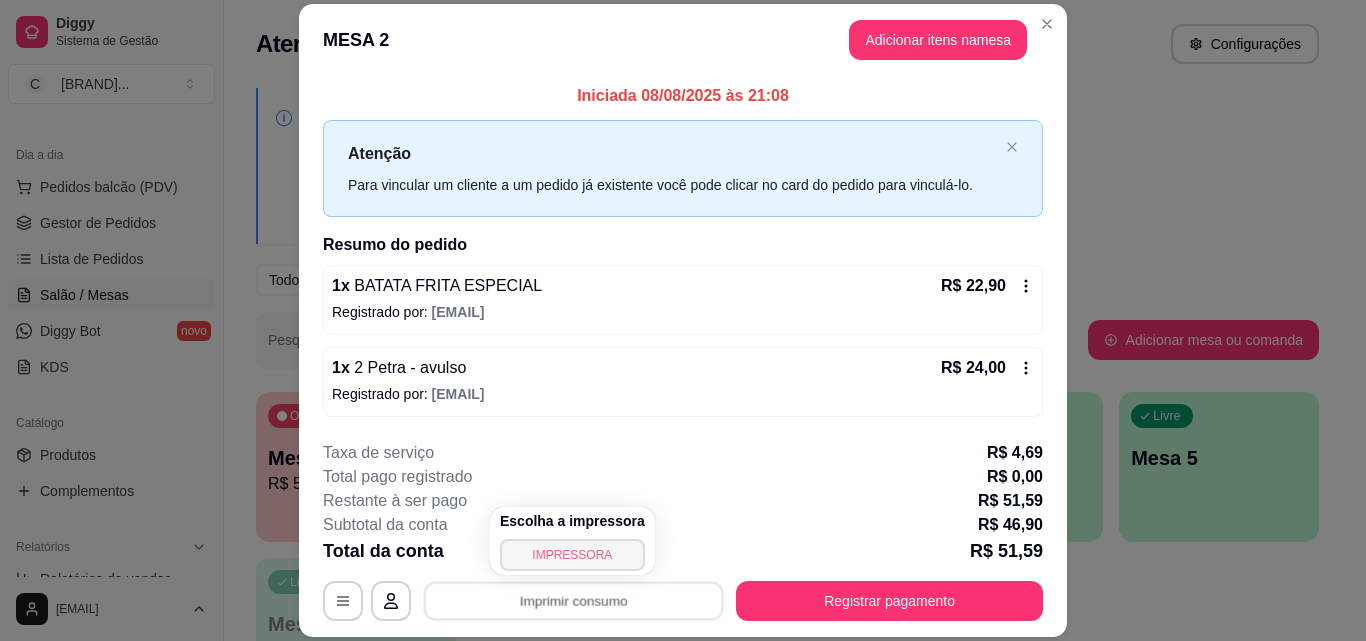 click on "IMPRESSORA" at bounding box center (572, 555) 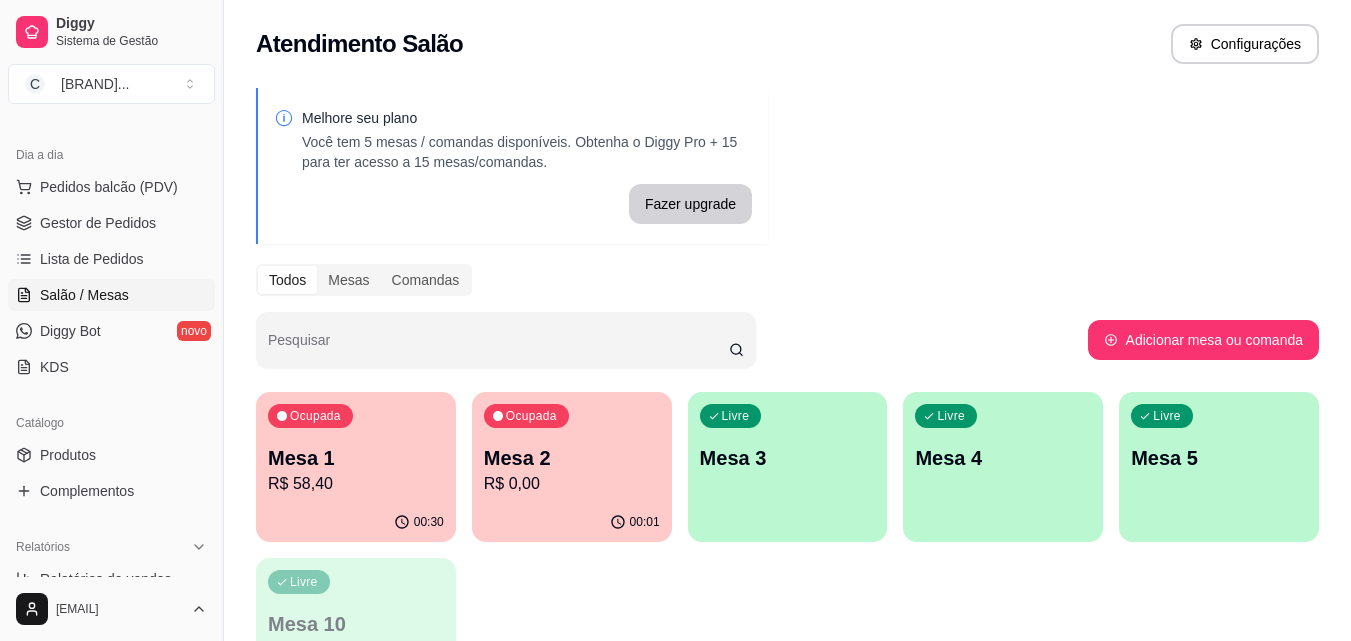 click on "Mesa 2" at bounding box center (572, 458) 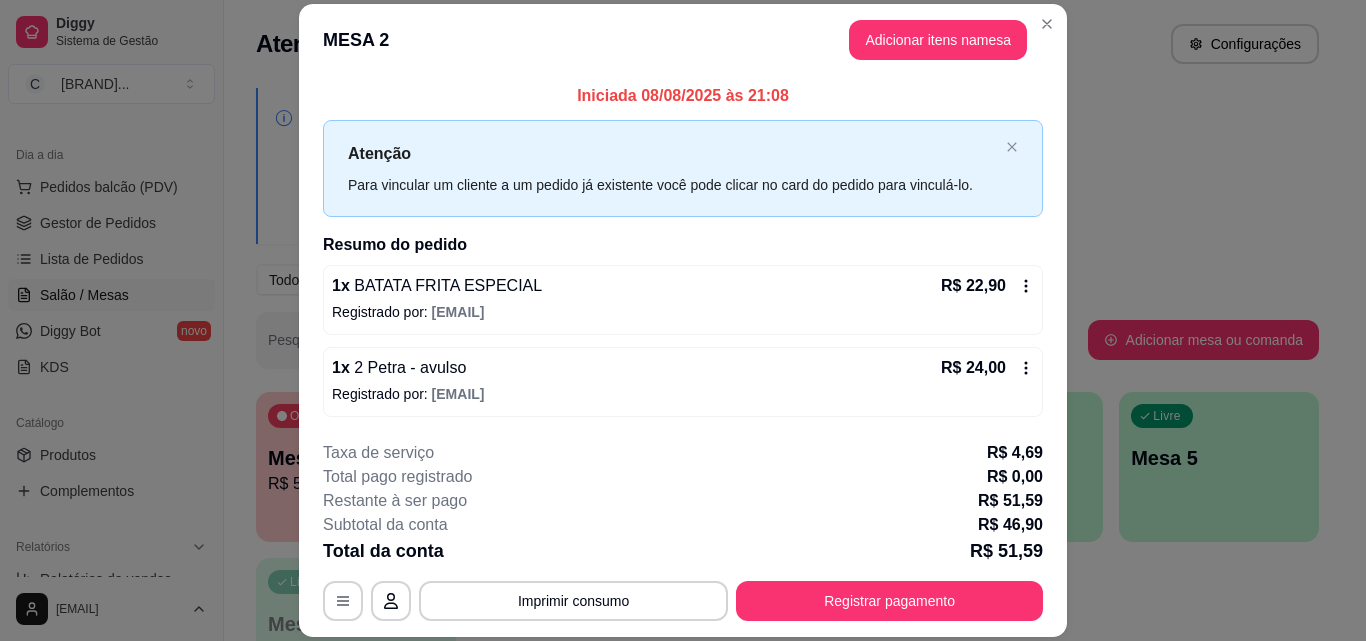 click 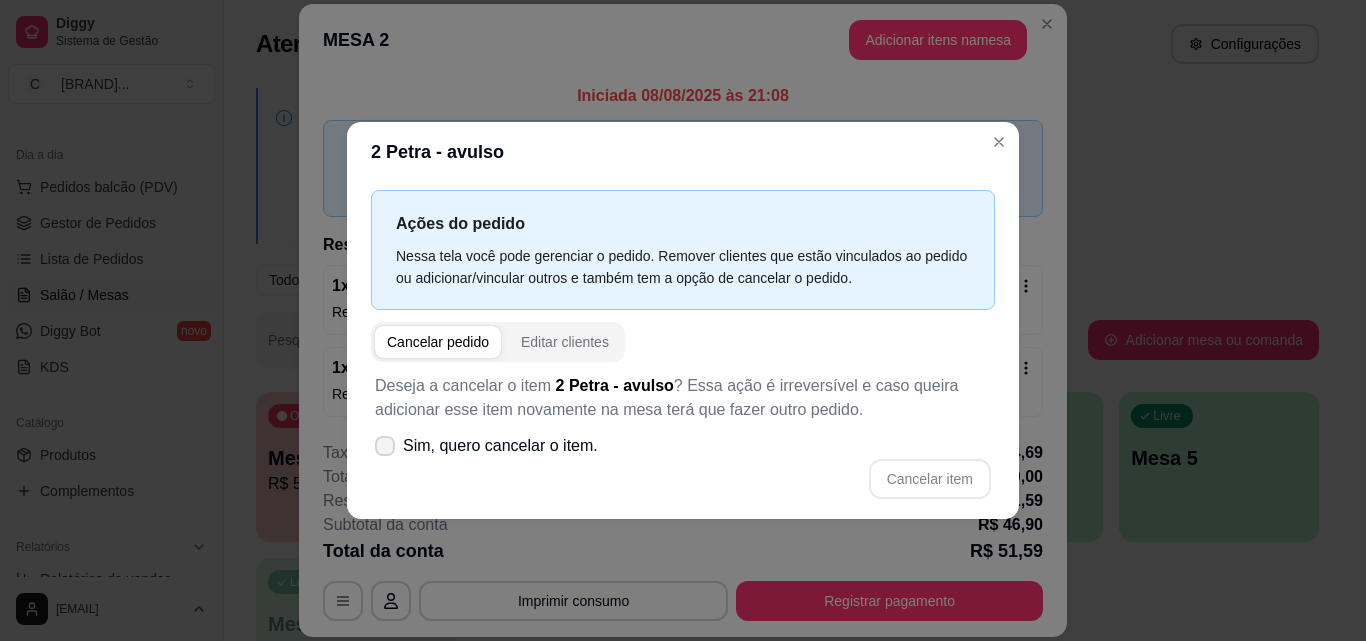click on "Sim, quero cancelar o item." at bounding box center [500, 446] 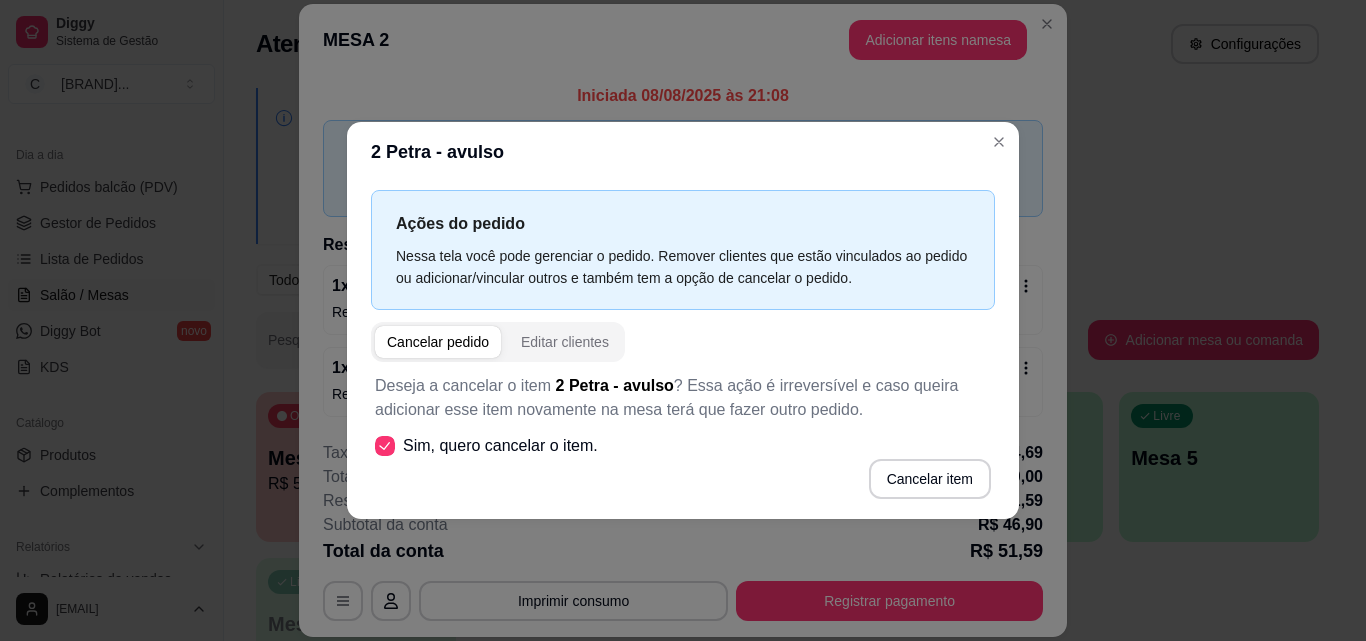 click on "Cancelar item" at bounding box center (930, 479) 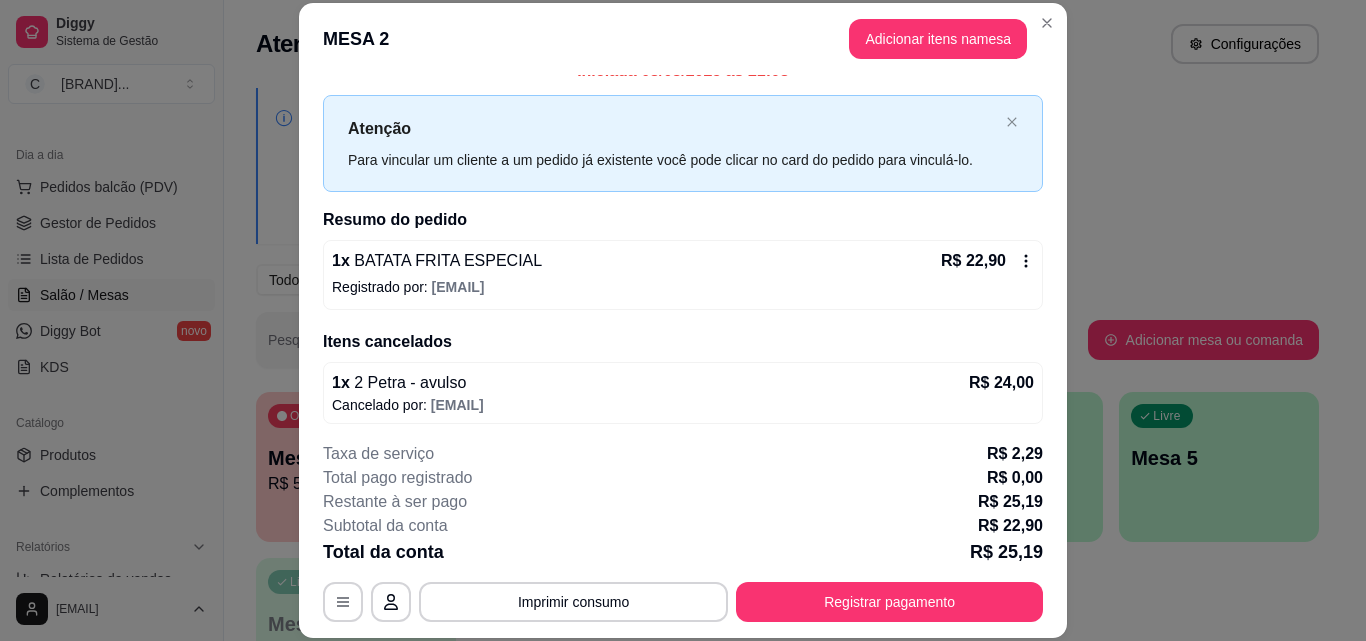 scroll, scrollTop: 30, scrollLeft: 0, axis: vertical 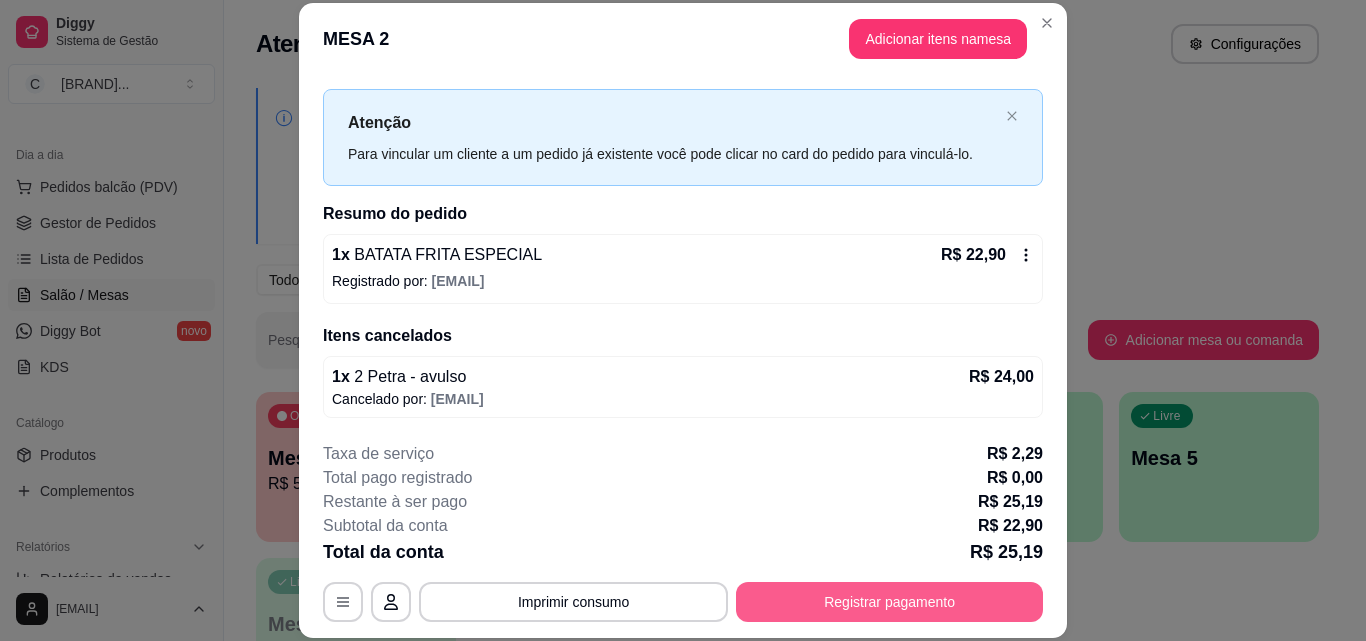 click on "Registrar pagamento" at bounding box center (889, 602) 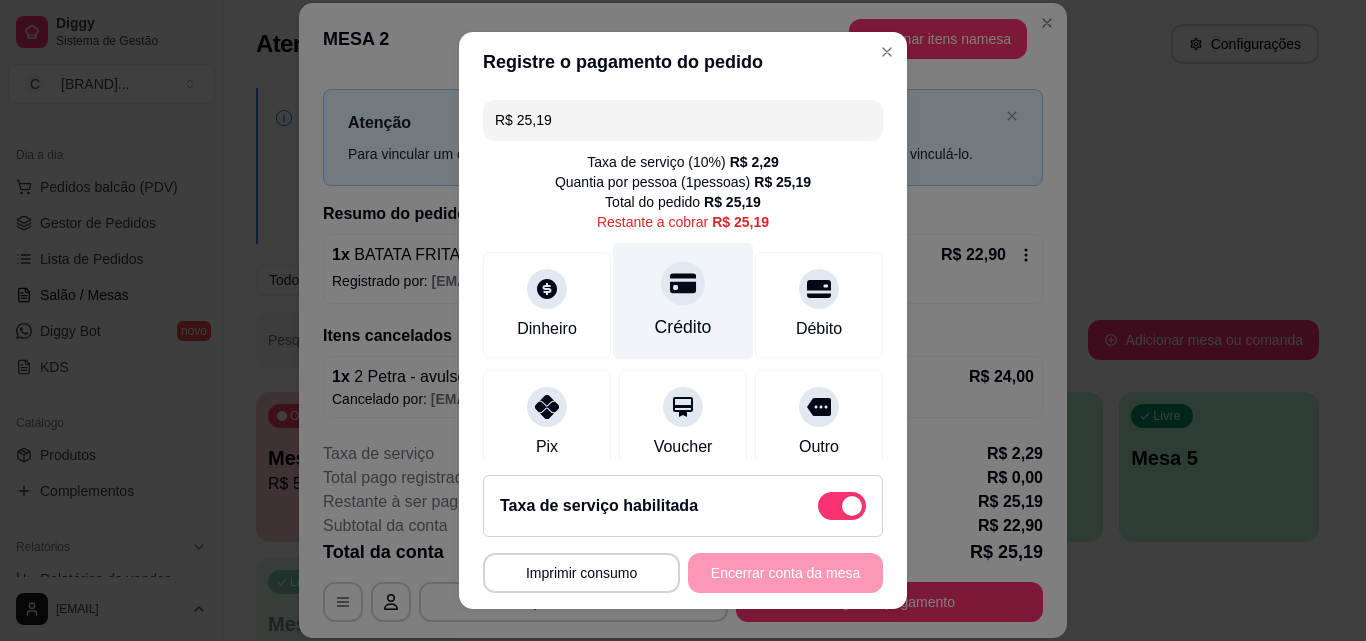 click at bounding box center [683, 283] 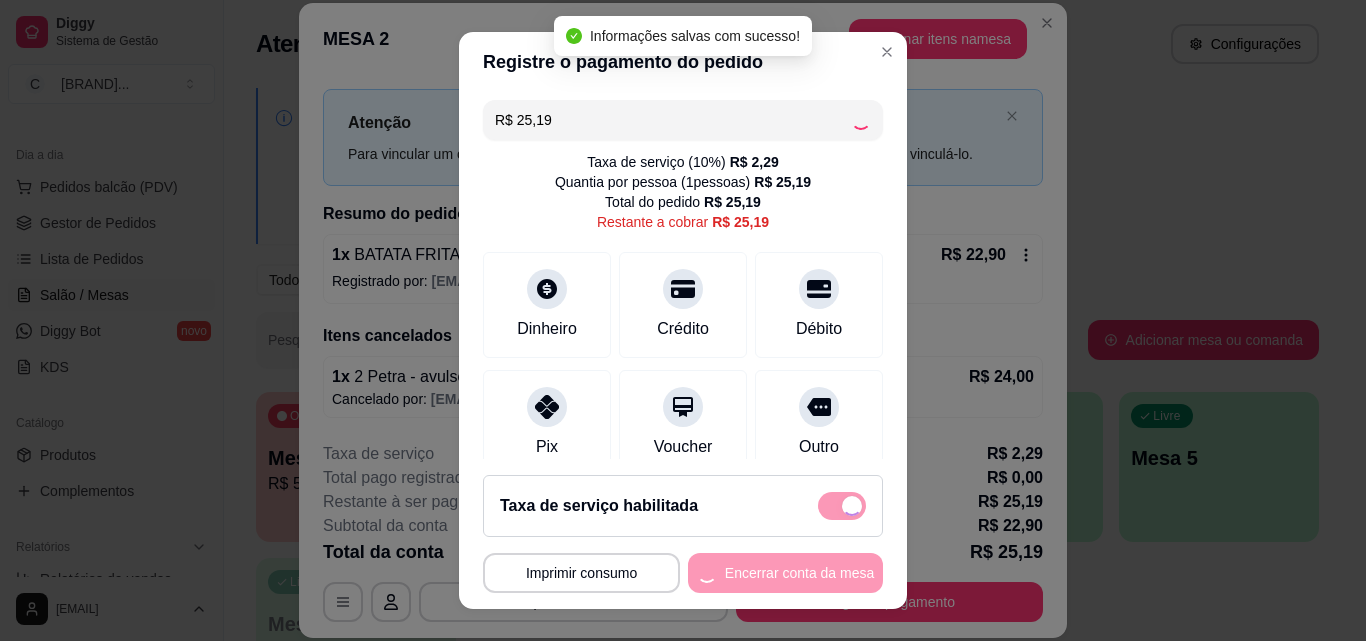 type on "R$ 0,00" 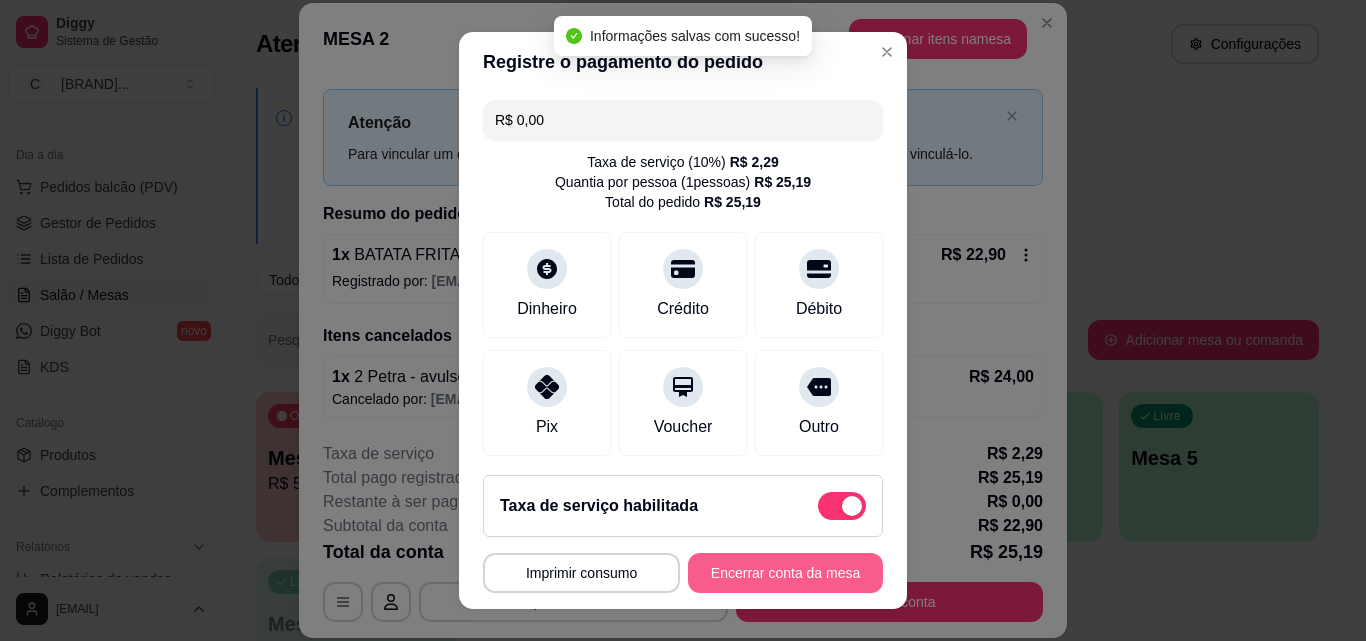 click on "Encerrar conta da mesa" at bounding box center (785, 573) 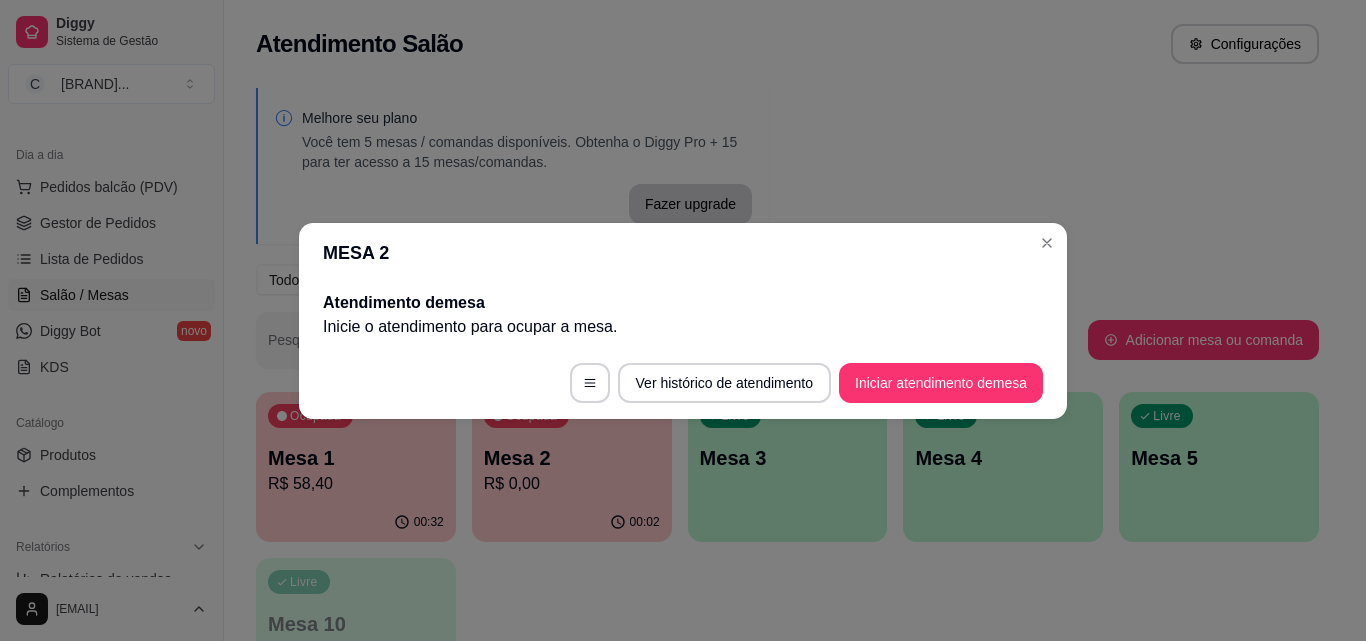 scroll, scrollTop: 0, scrollLeft: 0, axis: both 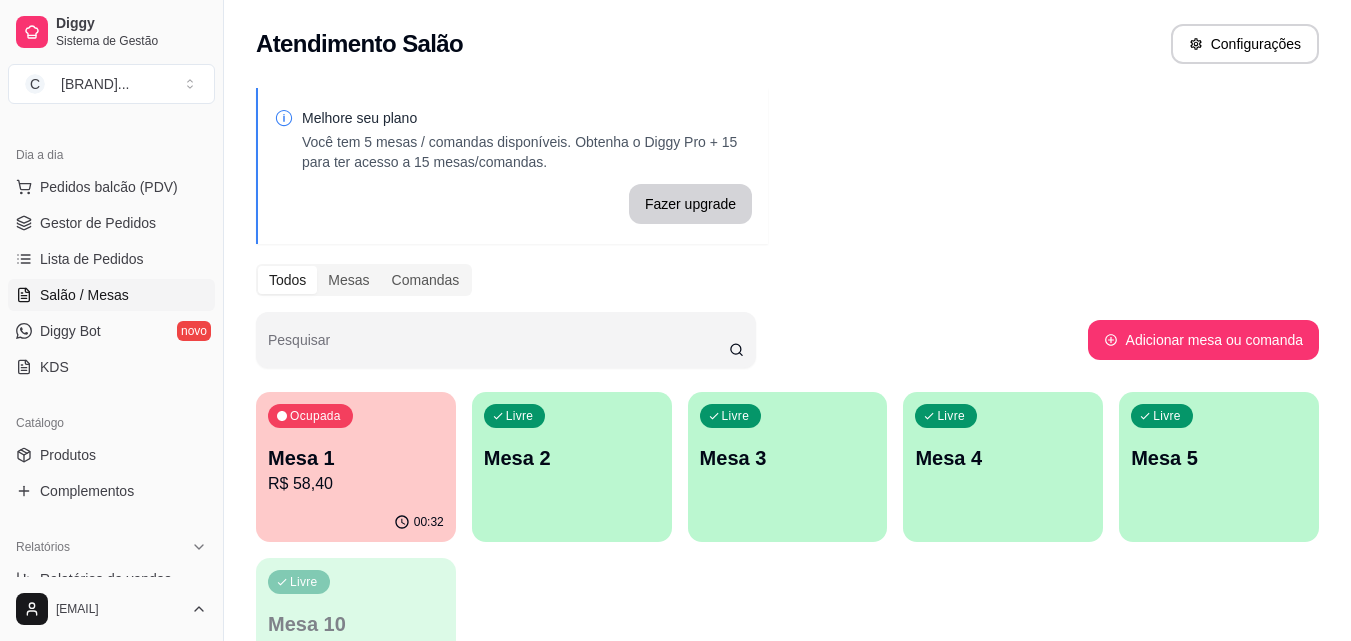 click on "Mesa 1" at bounding box center [356, 458] 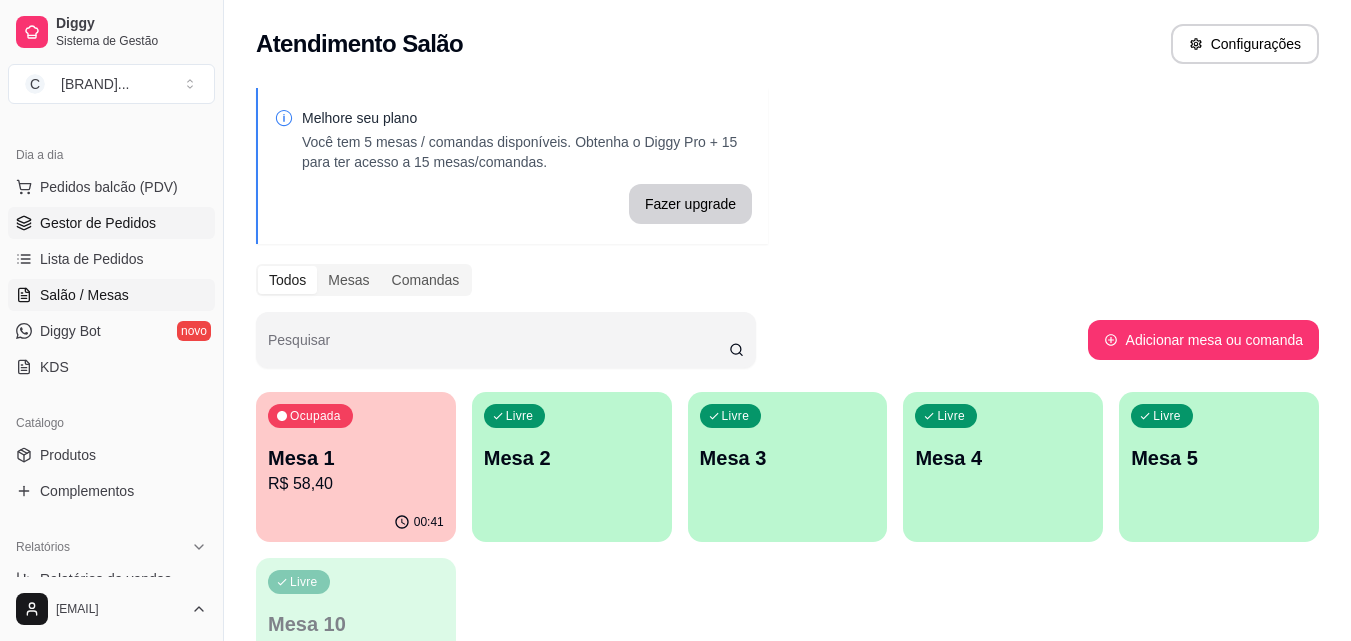 click on "Gestor de Pedidos" at bounding box center [98, 223] 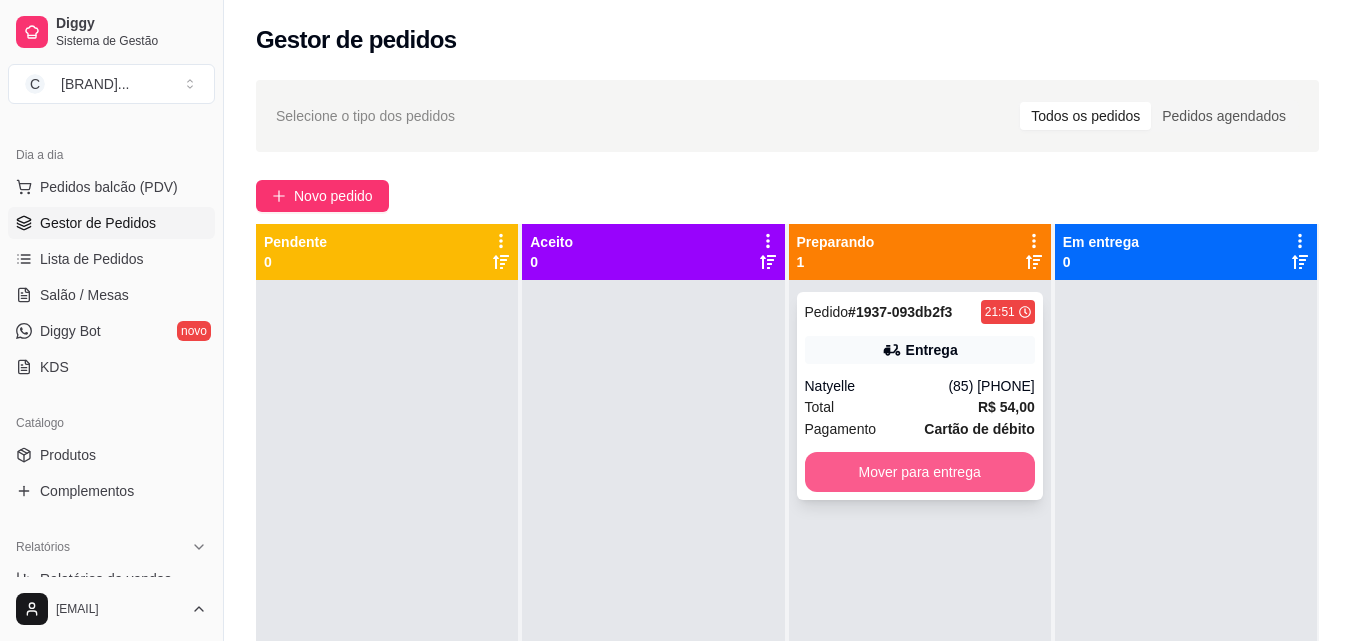 click on "Mover para entrega" at bounding box center [920, 472] 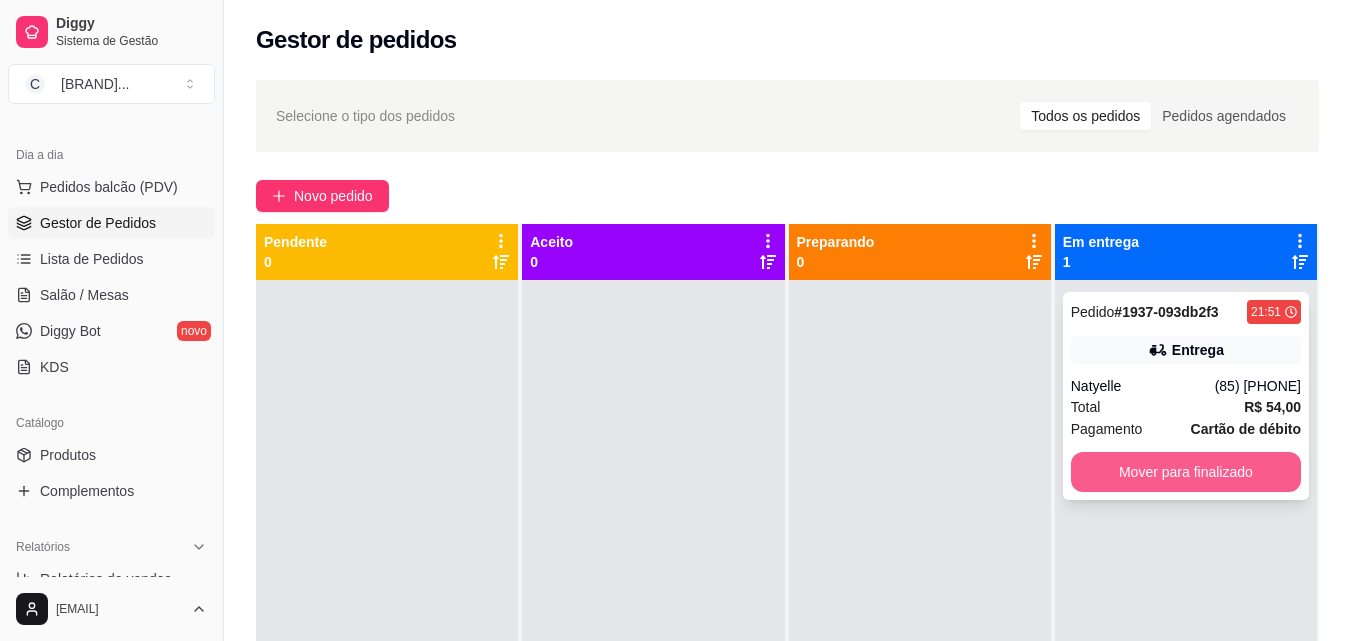 click on "Mover para finalizado" at bounding box center [1186, 472] 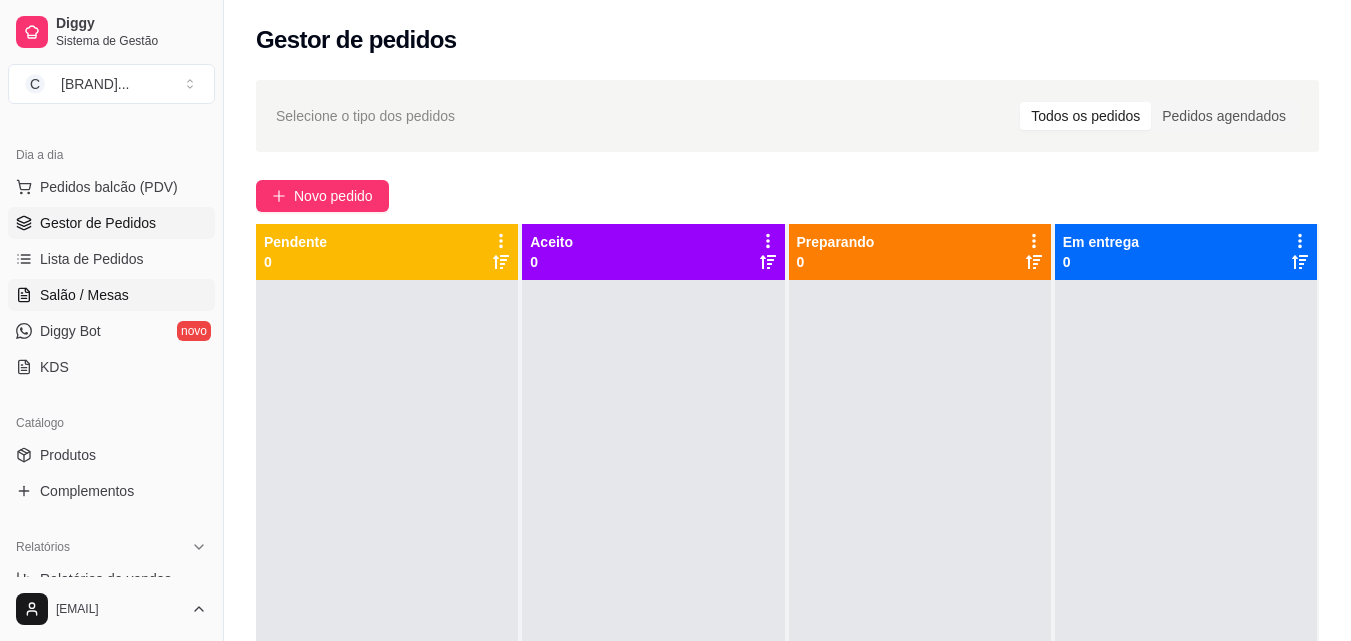 click on "Salão / Mesas" at bounding box center [84, 295] 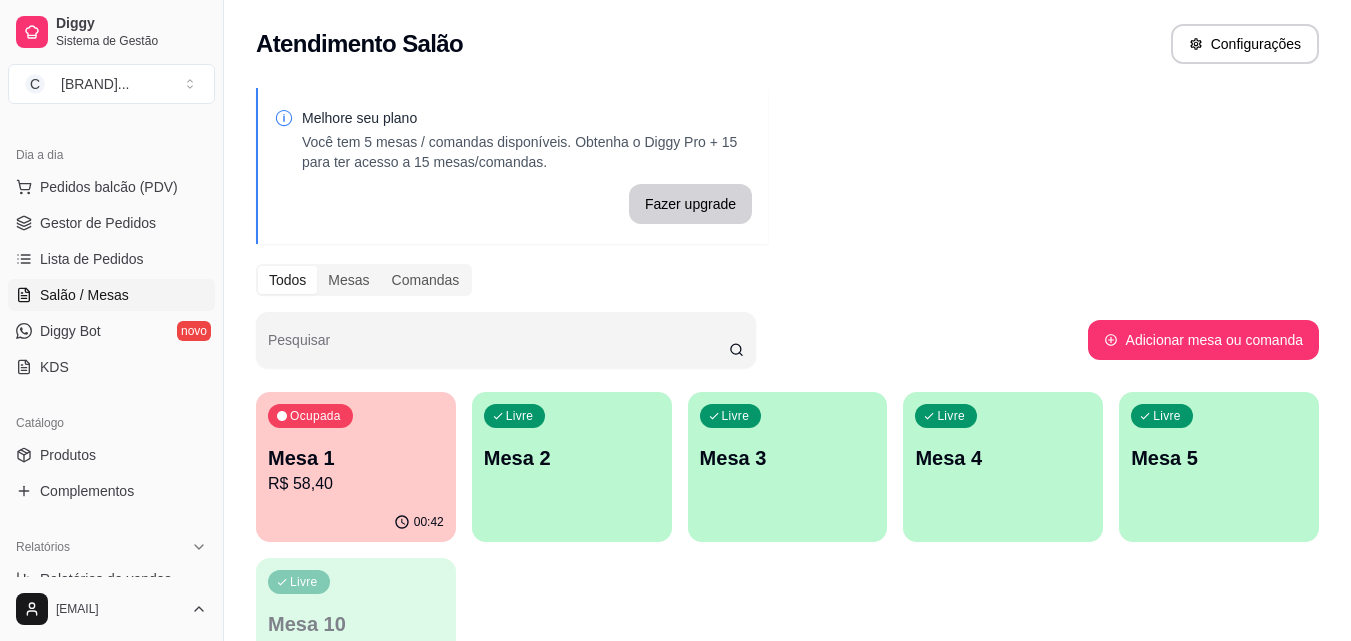 click on "Mesa 1" at bounding box center (356, 458) 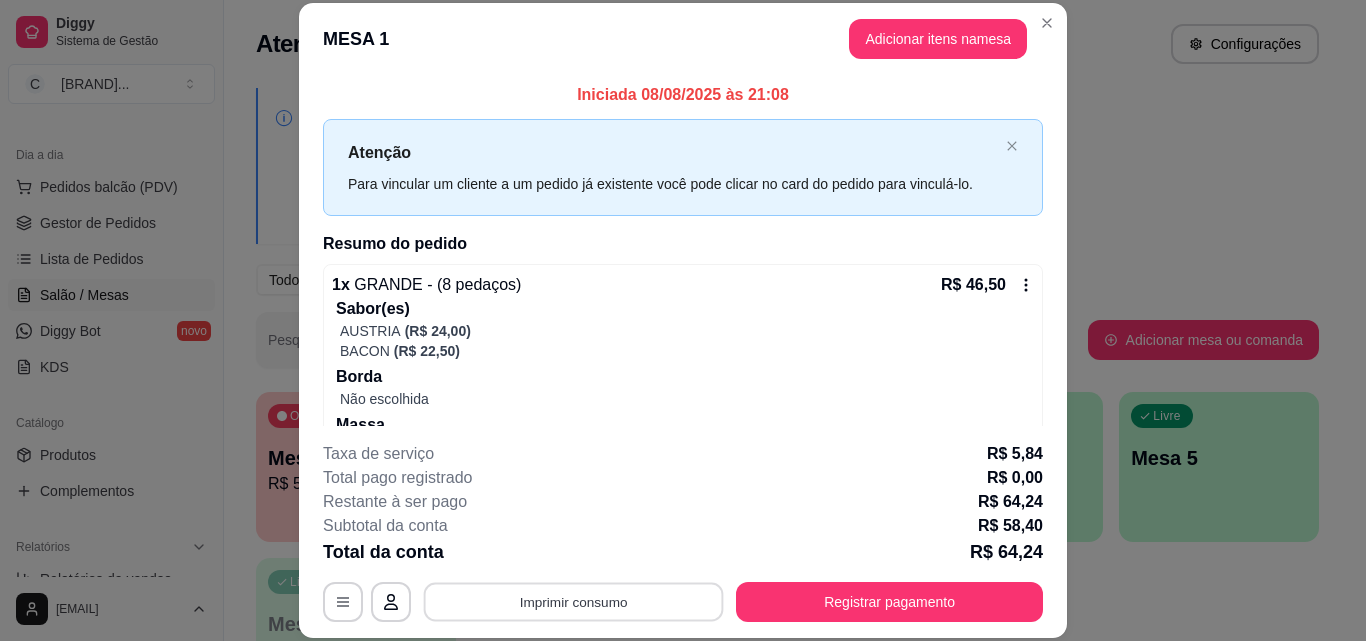 click on "Imprimir consumo" at bounding box center (574, 601) 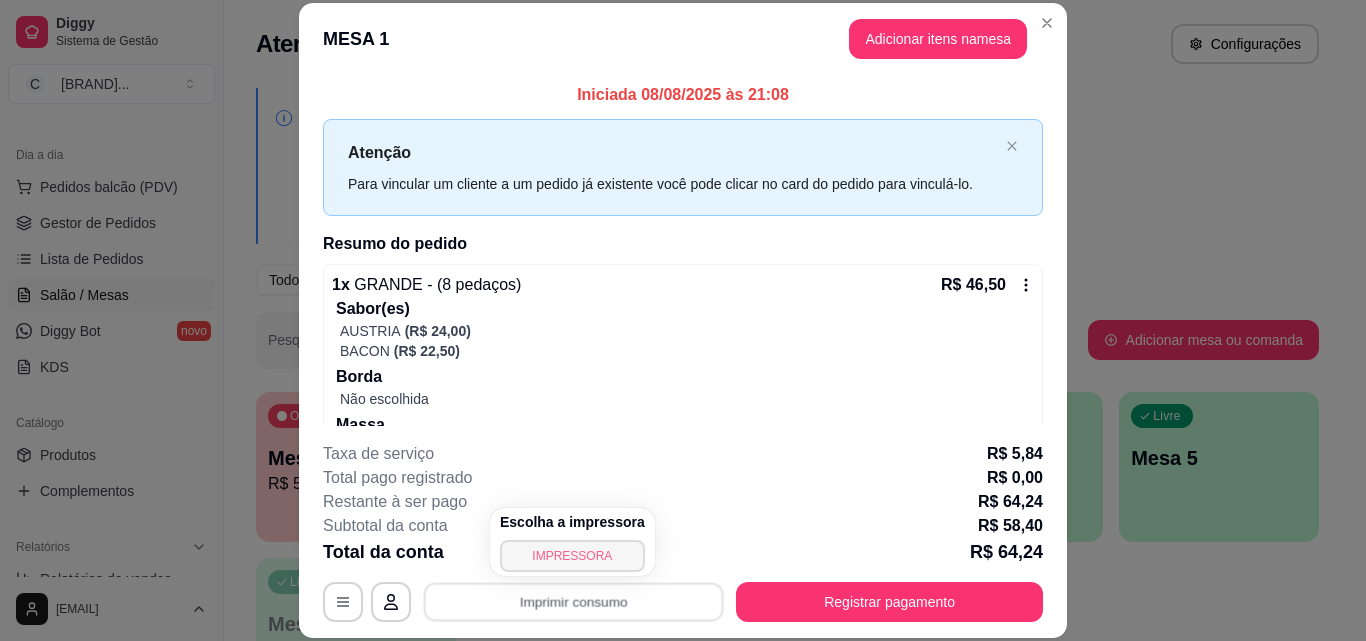 click on "IMPRESSORA" at bounding box center [572, 556] 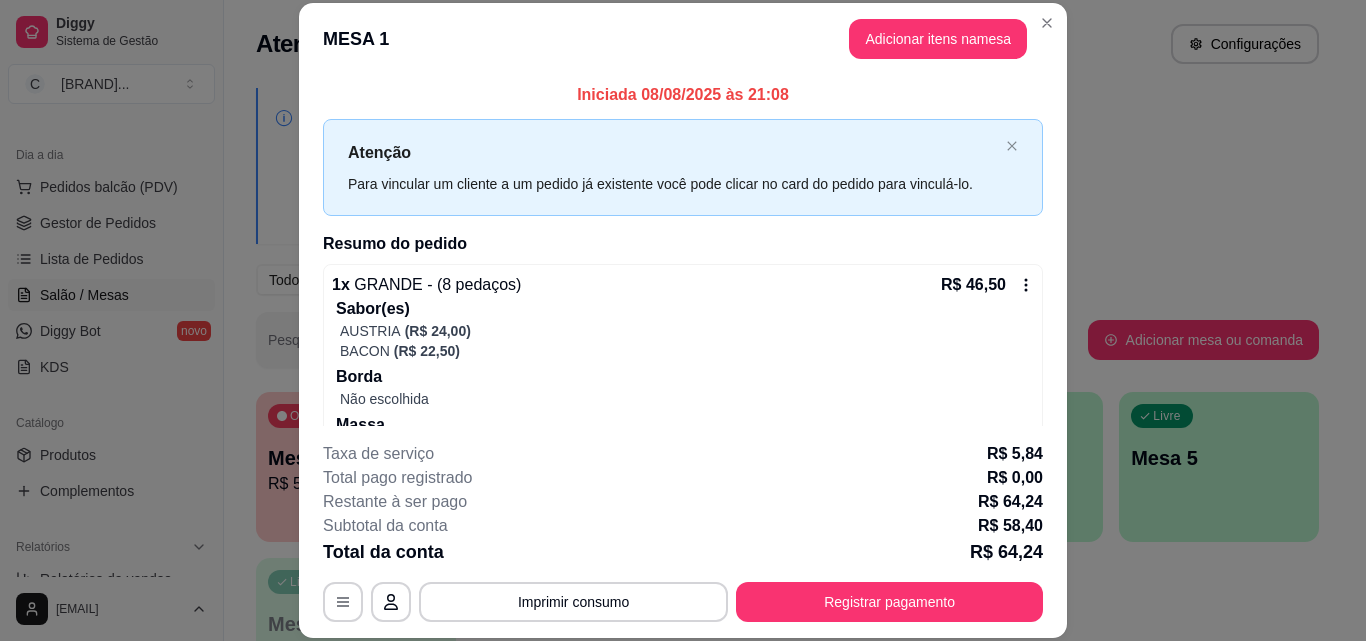 scroll, scrollTop: 158, scrollLeft: 0, axis: vertical 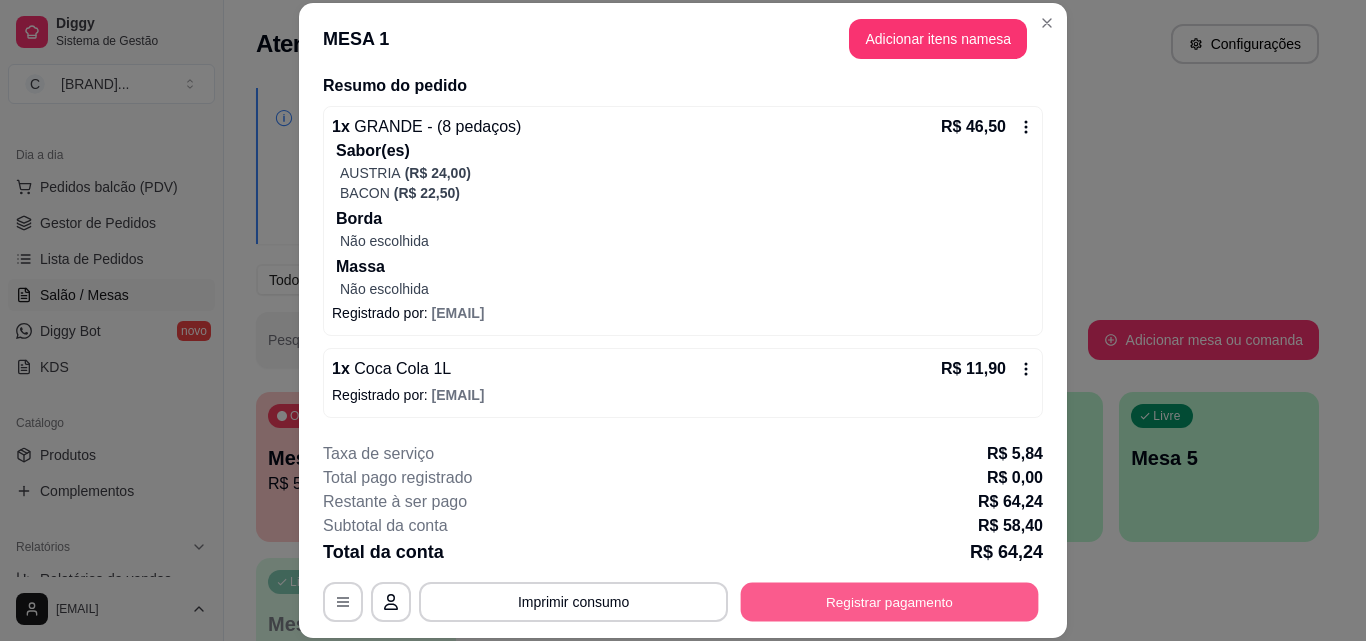 click on "Registrar pagamento" at bounding box center (890, 601) 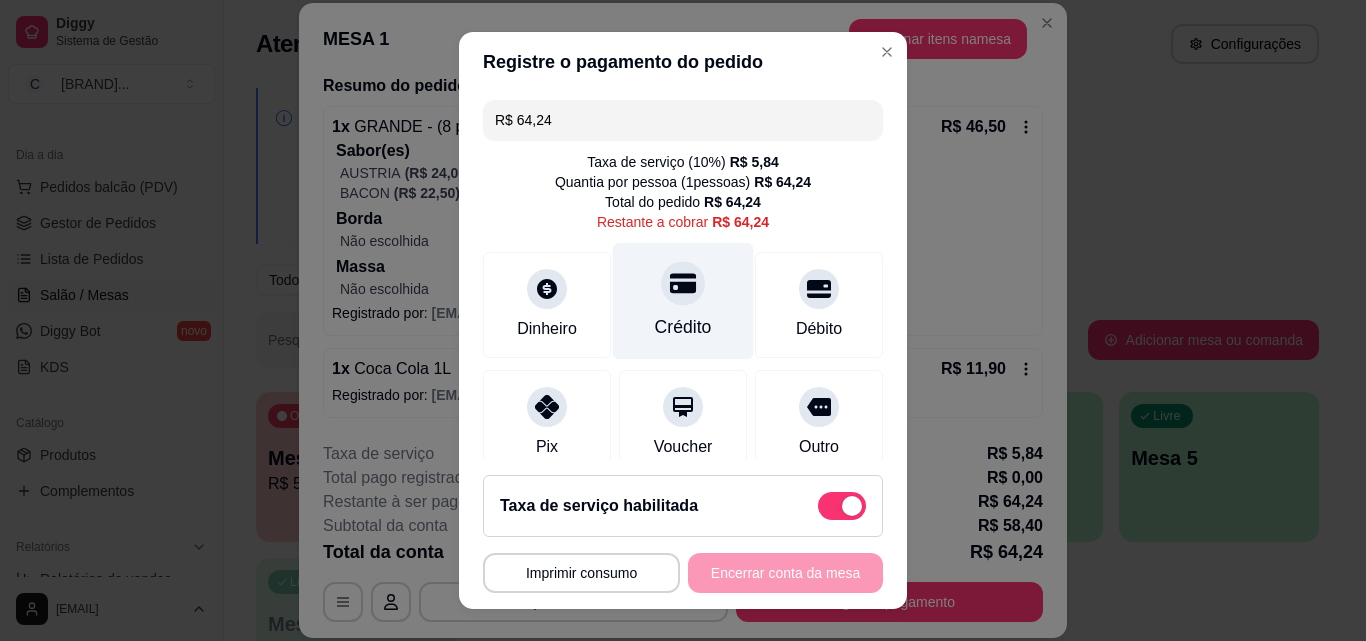click on "Crédito" at bounding box center (683, 301) 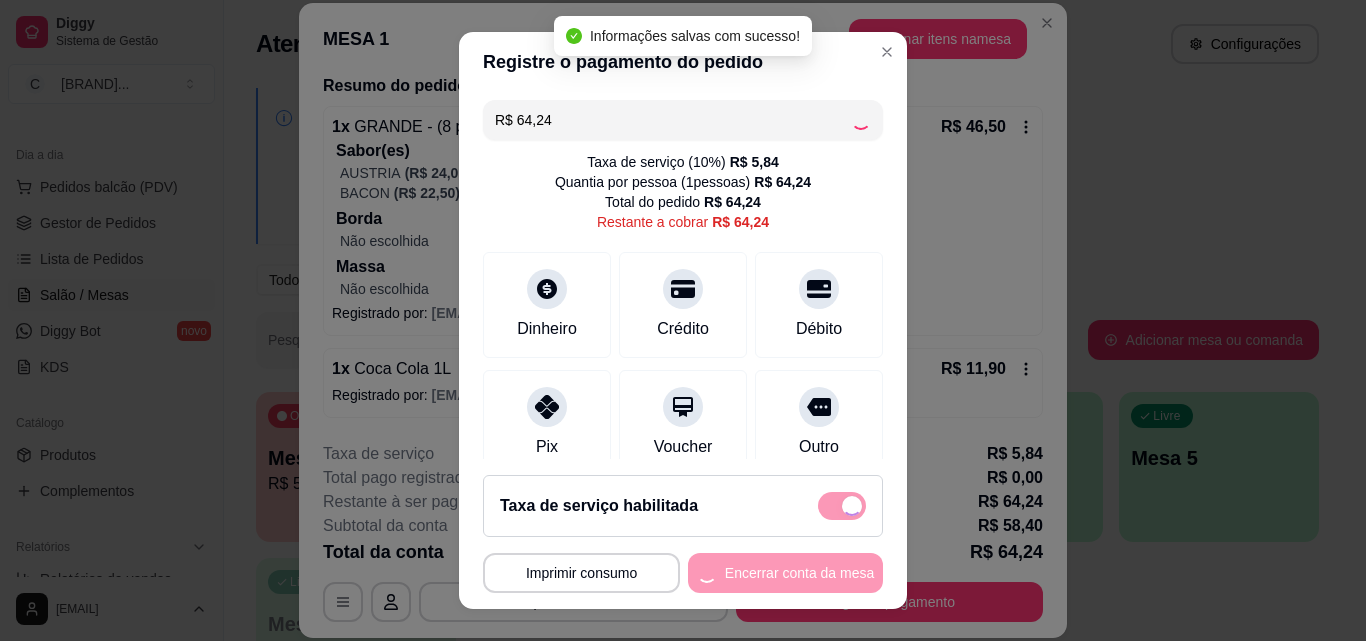 type on "R$ 0,00" 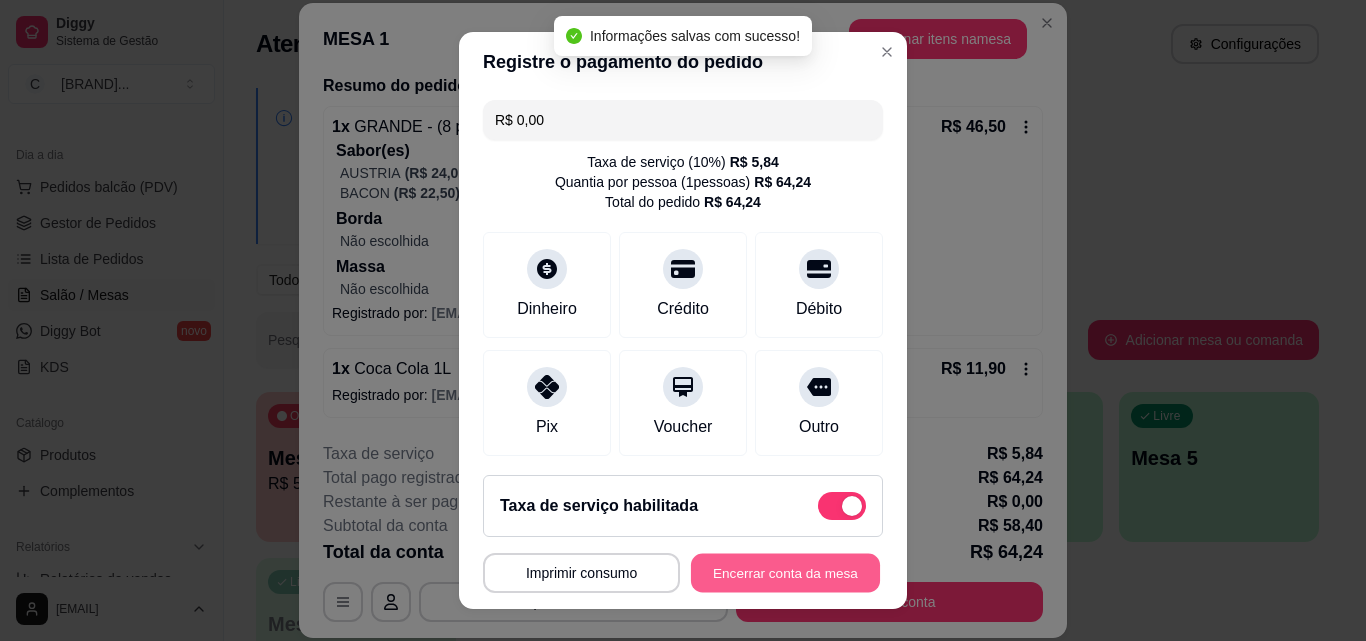 click on "Encerrar conta da mesa" at bounding box center [785, 573] 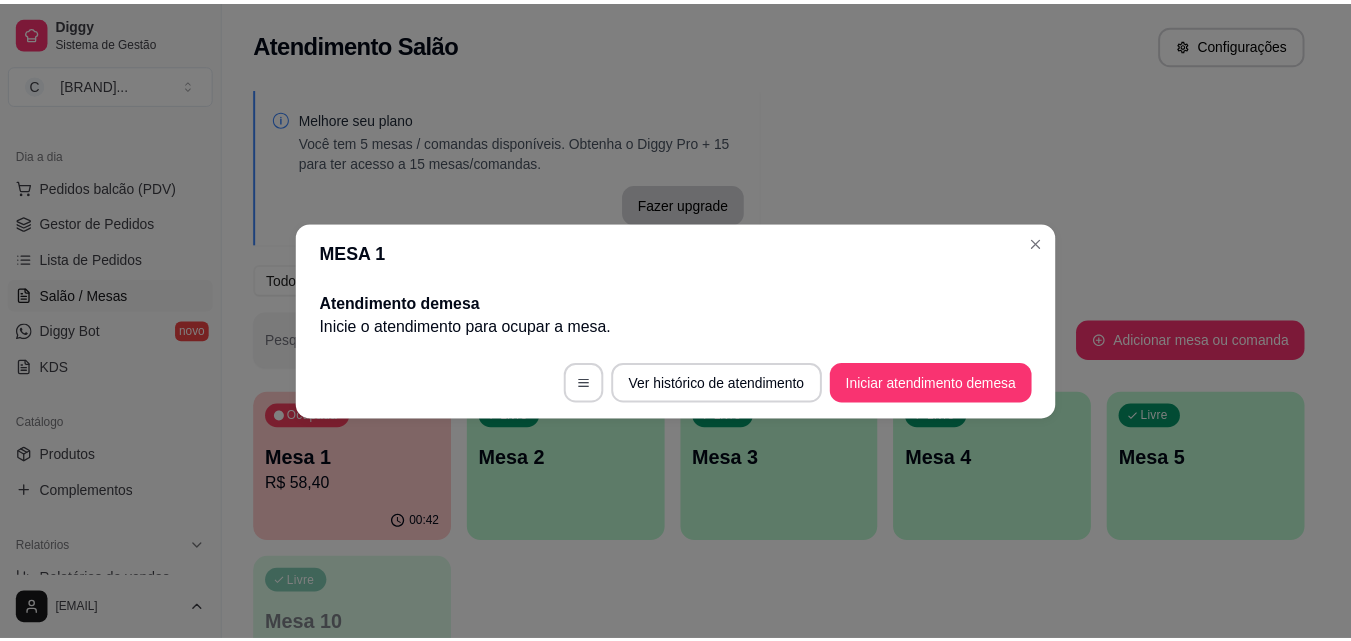 scroll, scrollTop: 0, scrollLeft: 0, axis: both 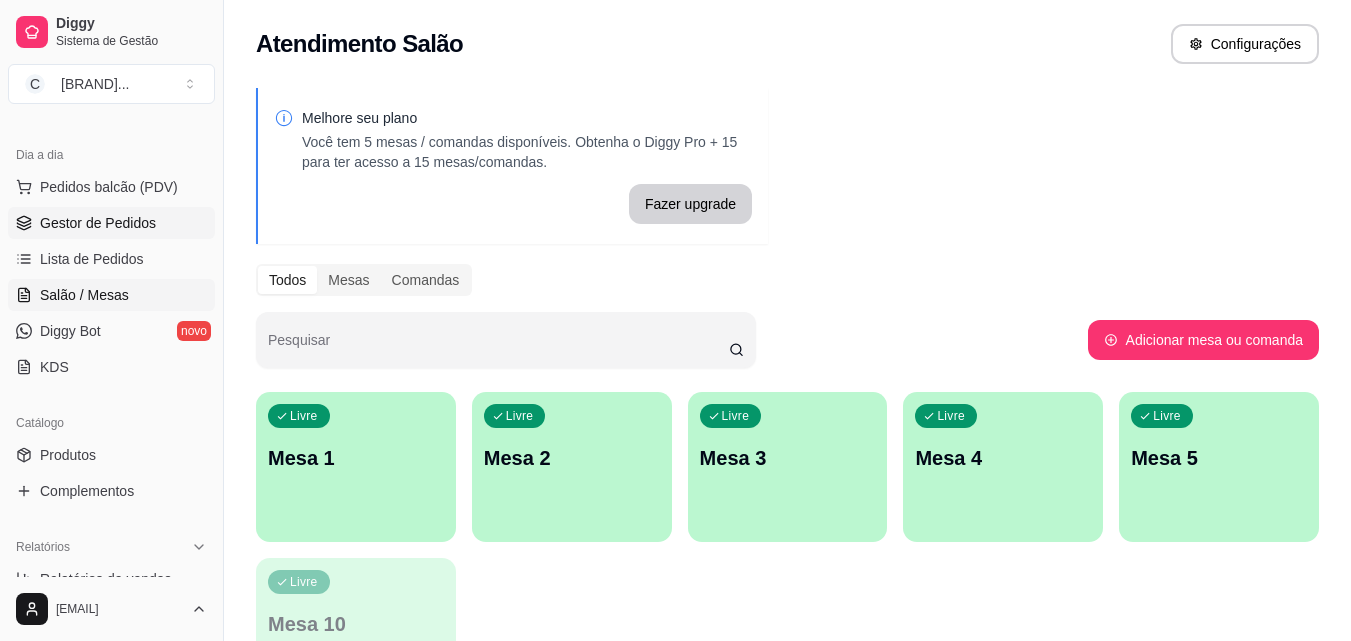 click on "Gestor de Pedidos" at bounding box center (98, 223) 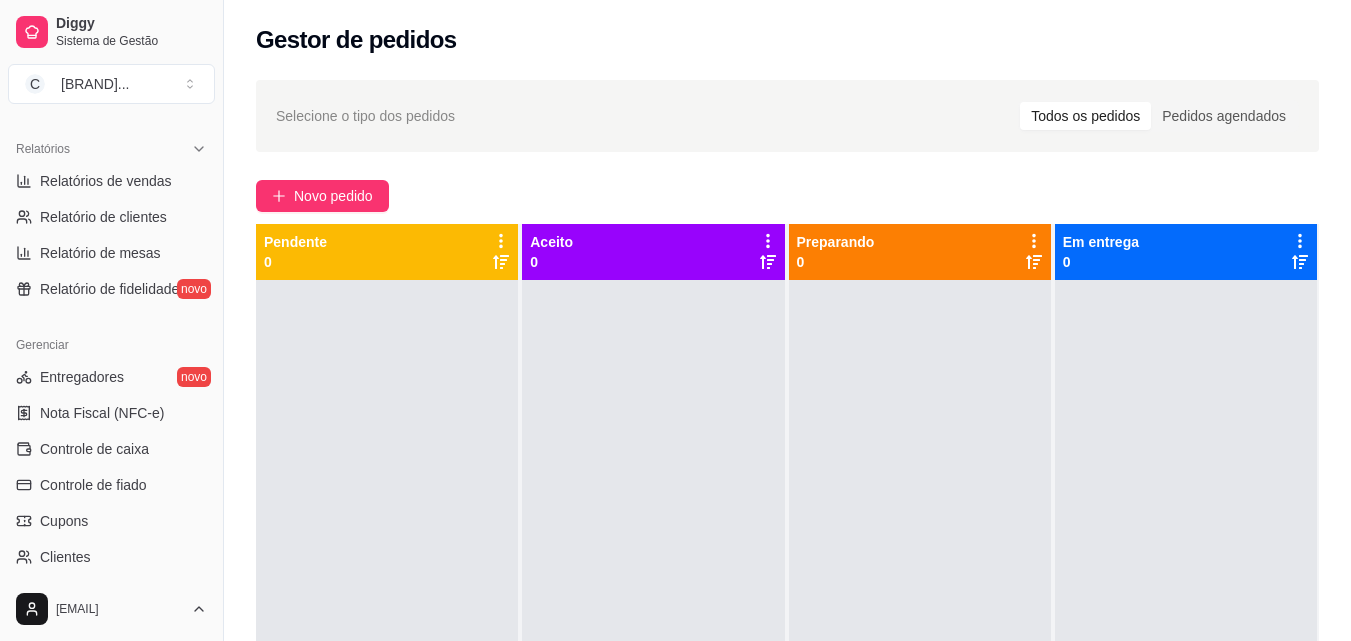 scroll, scrollTop: 600, scrollLeft: 0, axis: vertical 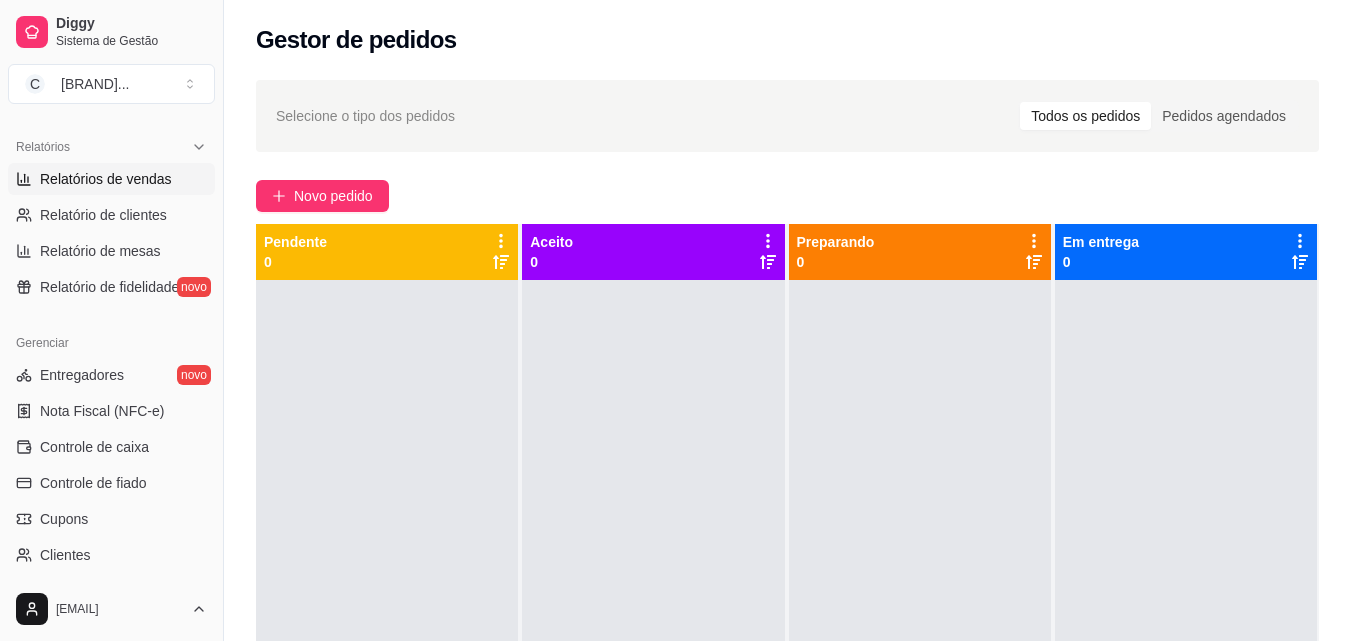 click on "Relatórios de vendas" at bounding box center [111, 179] 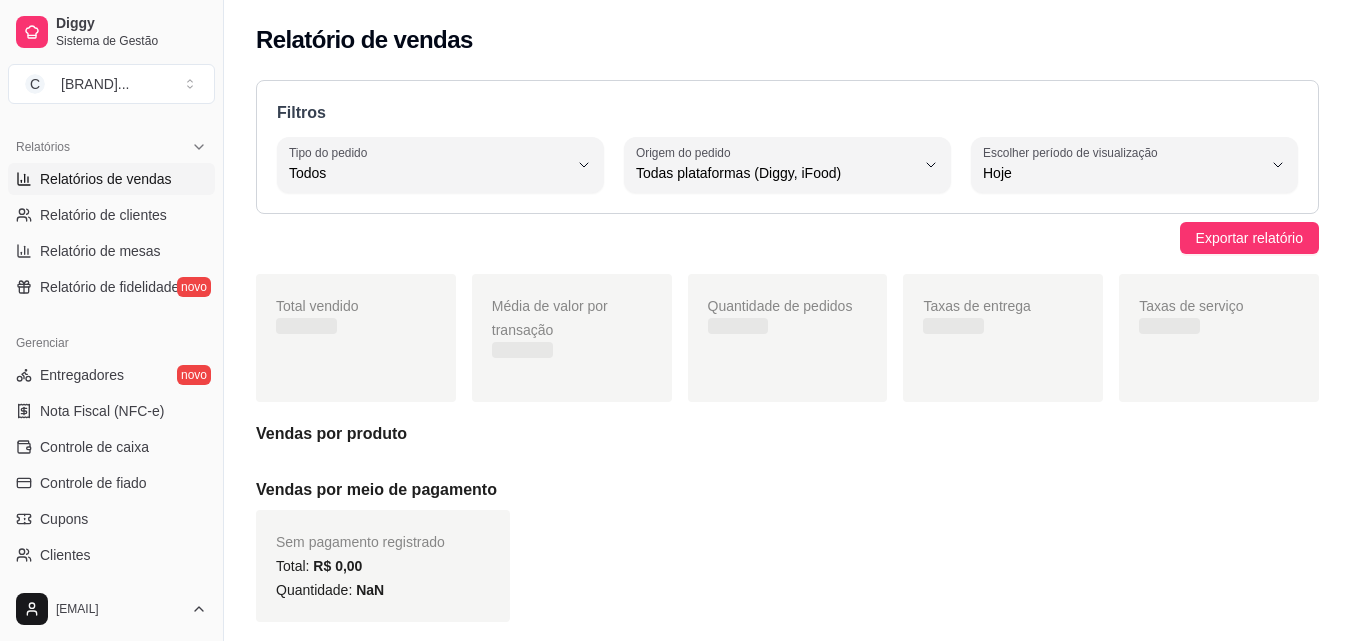 click on "Exportar relatório" at bounding box center (787, 238) 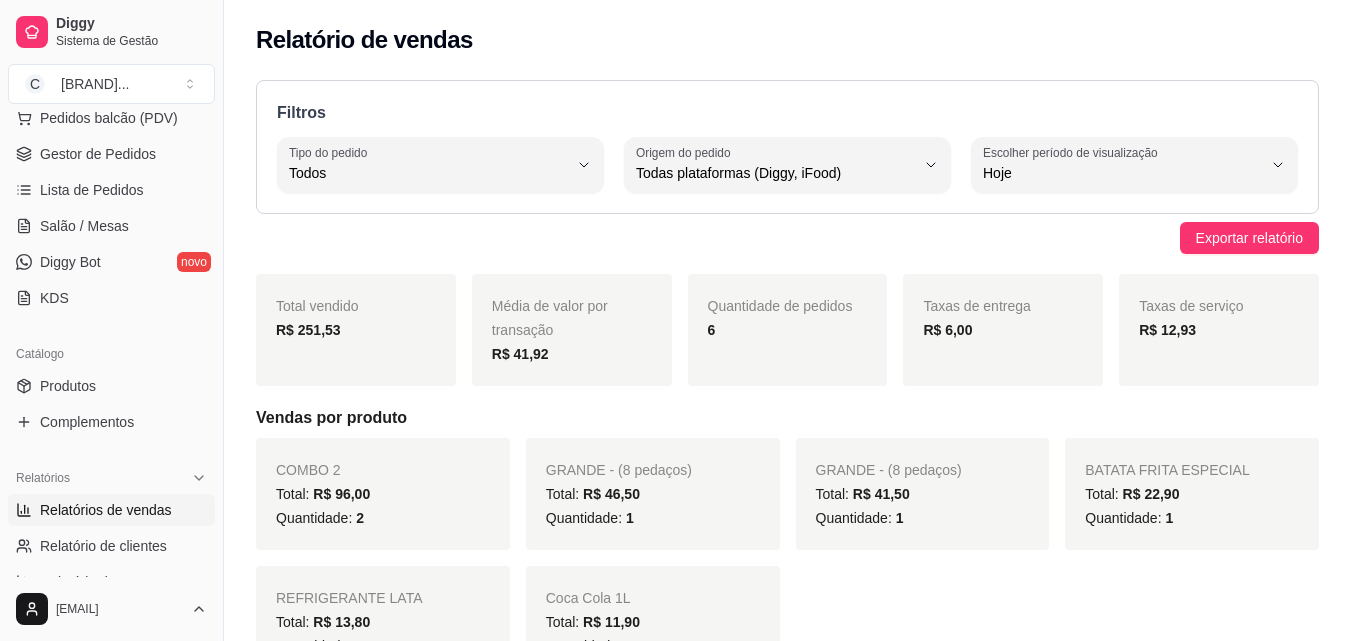 scroll, scrollTop: 0, scrollLeft: 0, axis: both 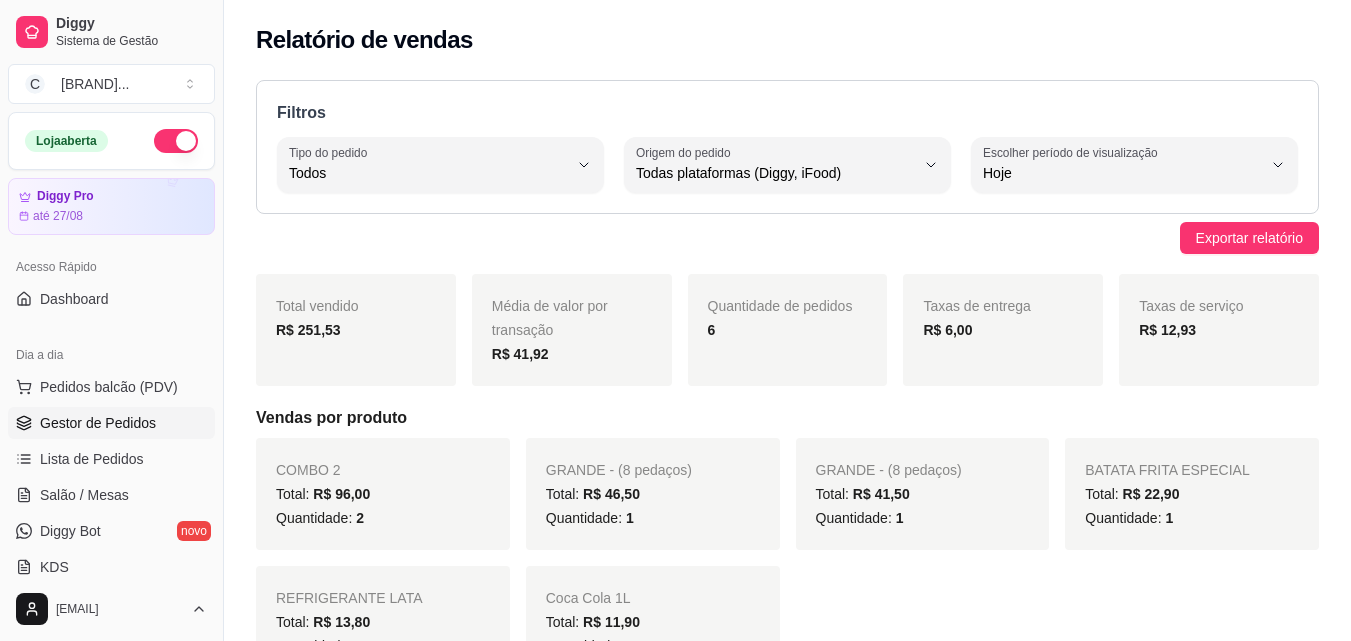 click on "Gestor de Pedidos" at bounding box center (98, 423) 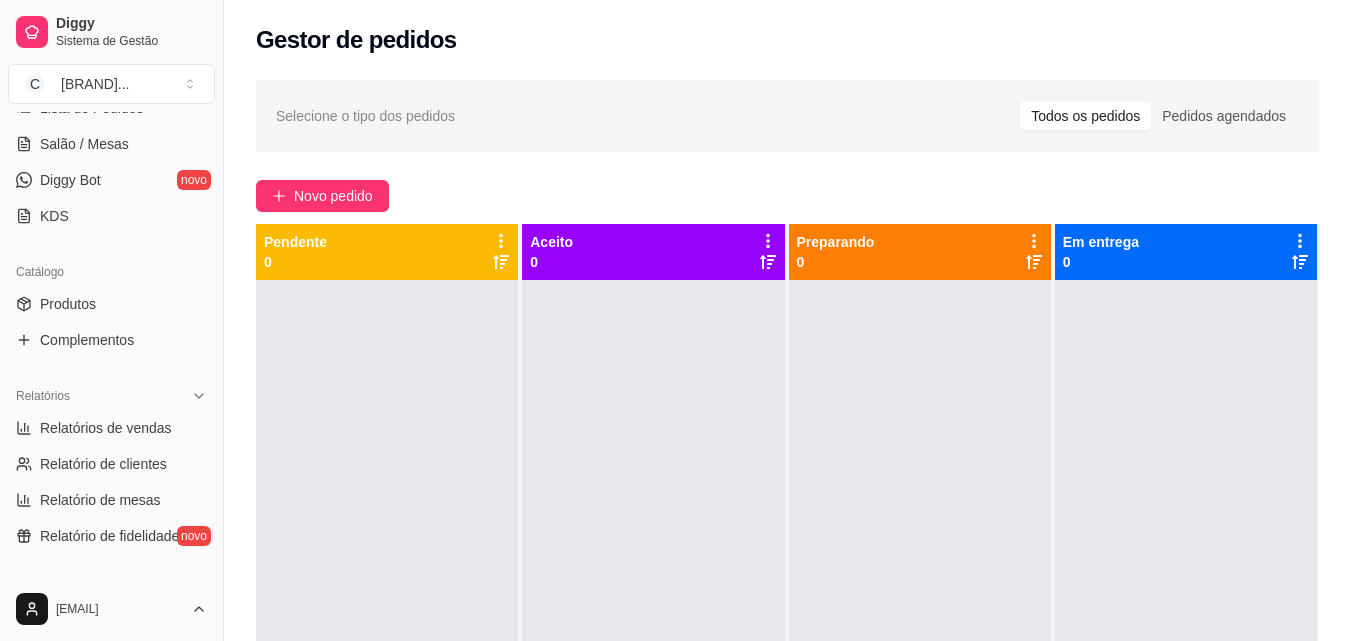 scroll, scrollTop: 500, scrollLeft: 0, axis: vertical 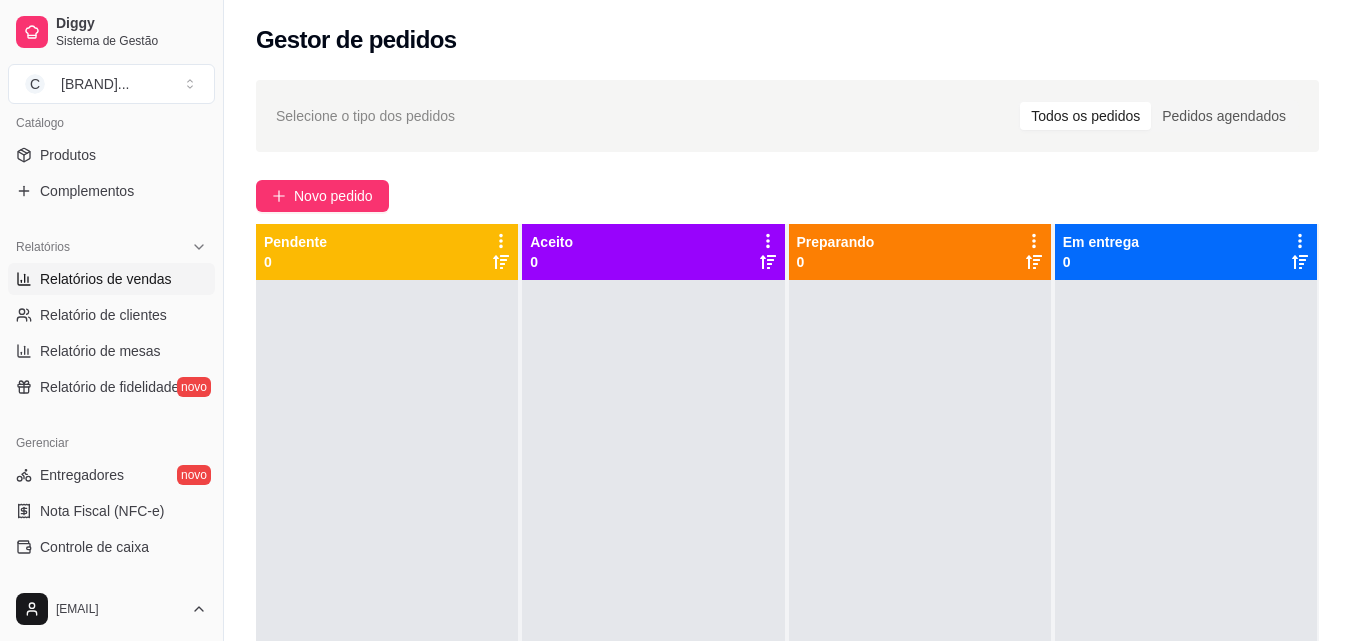 click on "Relatórios de vendas" at bounding box center [106, 279] 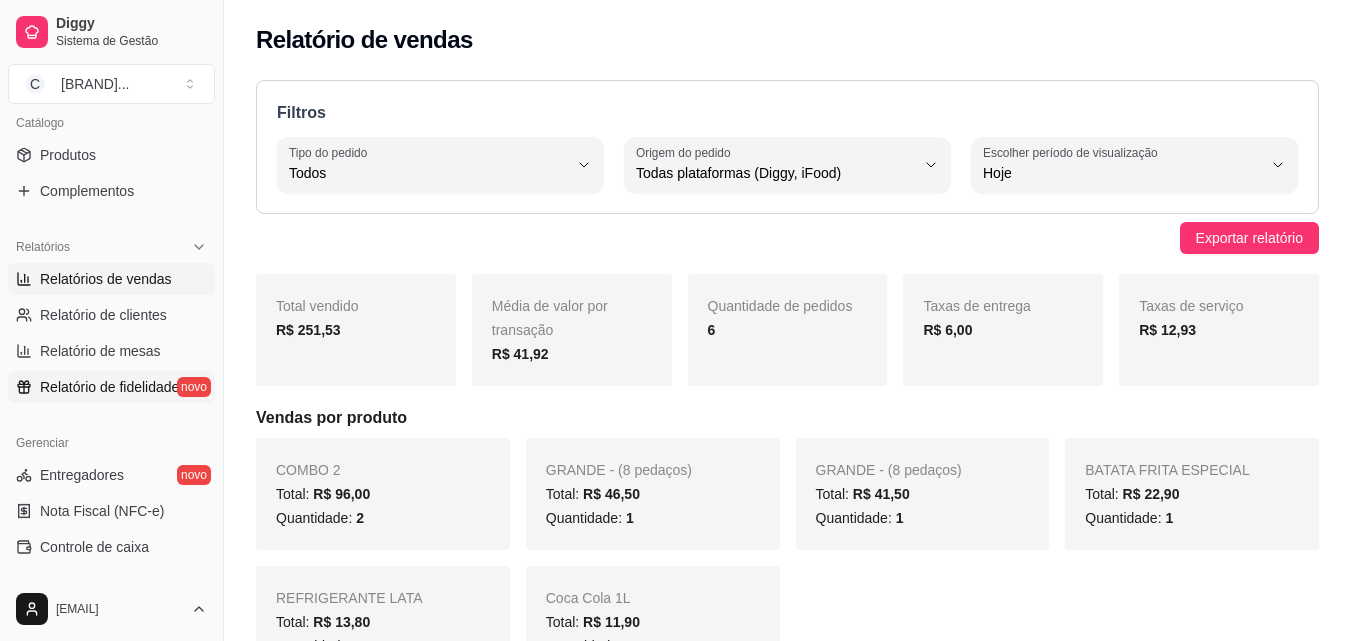 scroll, scrollTop: 600, scrollLeft: 0, axis: vertical 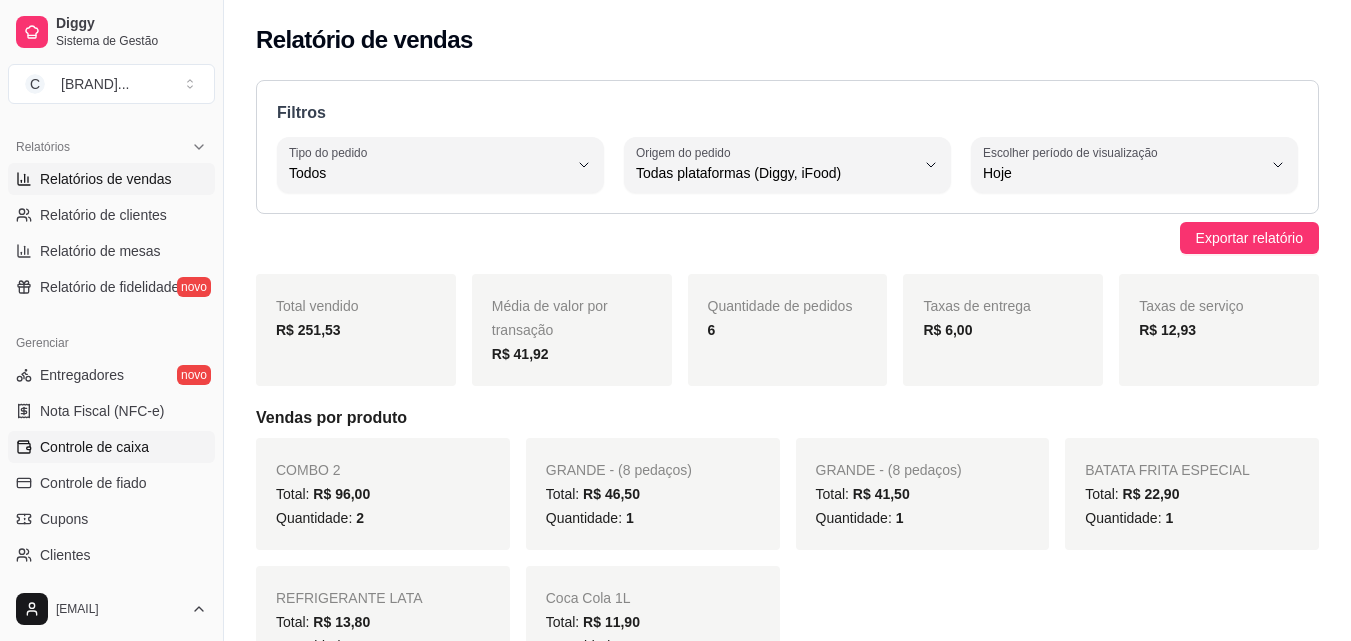 click on "Controle de caixa" at bounding box center [94, 447] 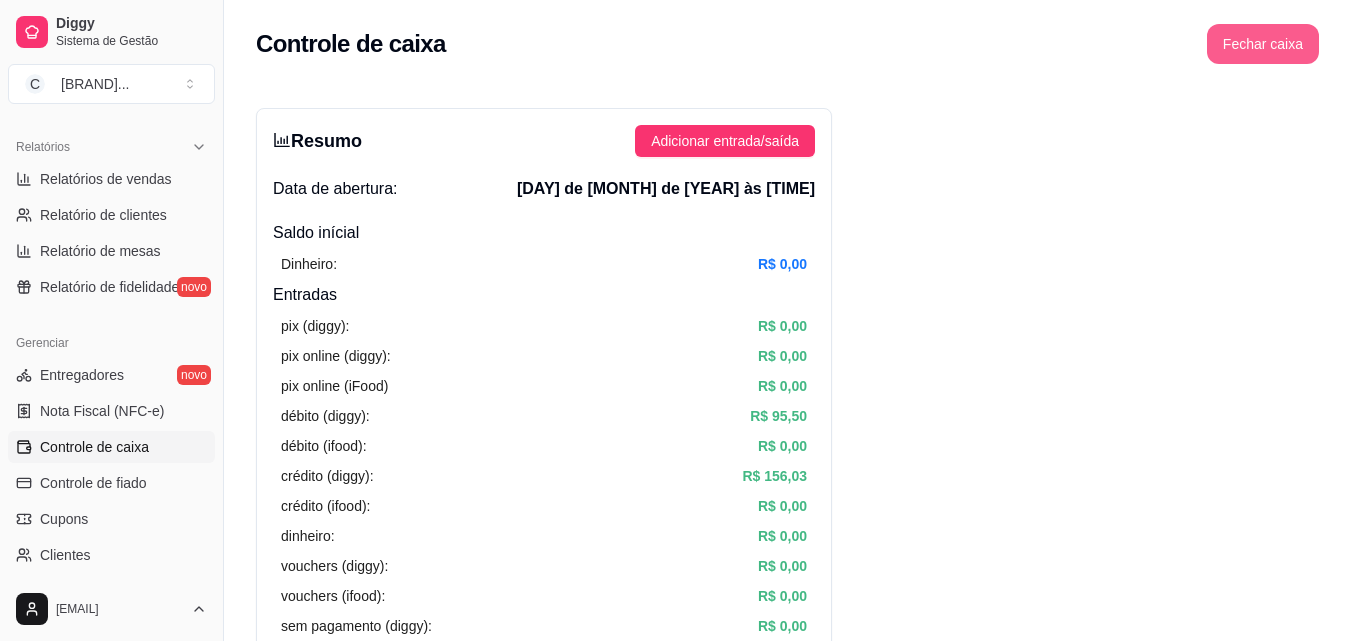 click on "Fechar caixa" at bounding box center [1263, 44] 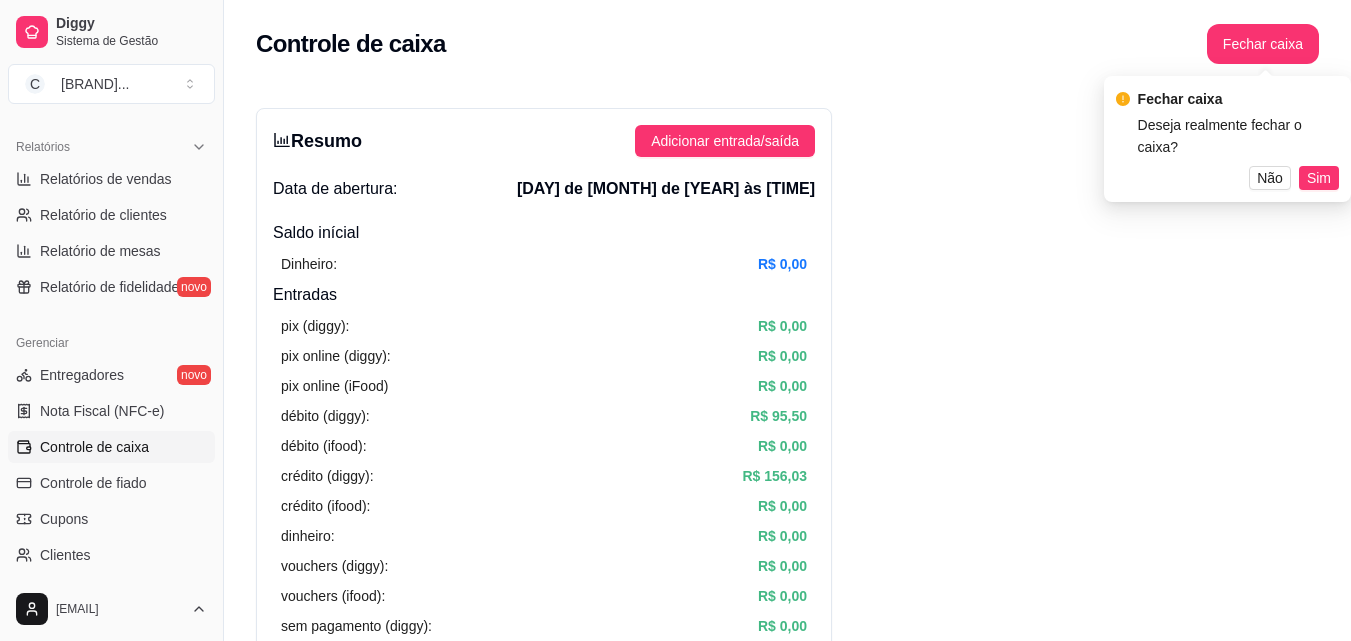 click on "Fechar caixa Deseja realmente fechar o caixa? Não Sim" at bounding box center [1227, 139] 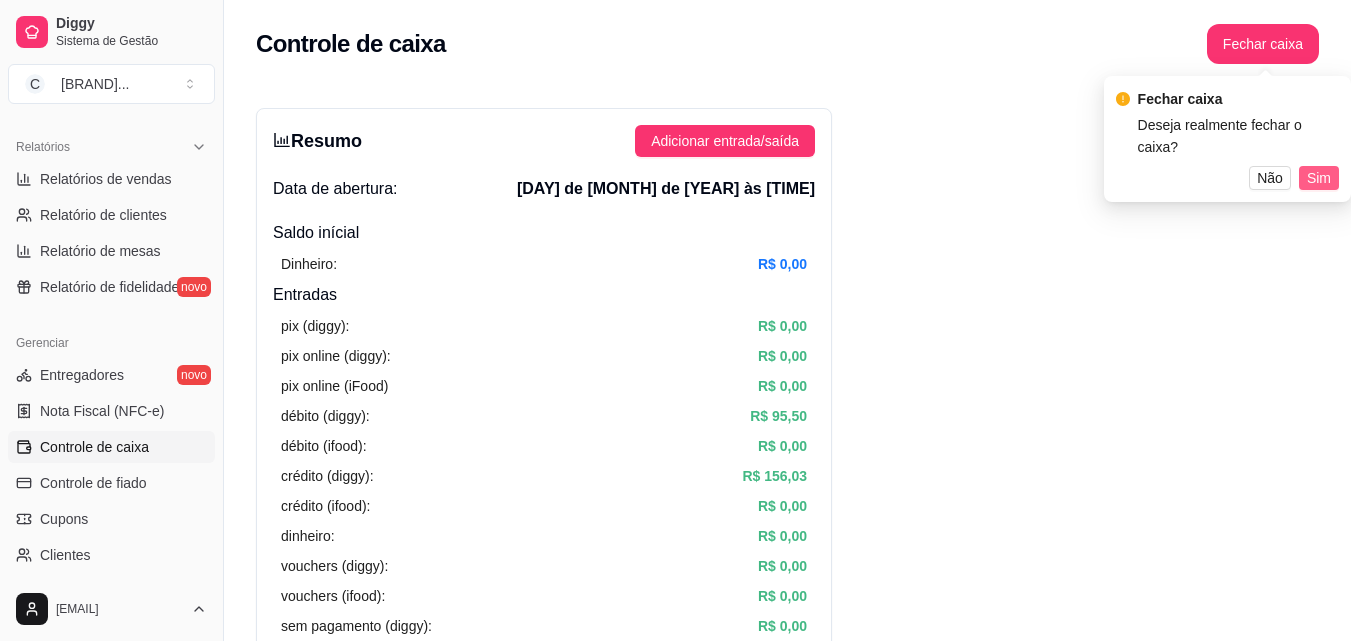 click on "Sim" at bounding box center [1319, 178] 